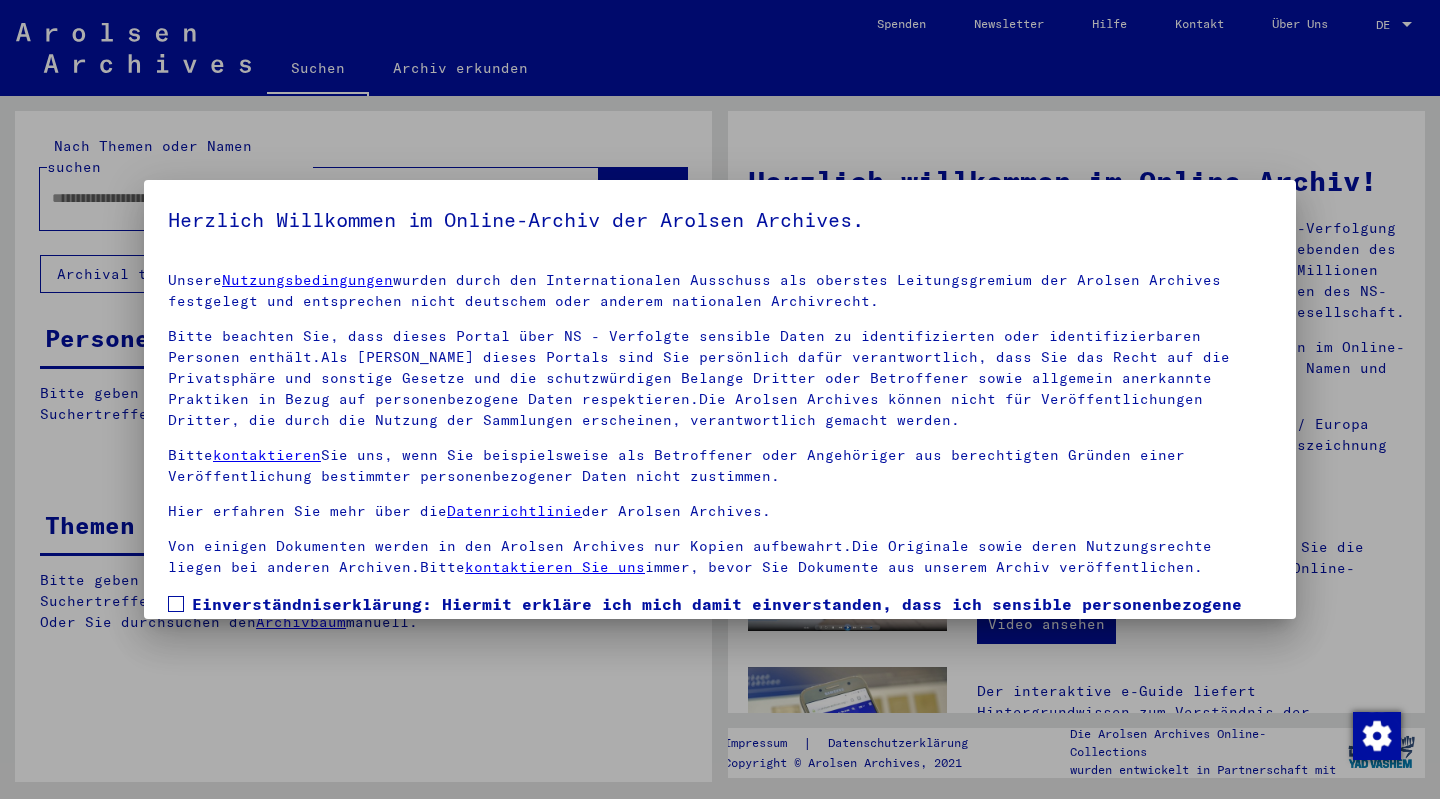 scroll, scrollTop: 0, scrollLeft: 0, axis: both 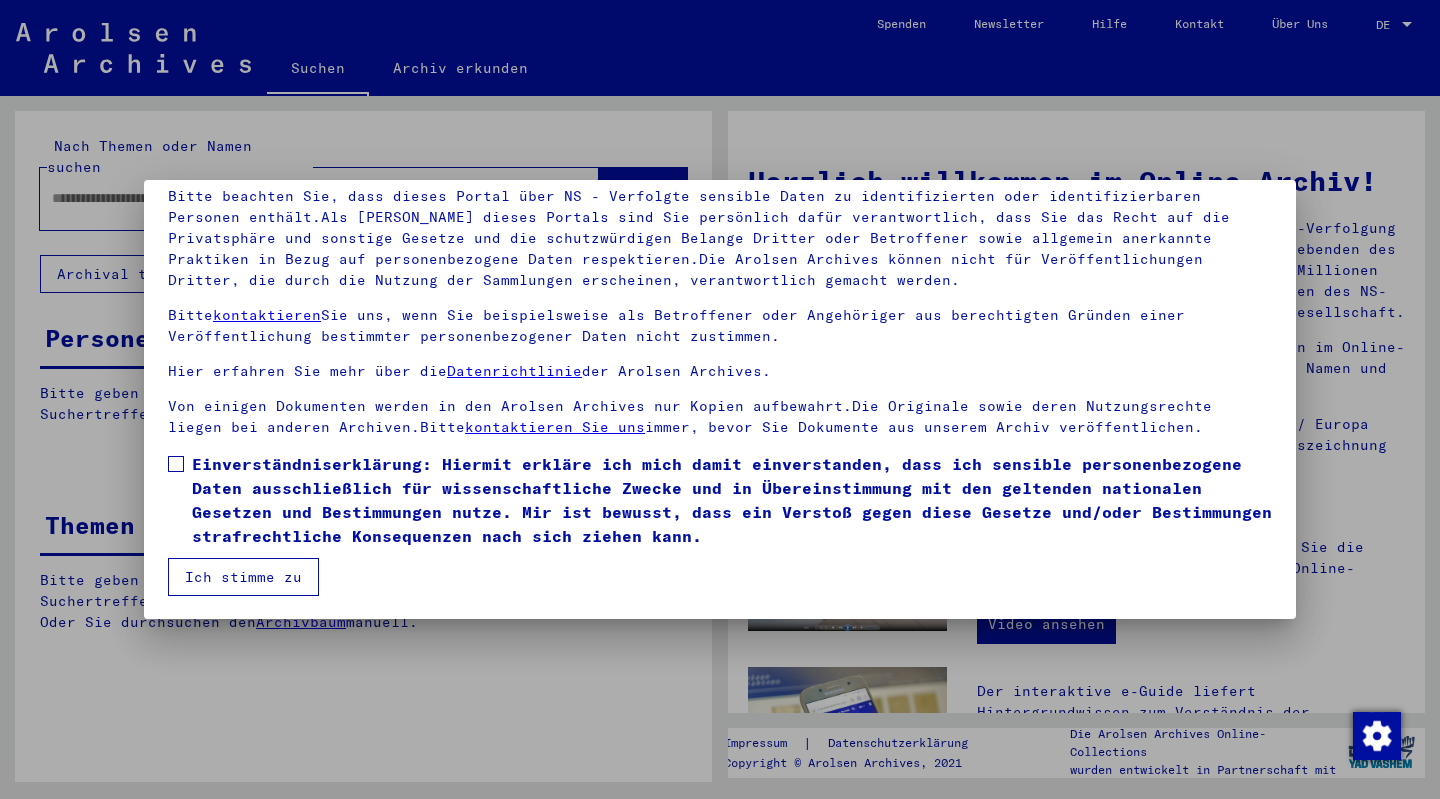 click on "Einverständniserklärung: Hiermit erkläre ich mich damit einverstanden, dass ich sensible personenbezogene Daten ausschließlich für wissenschaftliche Zwecke und in Übereinstimmung mit den geltenden nationalen Gesetzen und Bestimmungen nutze. Mir ist bewusst, dass ein Verstoß gegen diese Gesetze und/oder Bestimmungen strafrechtliche Konsequenzen nach sich ziehen kann." at bounding box center [720, 500] 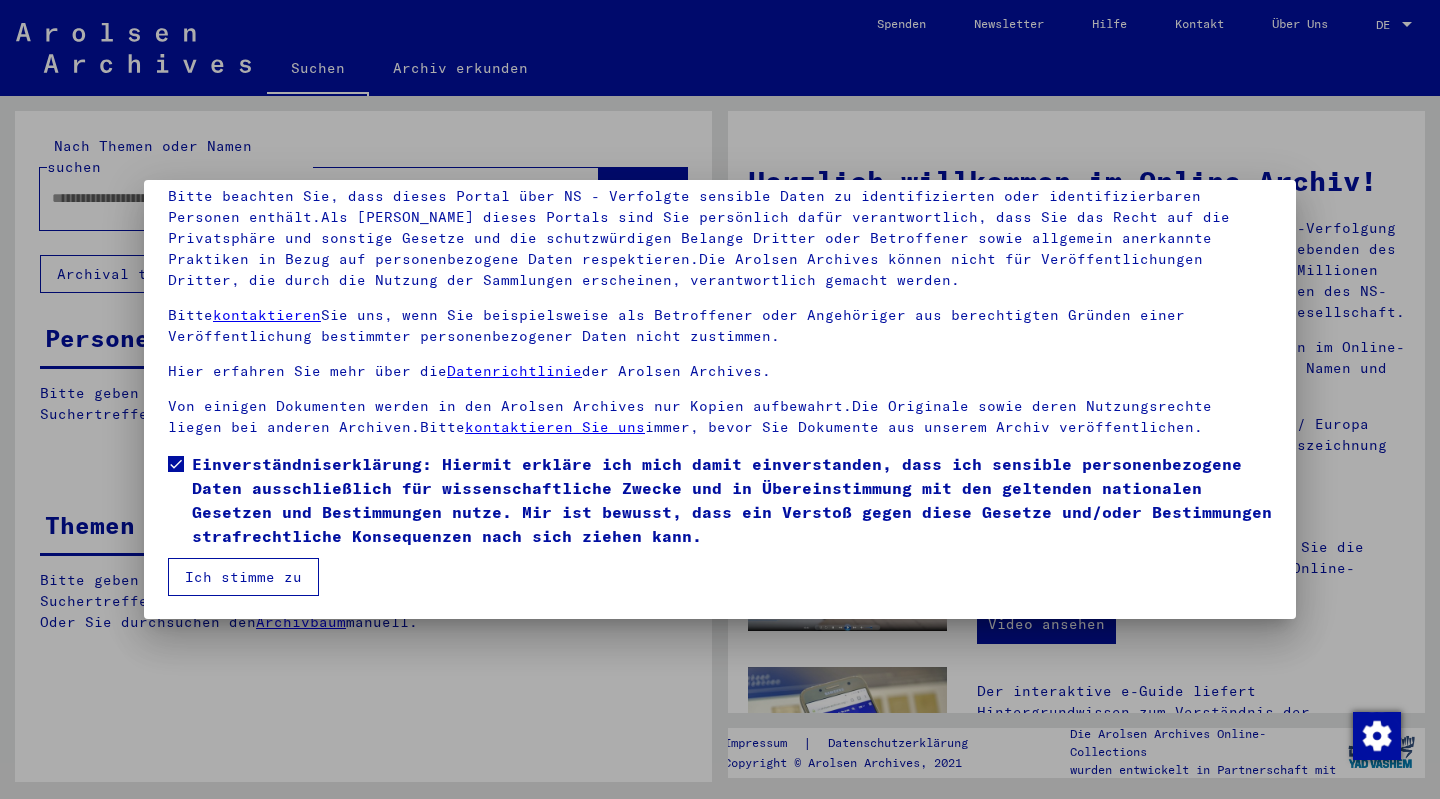 click on "Ich stimme zu" at bounding box center [243, 577] 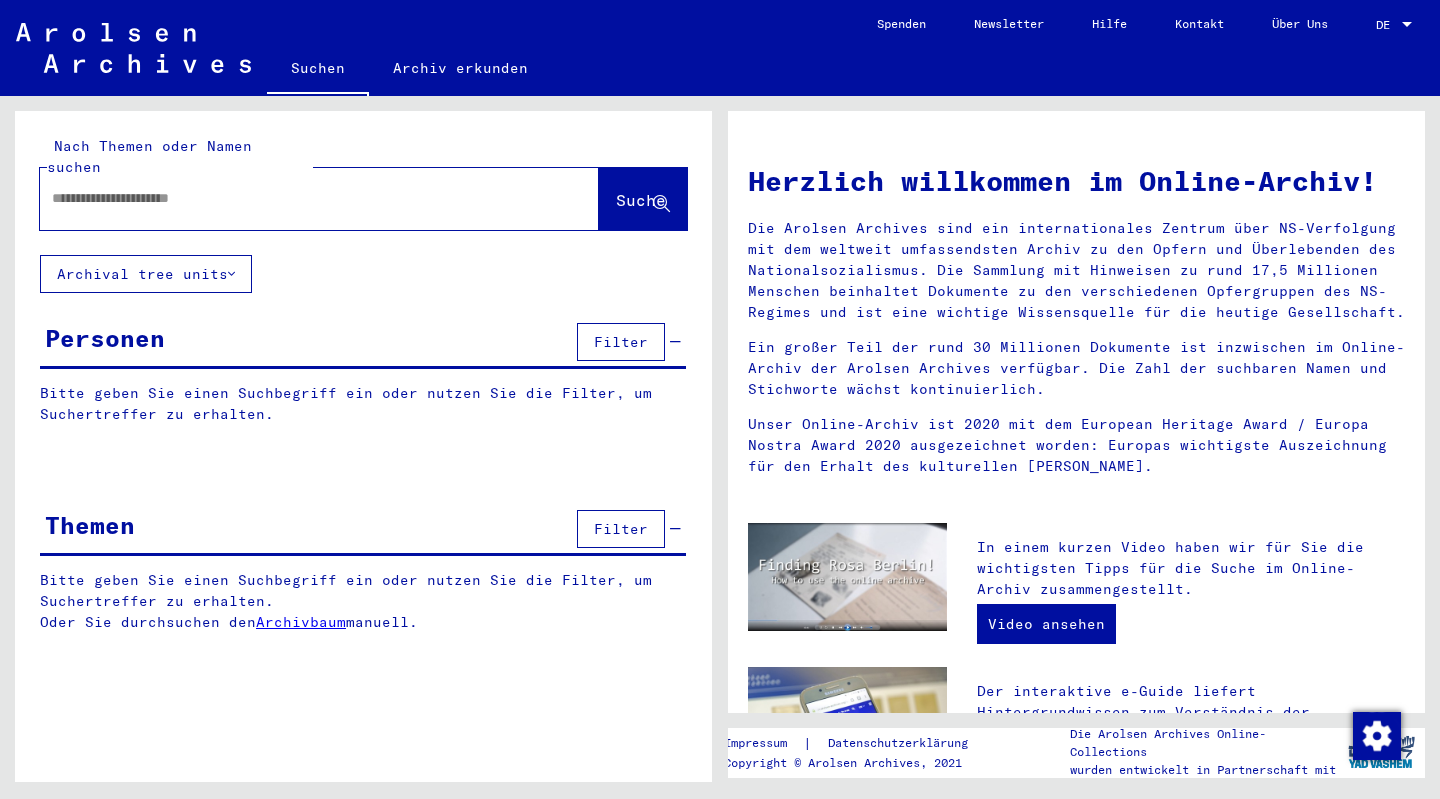 click 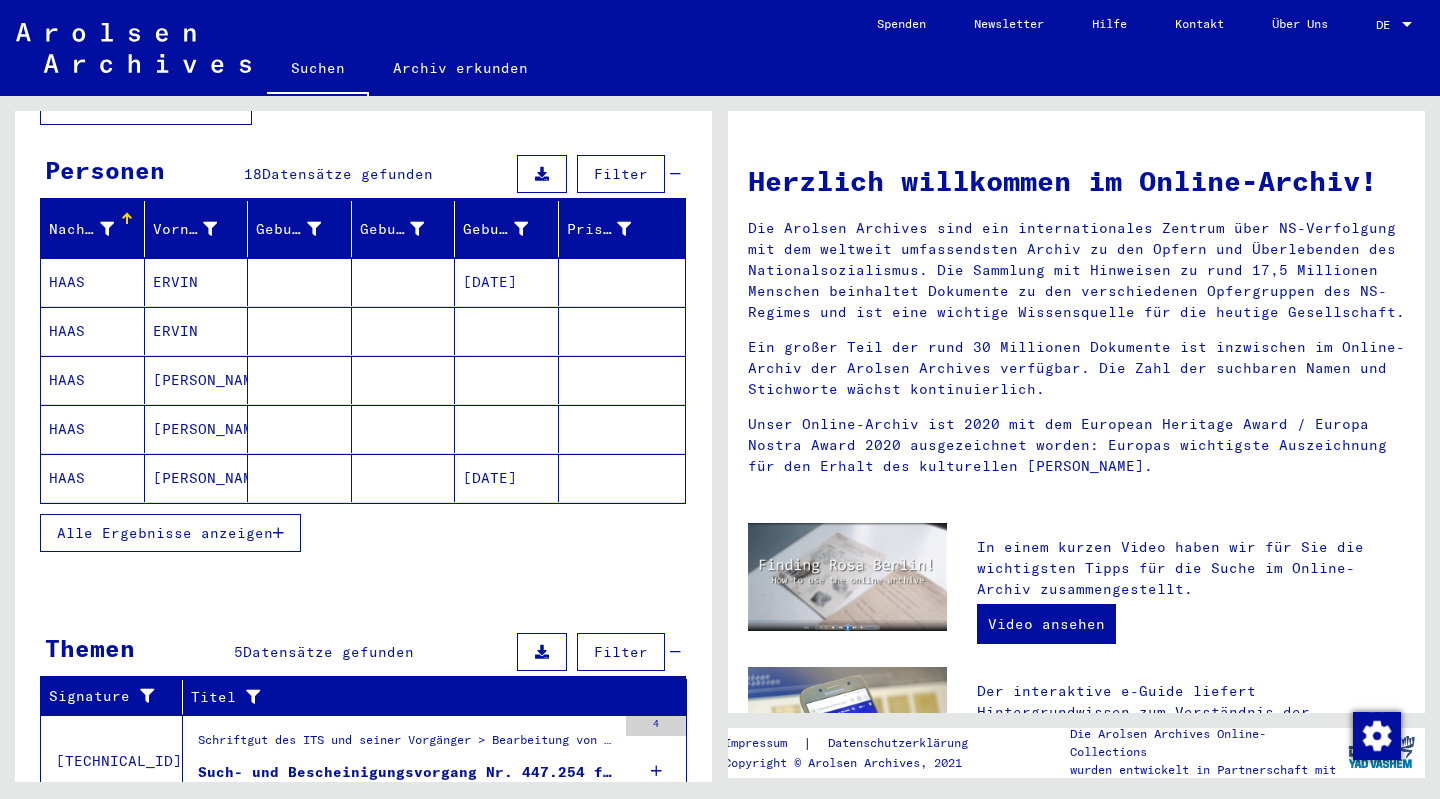 scroll, scrollTop: 168, scrollLeft: 0, axis: vertical 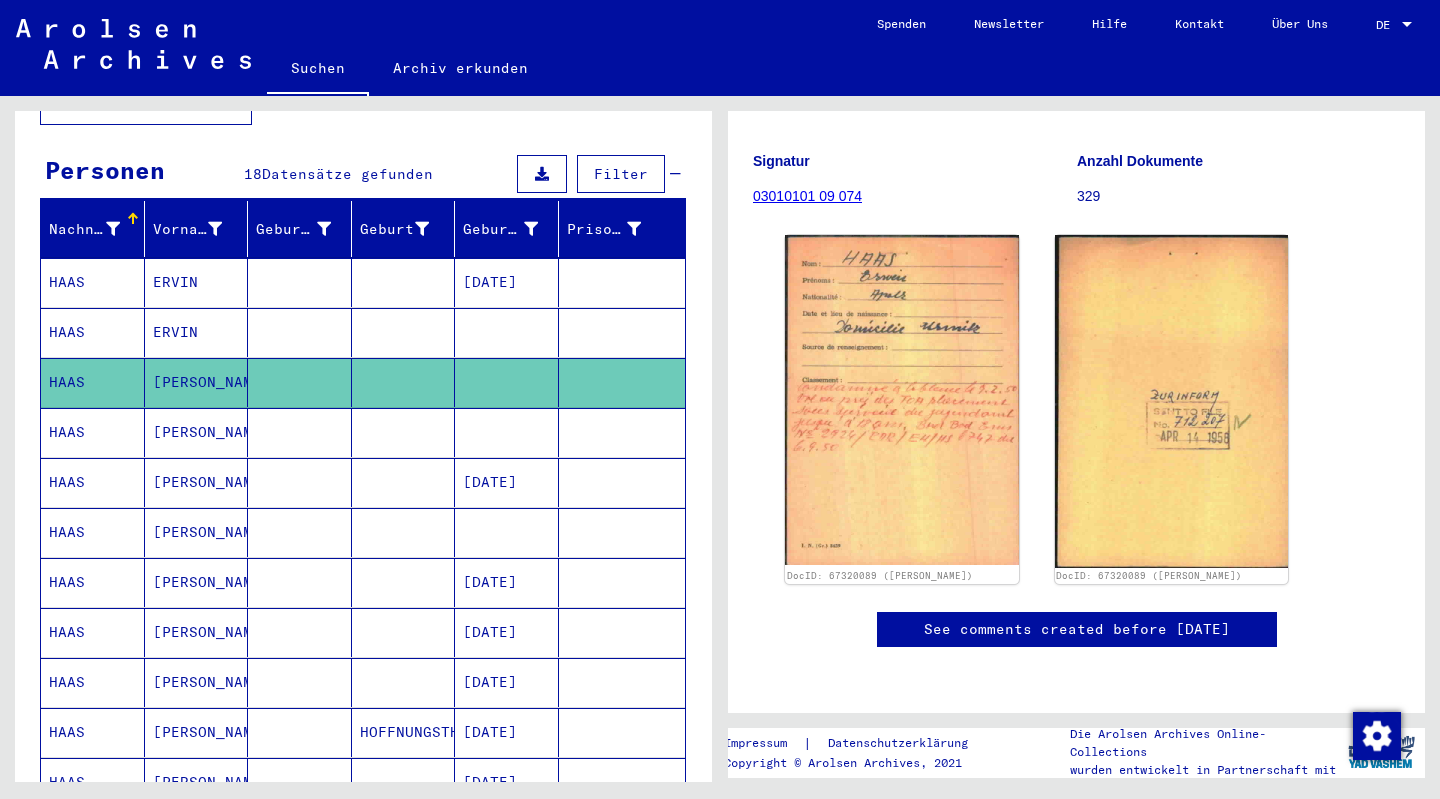 click at bounding box center (300, 482) 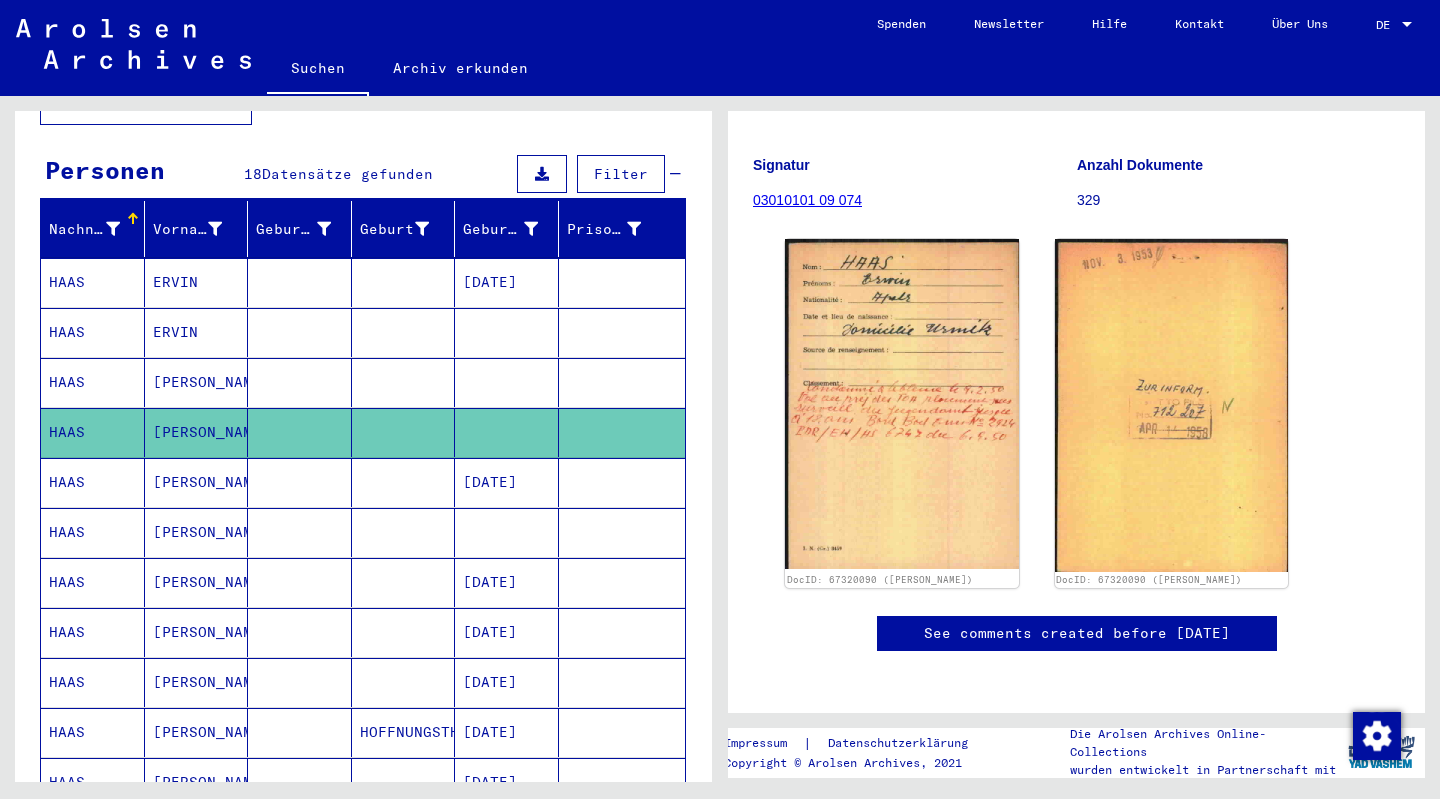 scroll, scrollTop: 245, scrollLeft: 0, axis: vertical 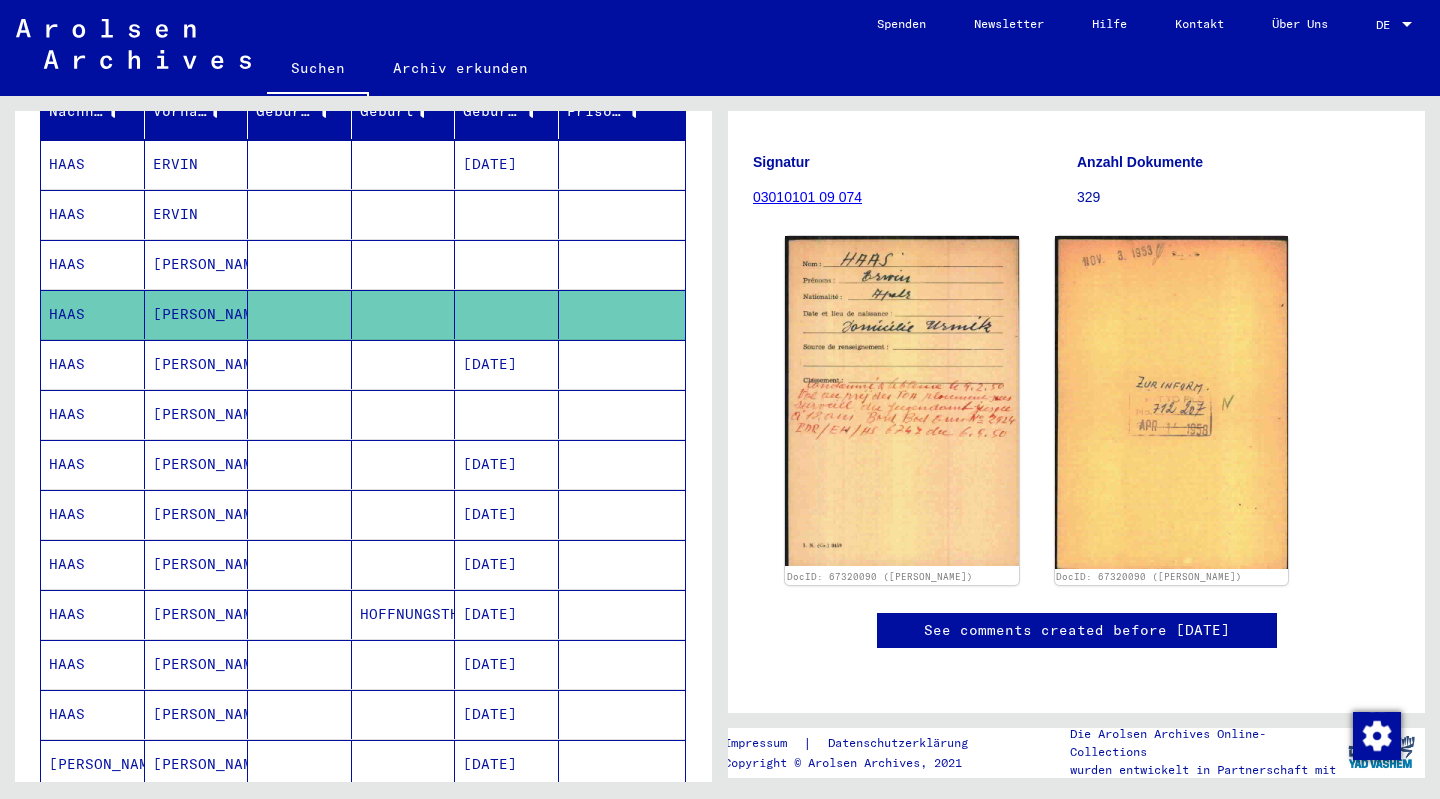click at bounding box center [507, 464] 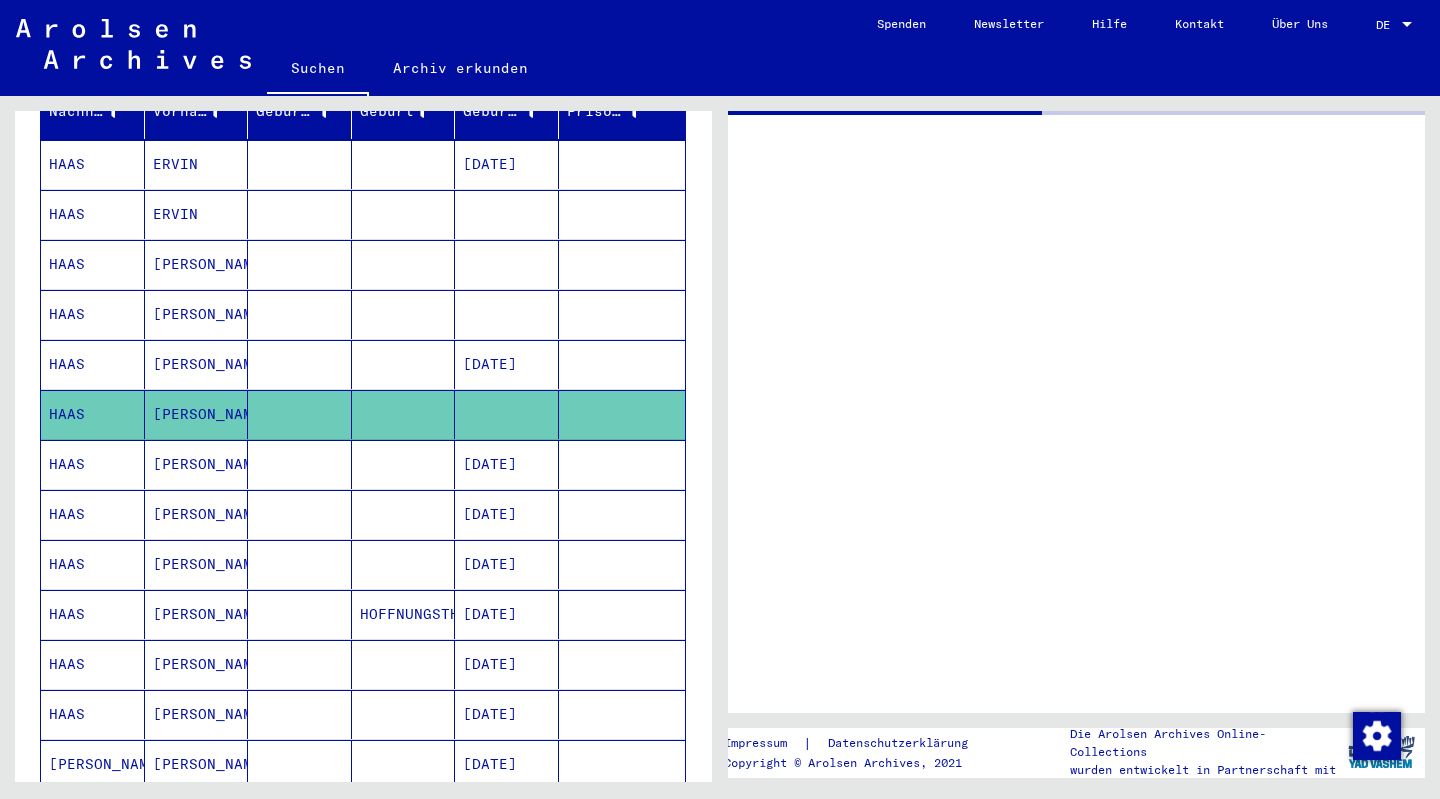scroll, scrollTop: 0, scrollLeft: 0, axis: both 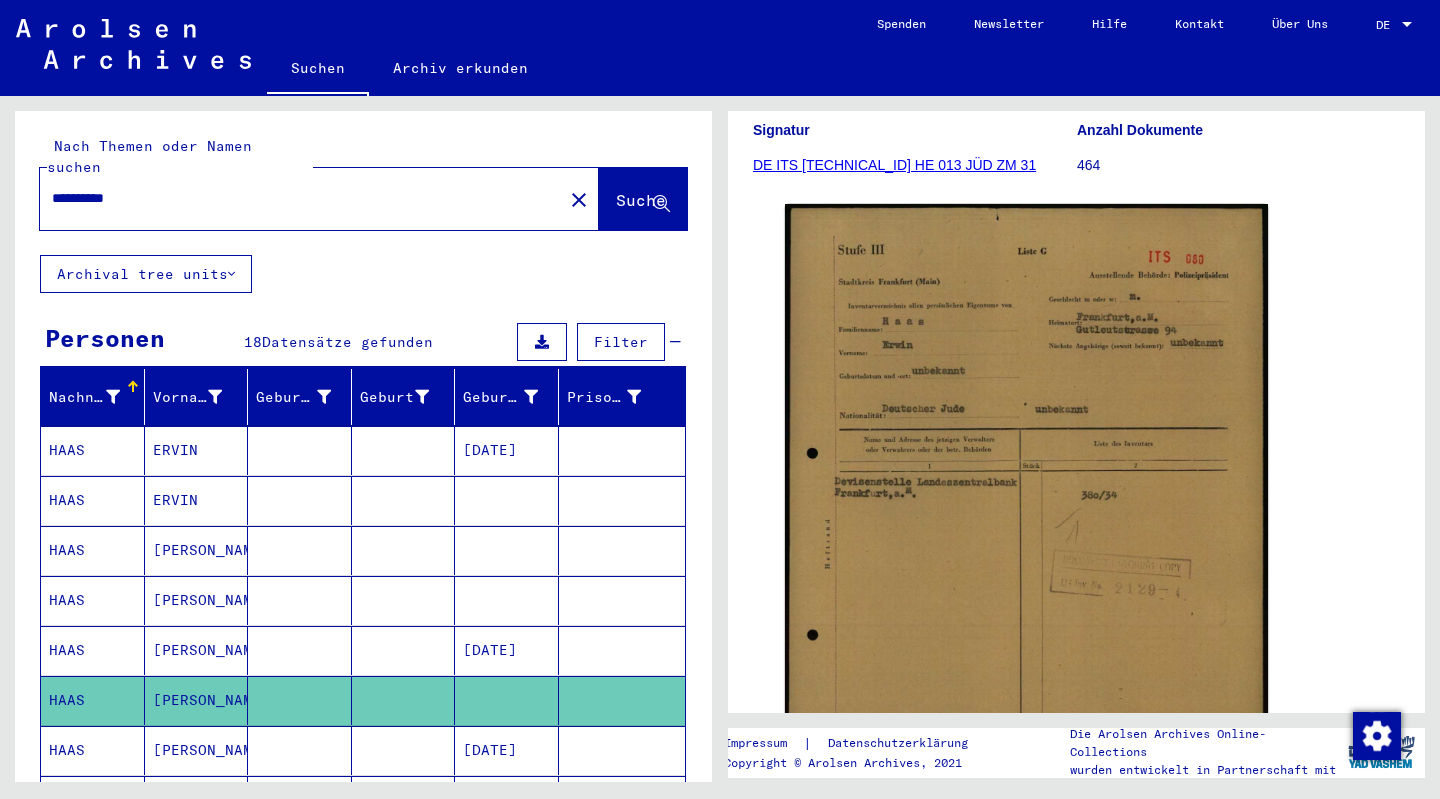 click on "**********" at bounding box center [301, 198] 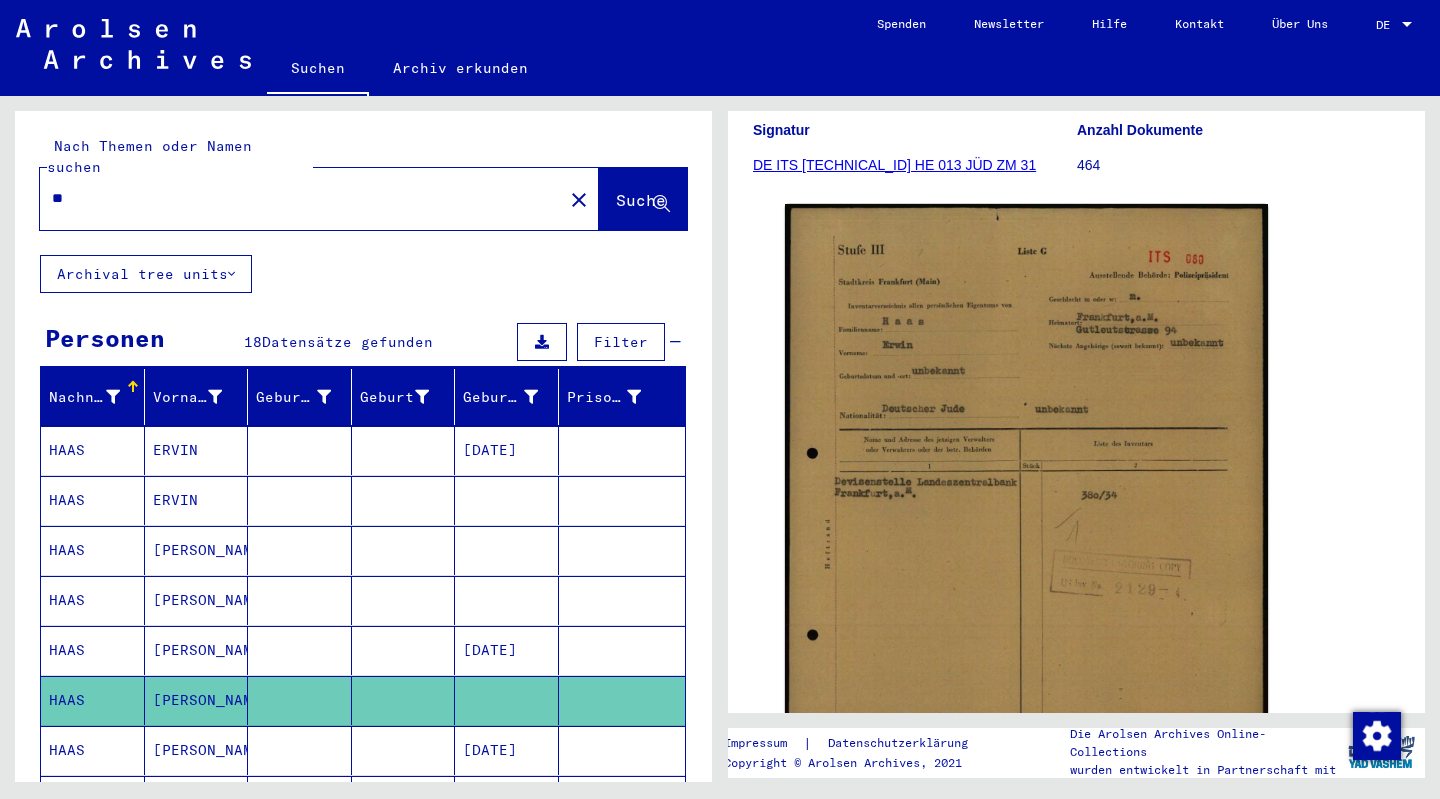 type on "*" 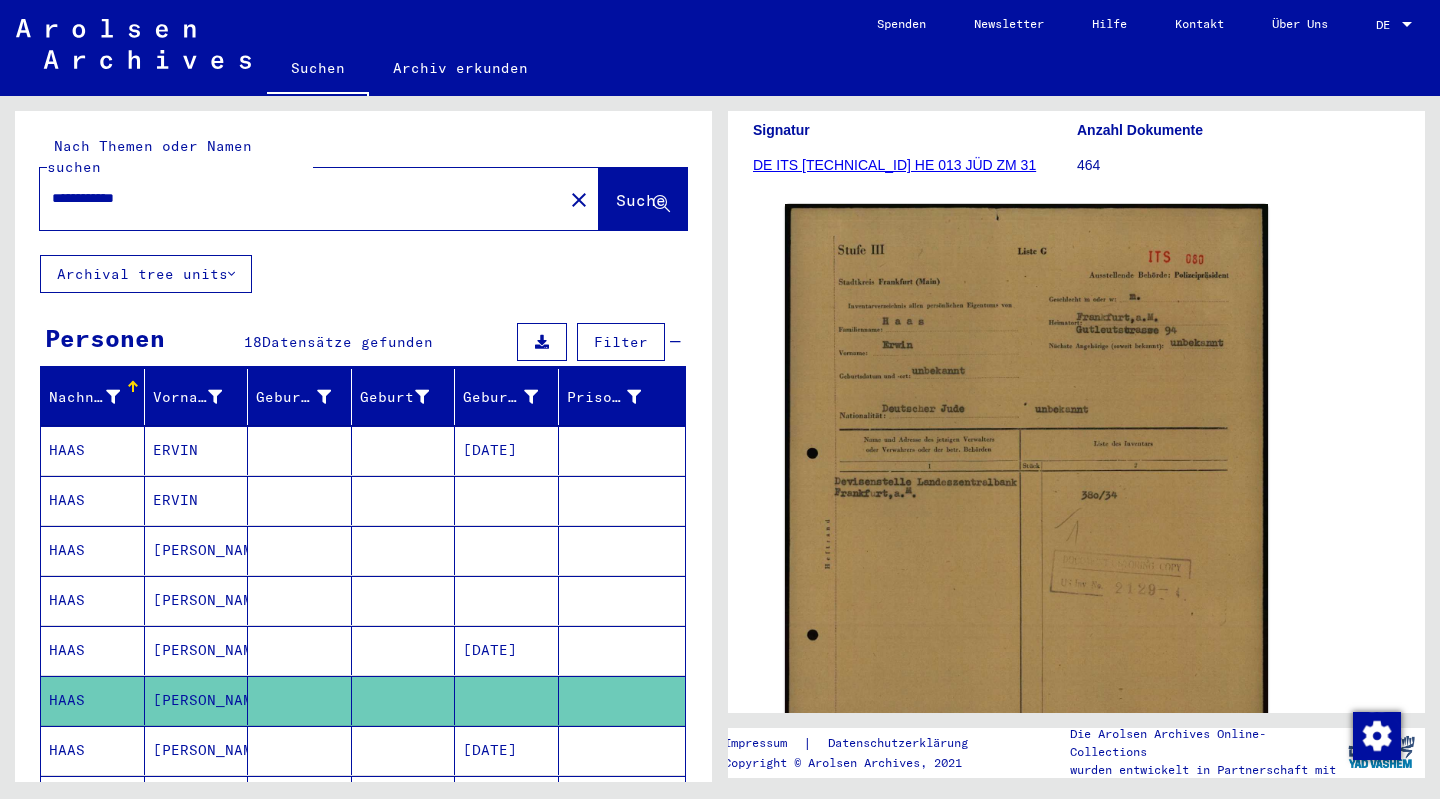 type on "**********" 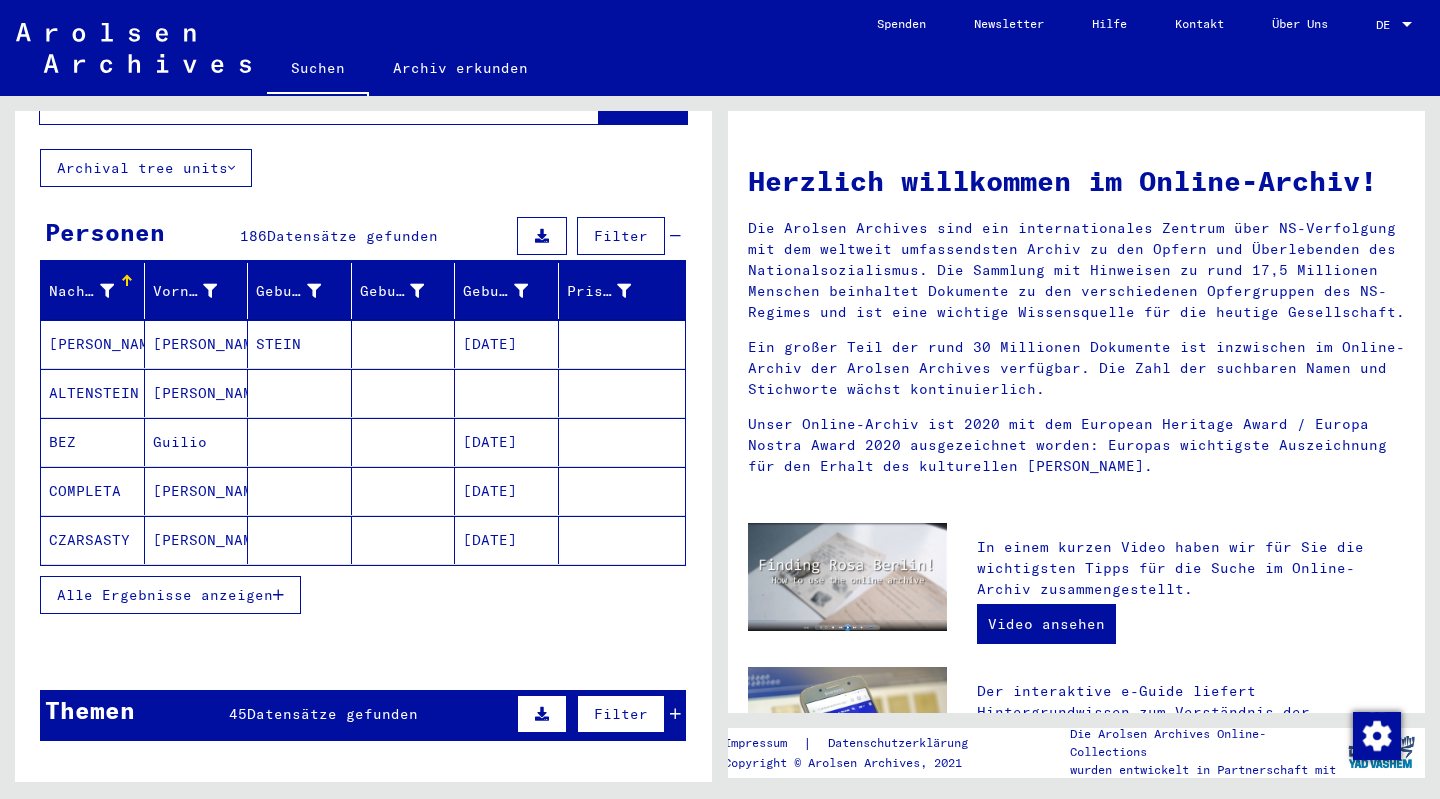 scroll, scrollTop: 107, scrollLeft: 0, axis: vertical 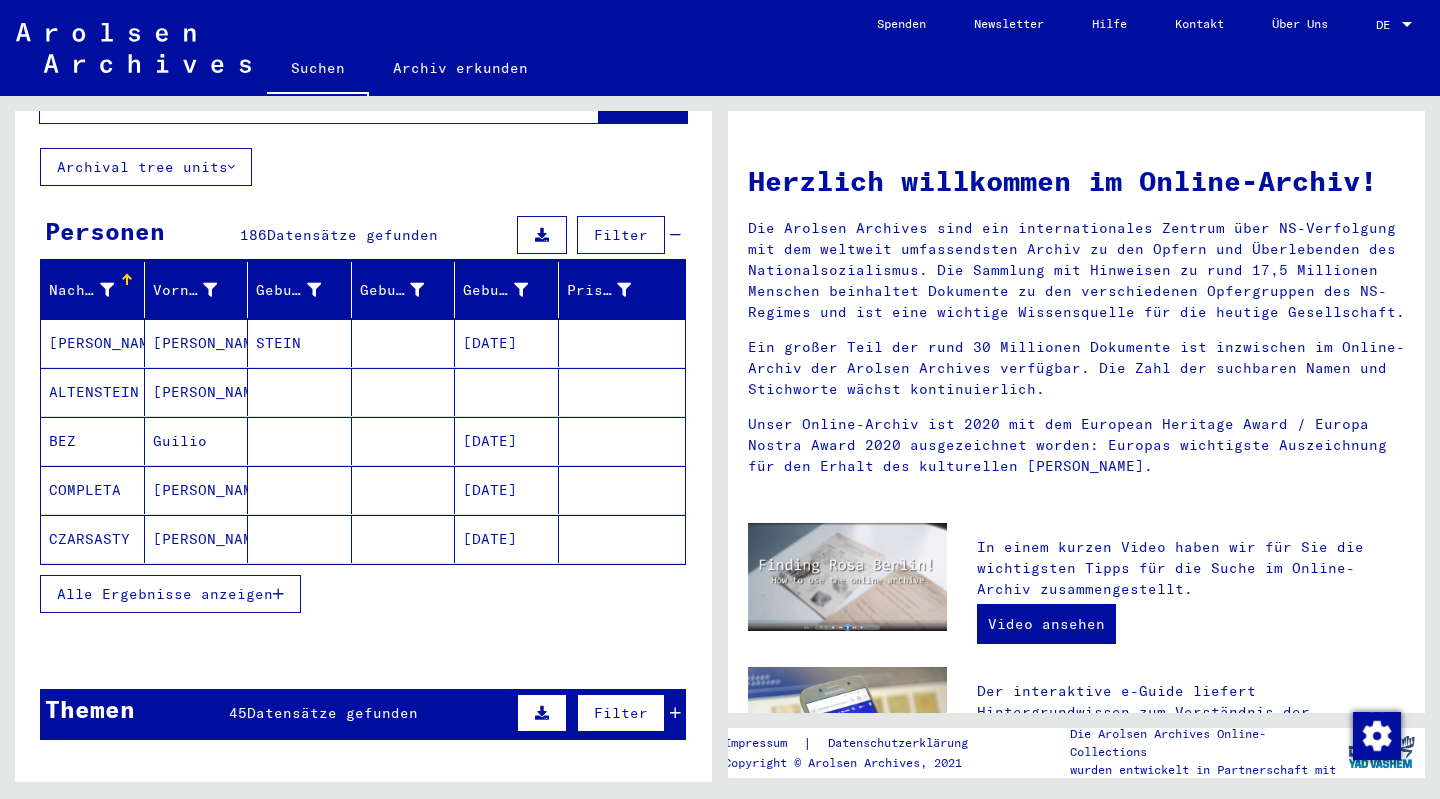 click on "Alle Ergebnisse anzeigen" at bounding box center (165, 594) 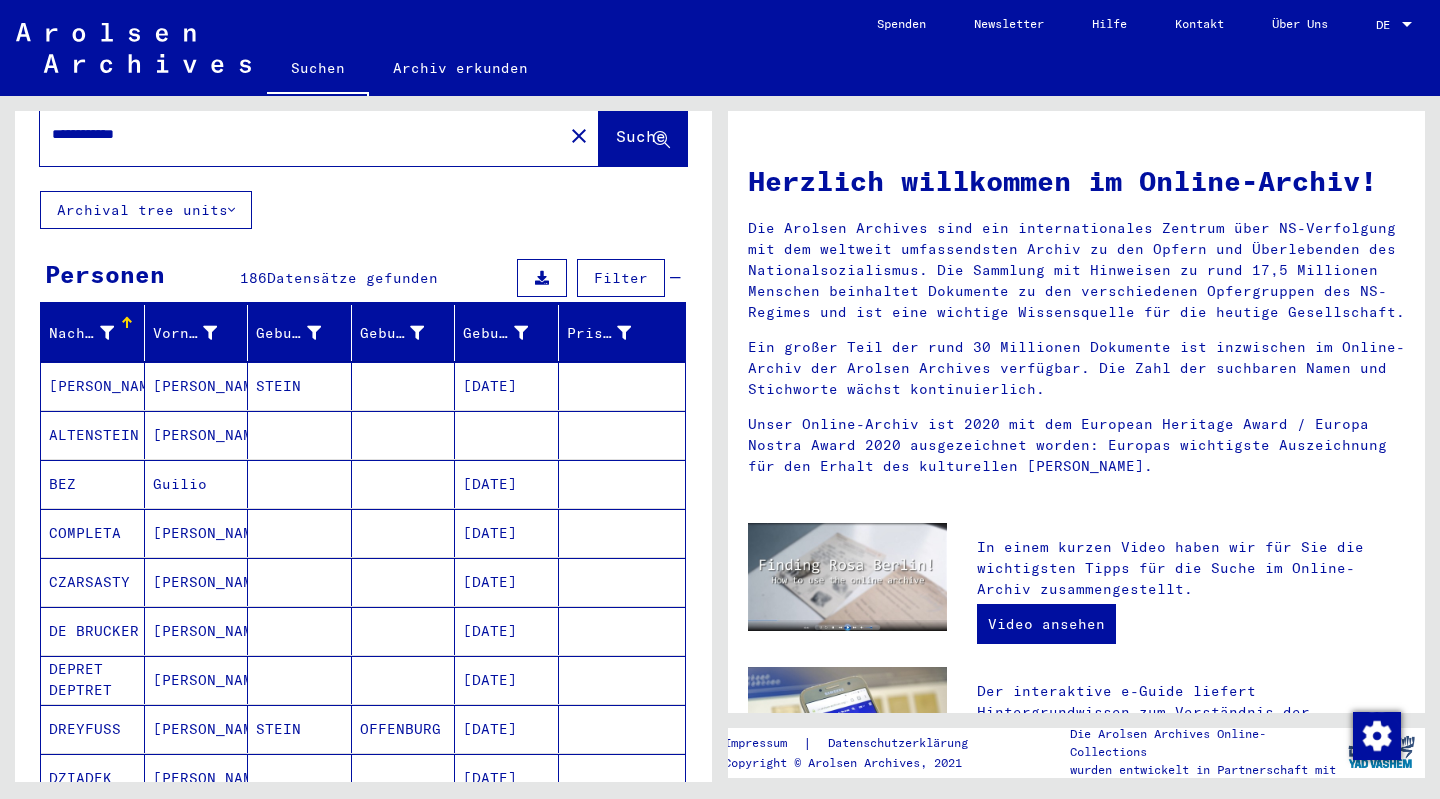 scroll, scrollTop: 63, scrollLeft: 0, axis: vertical 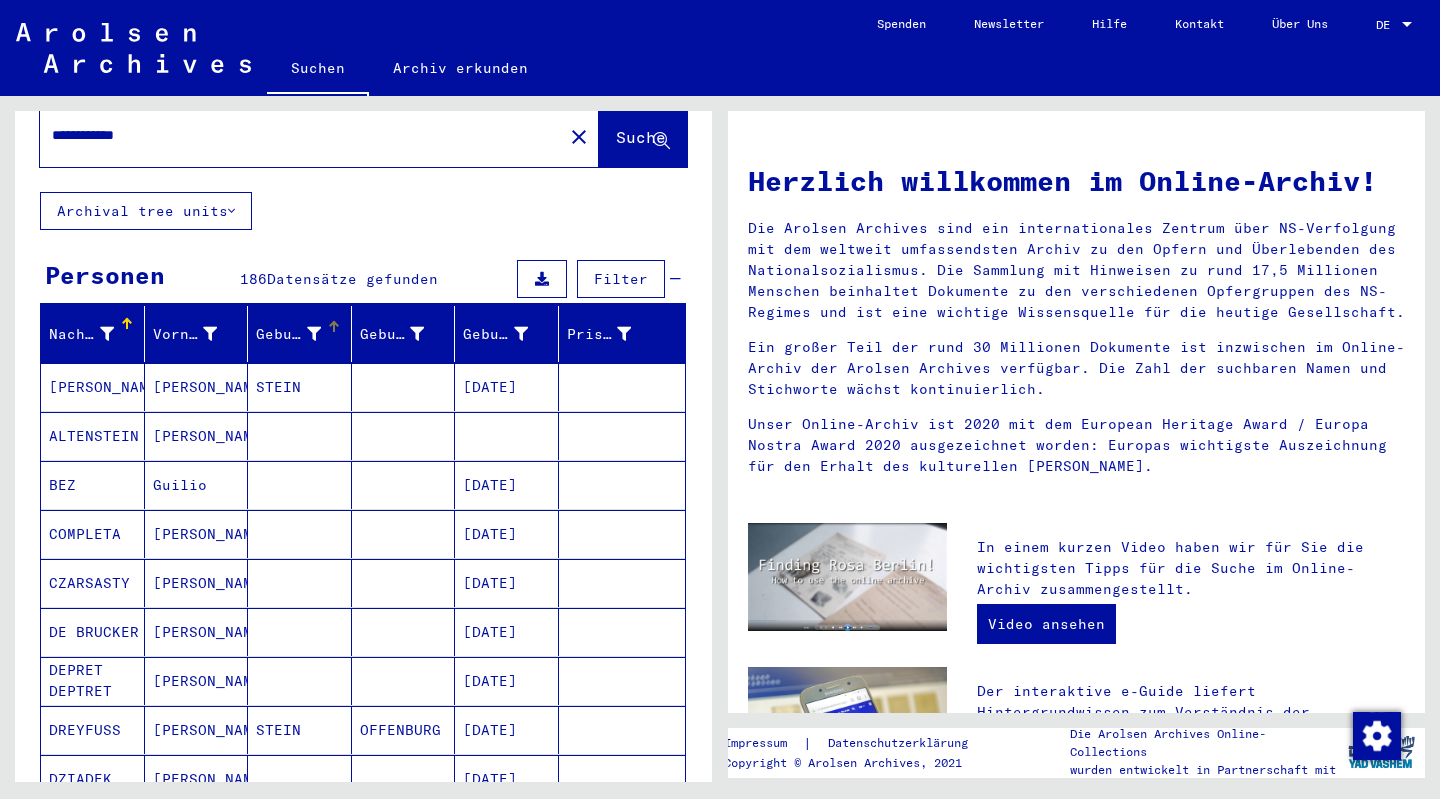 click at bounding box center (314, 334) 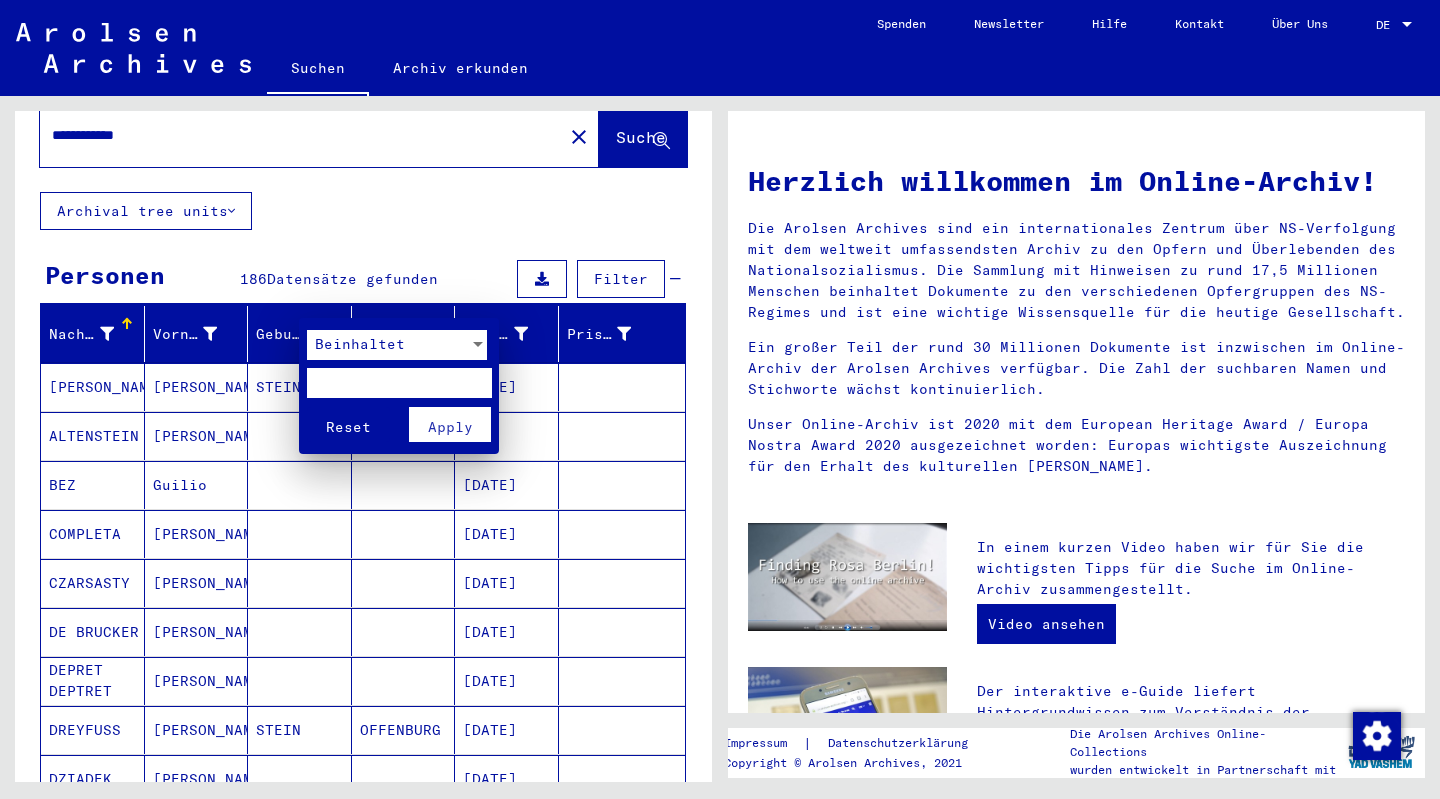 click at bounding box center [720, 399] 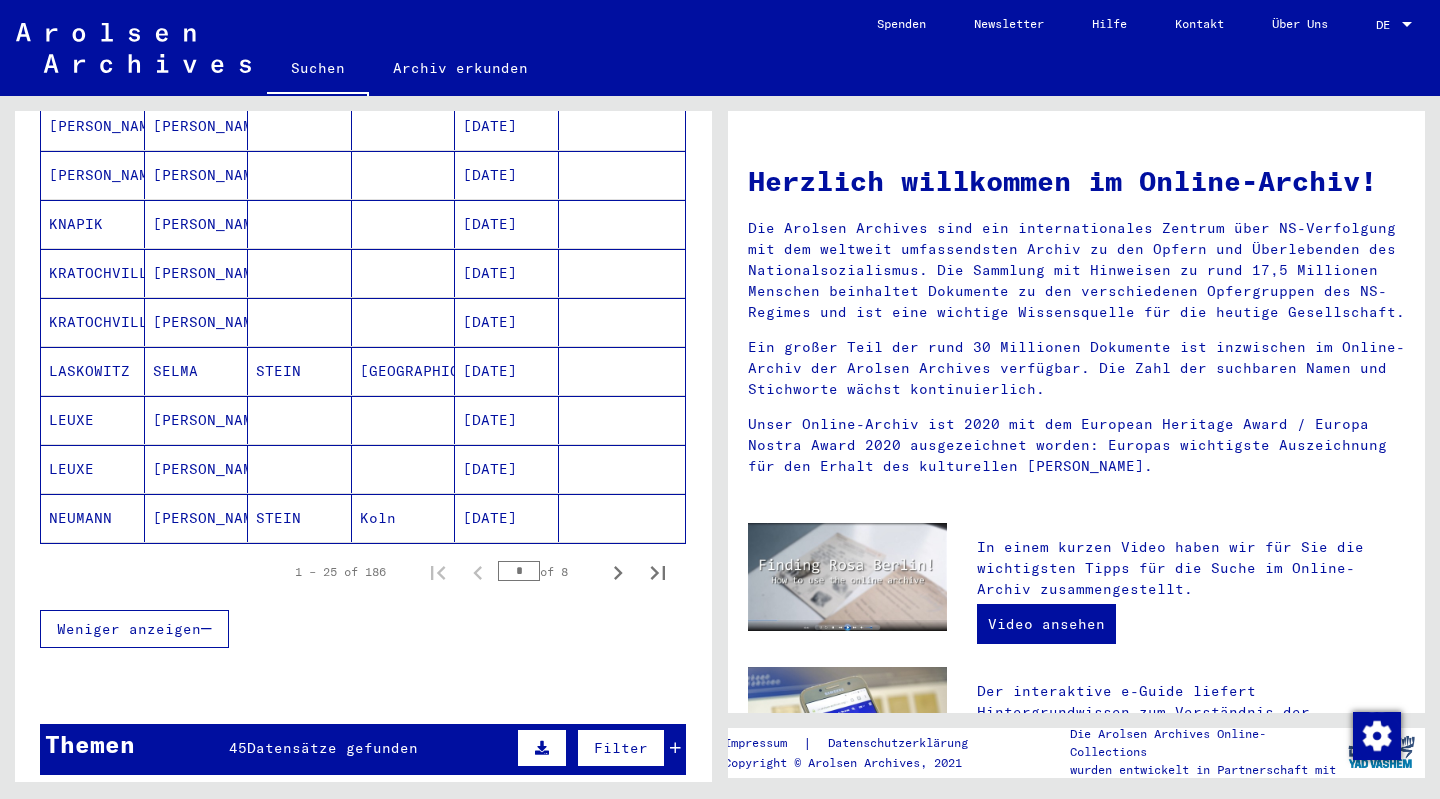 scroll, scrollTop: 1112, scrollLeft: 0, axis: vertical 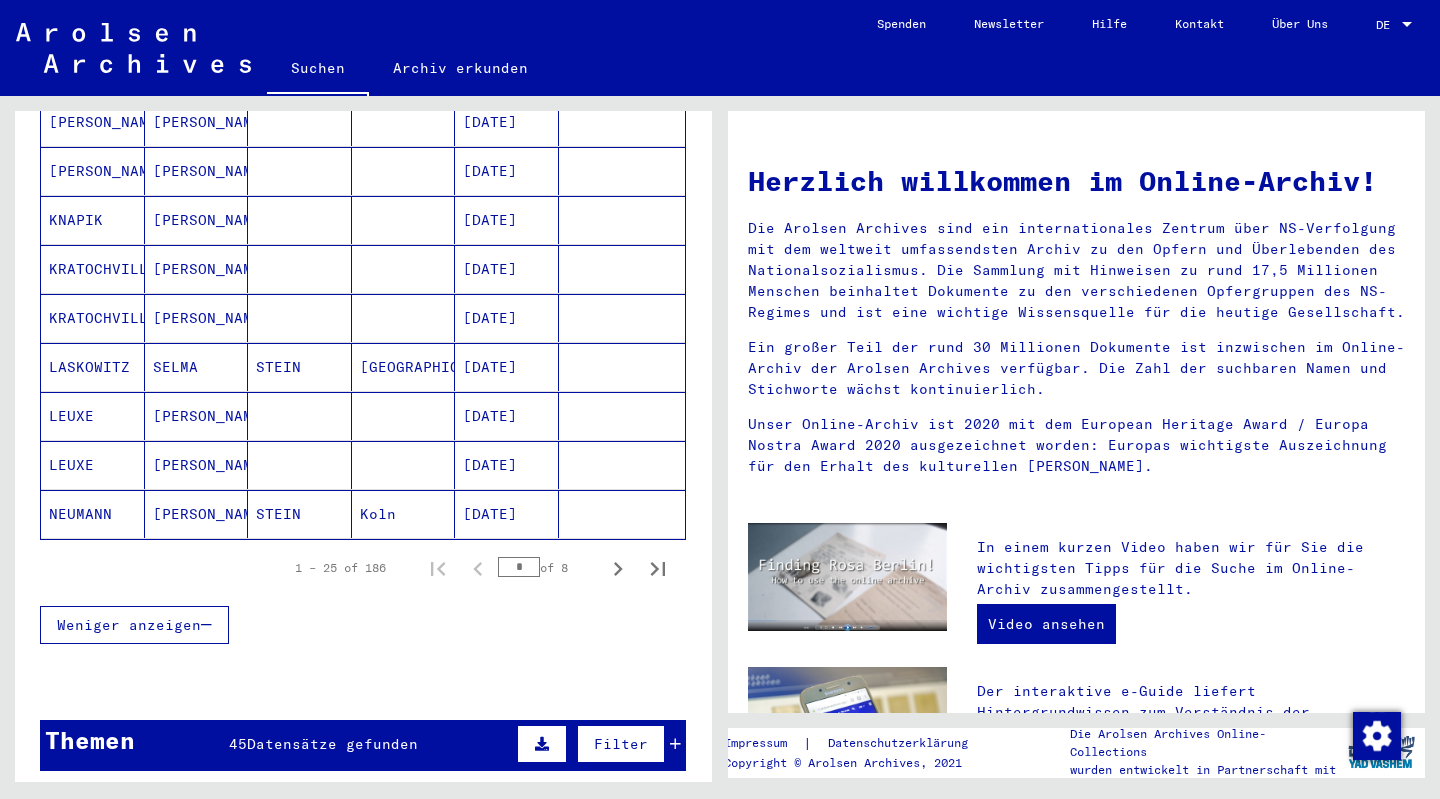 click 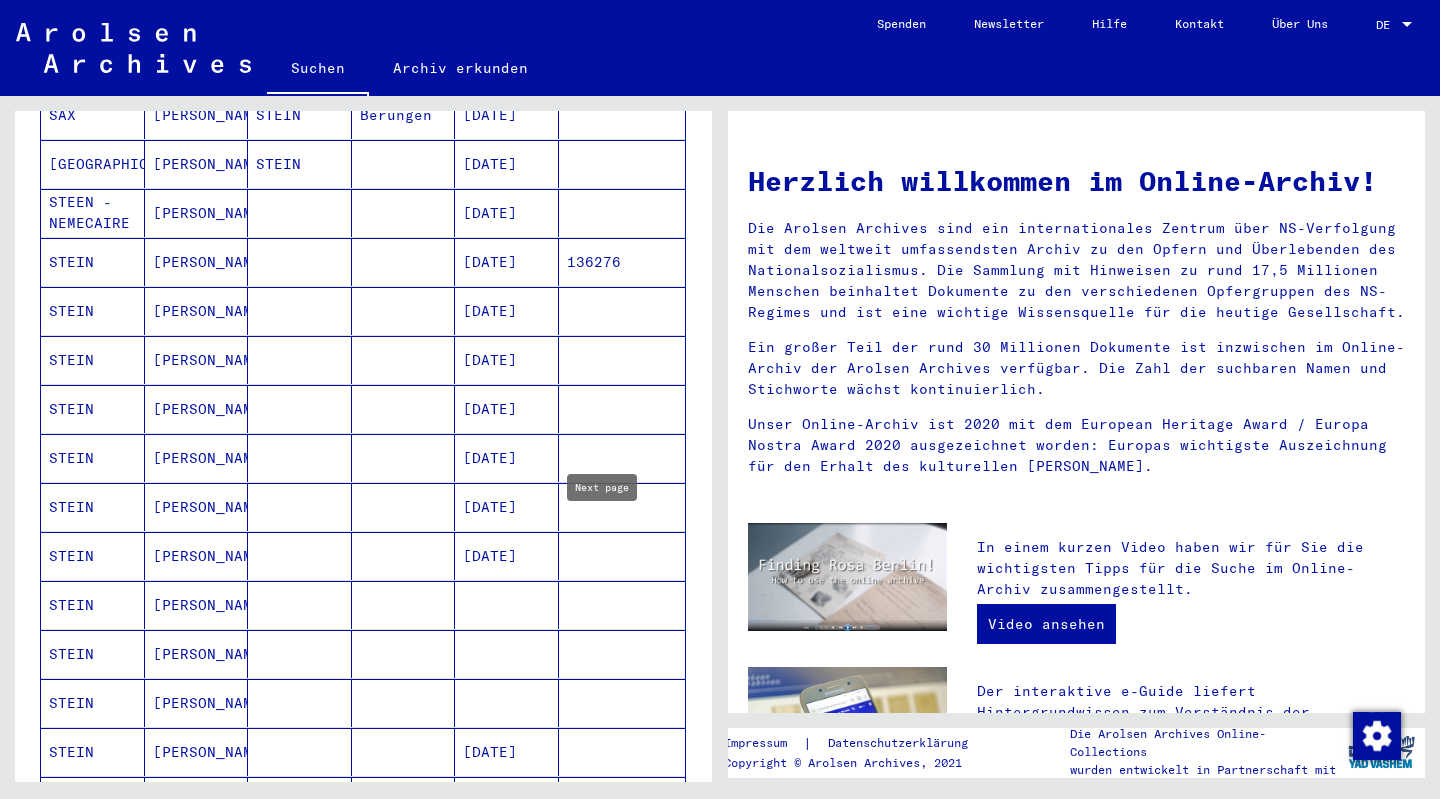 scroll, scrollTop: 540, scrollLeft: 0, axis: vertical 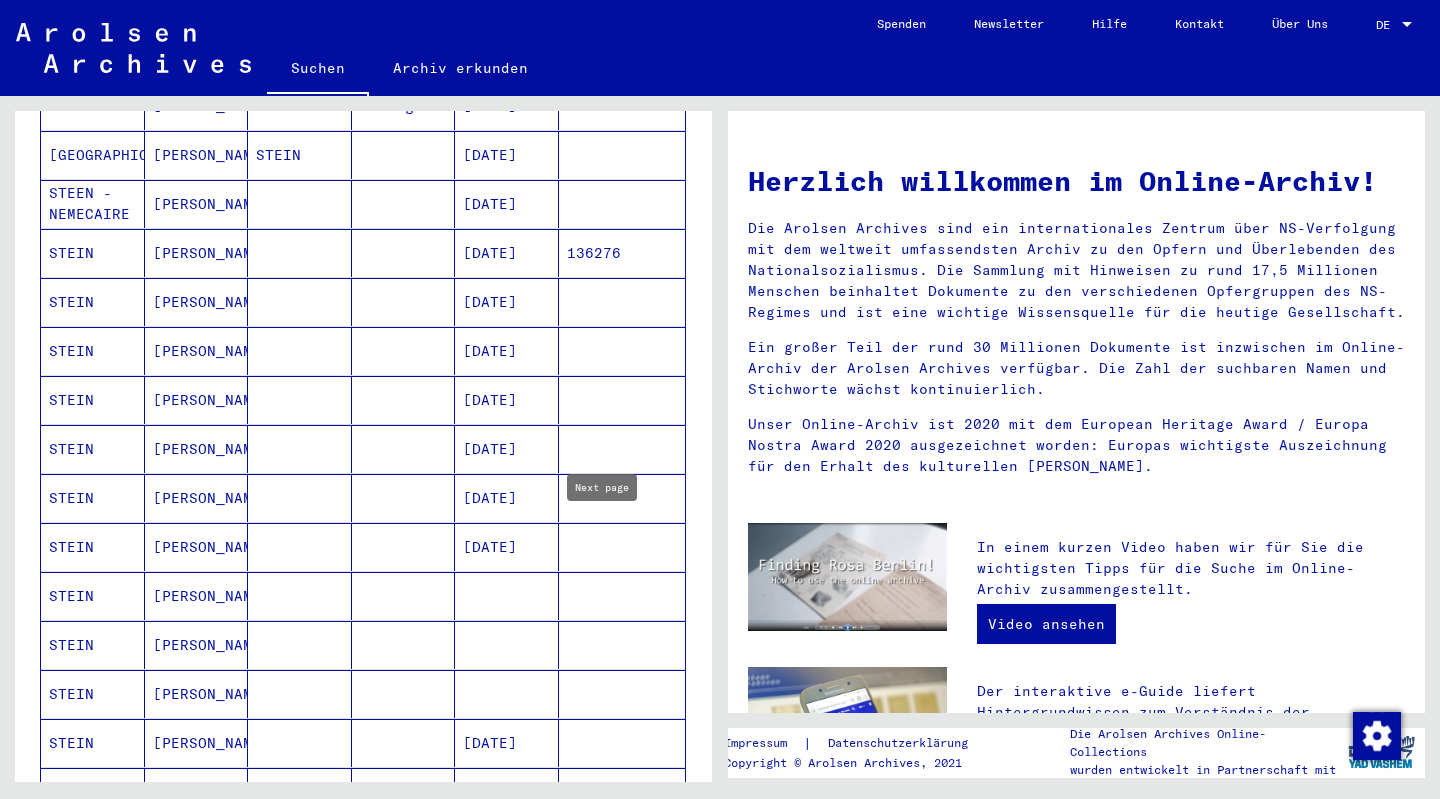 click at bounding box center [300, 400] 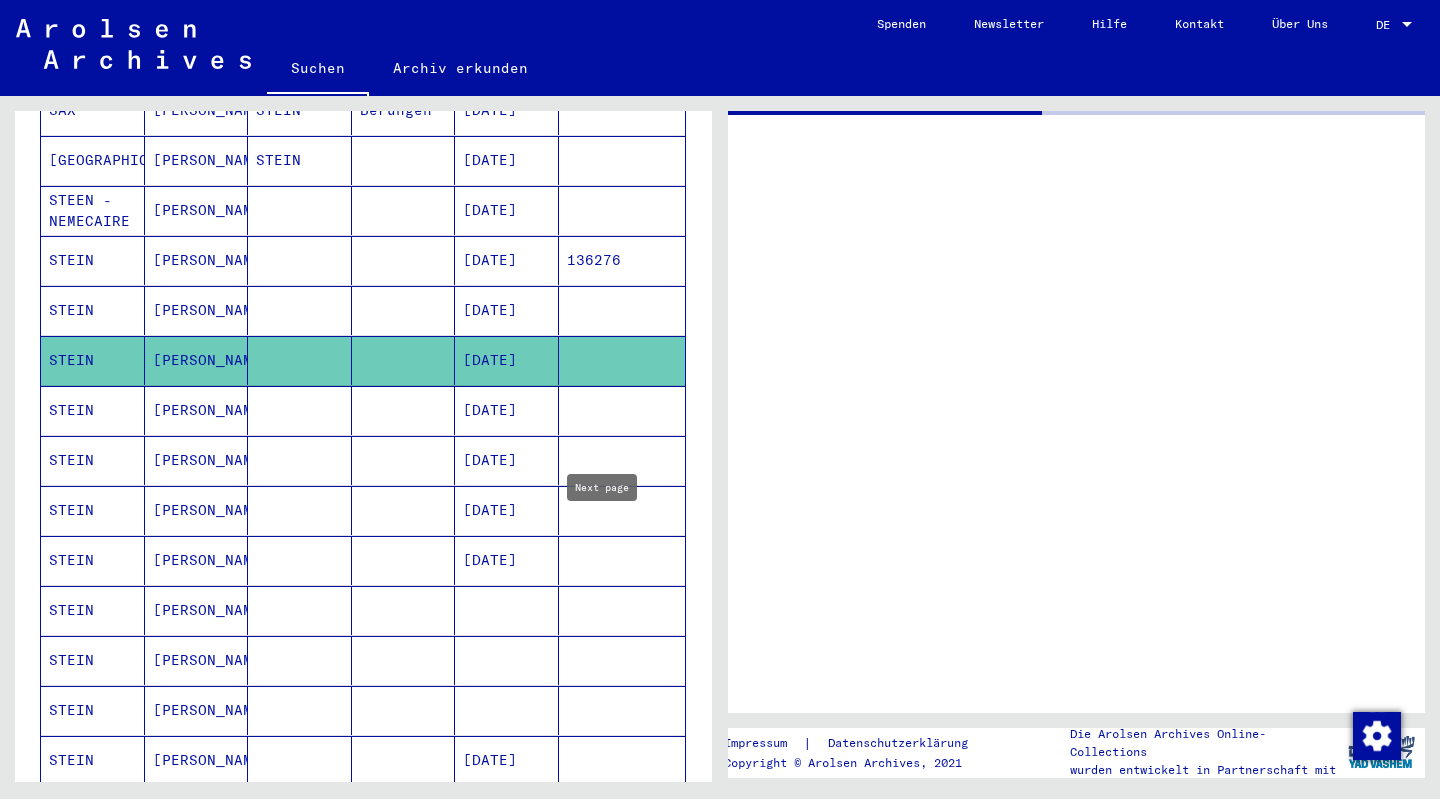 scroll, scrollTop: 544, scrollLeft: 0, axis: vertical 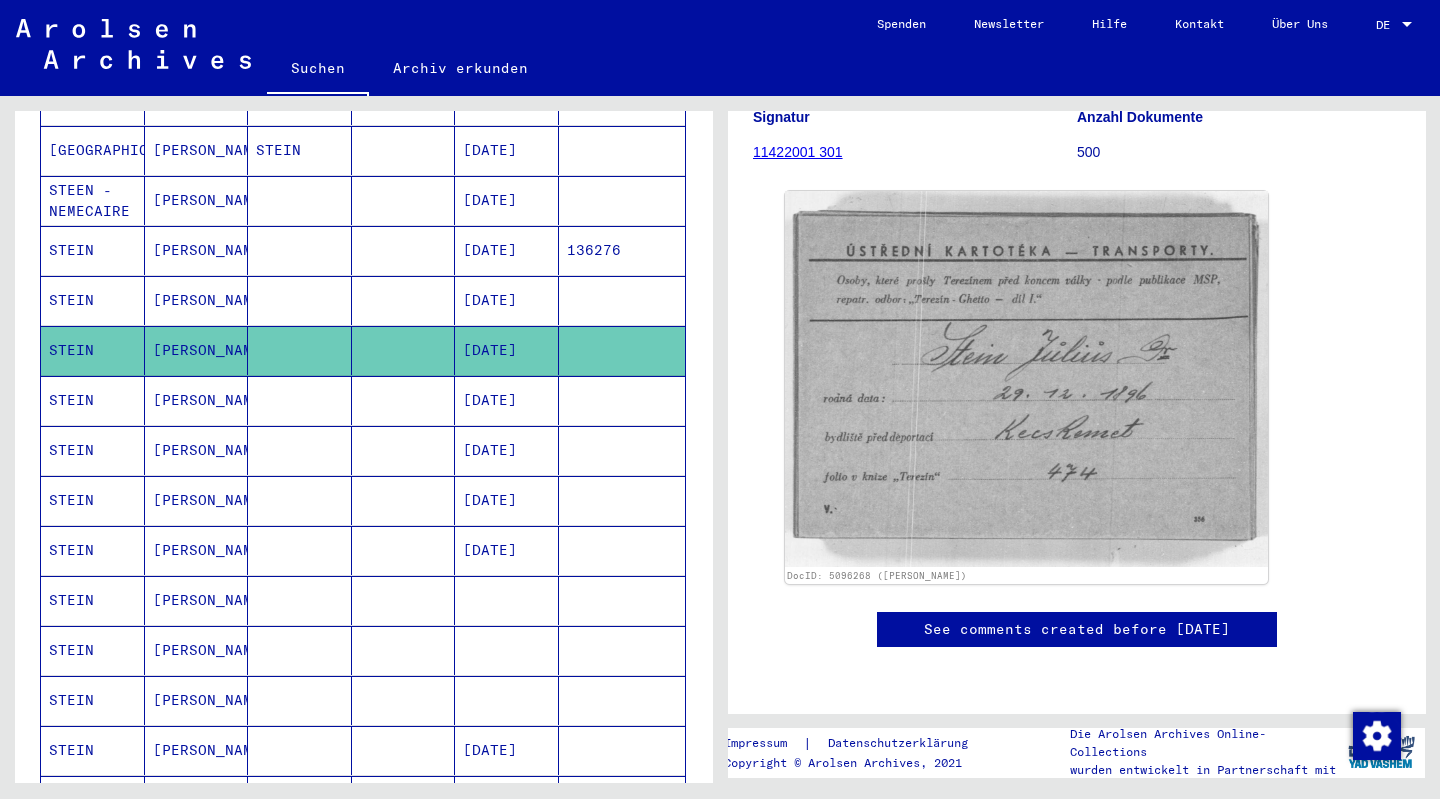 click at bounding box center [404, 450] 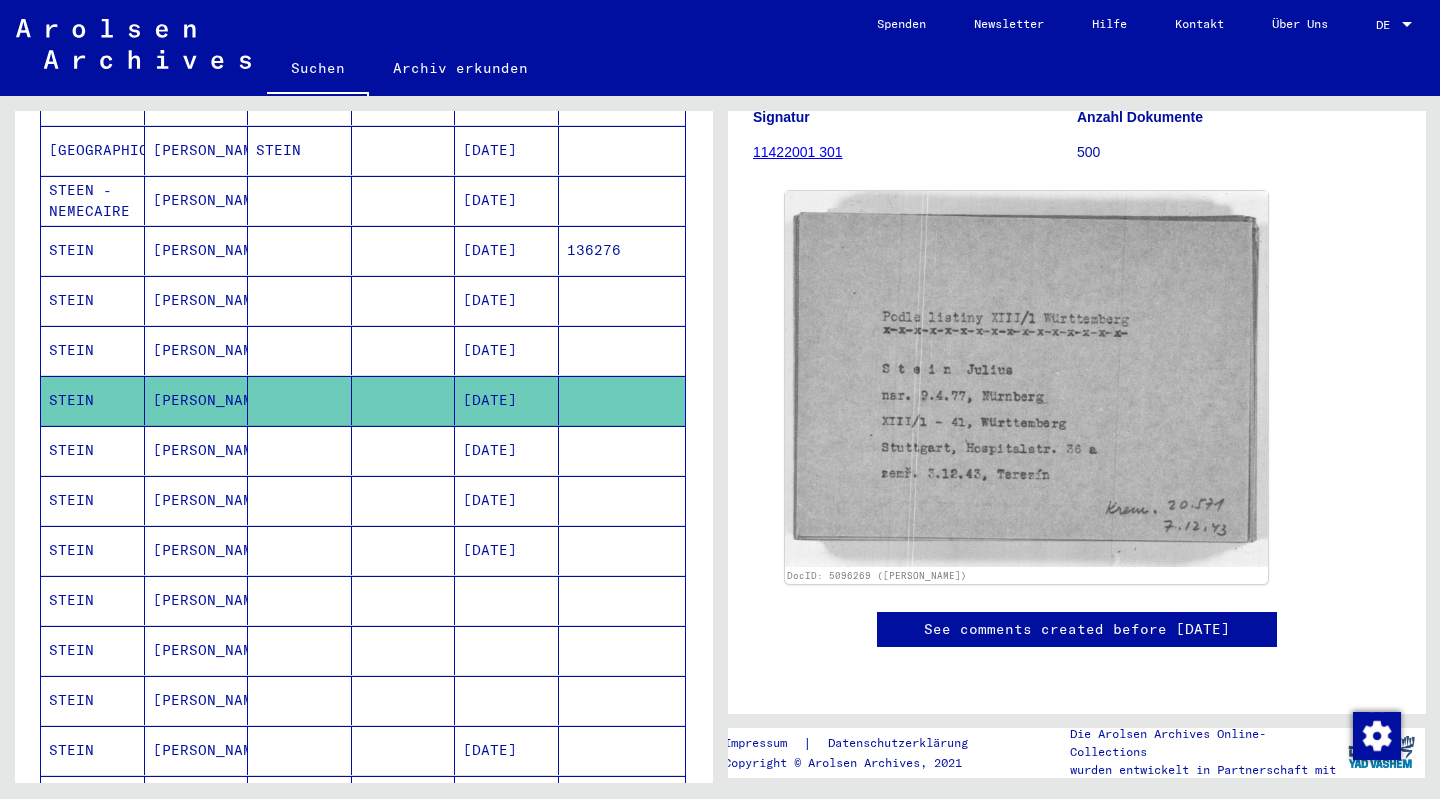 scroll, scrollTop: 274, scrollLeft: 0, axis: vertical 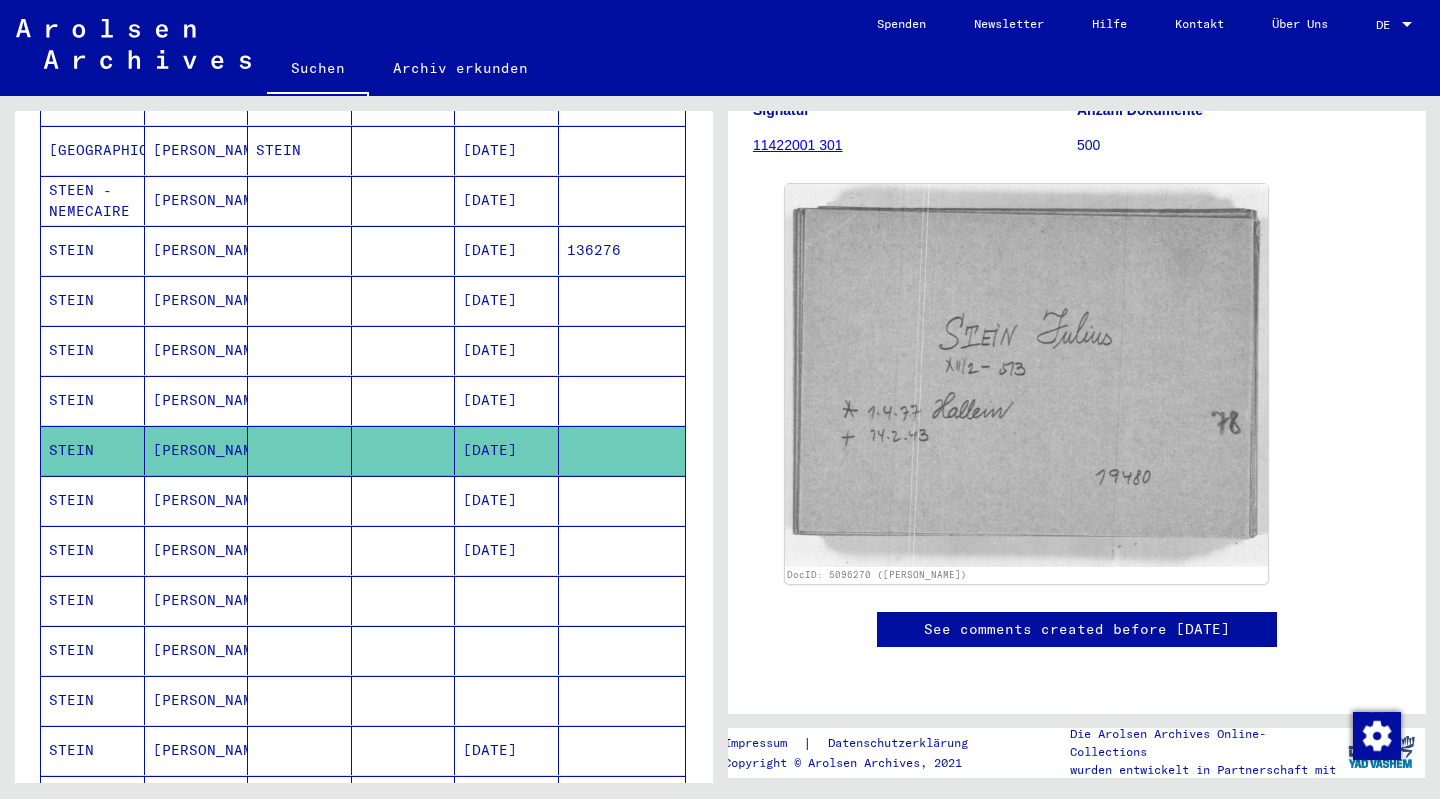 click at bounding box center (404, 550) 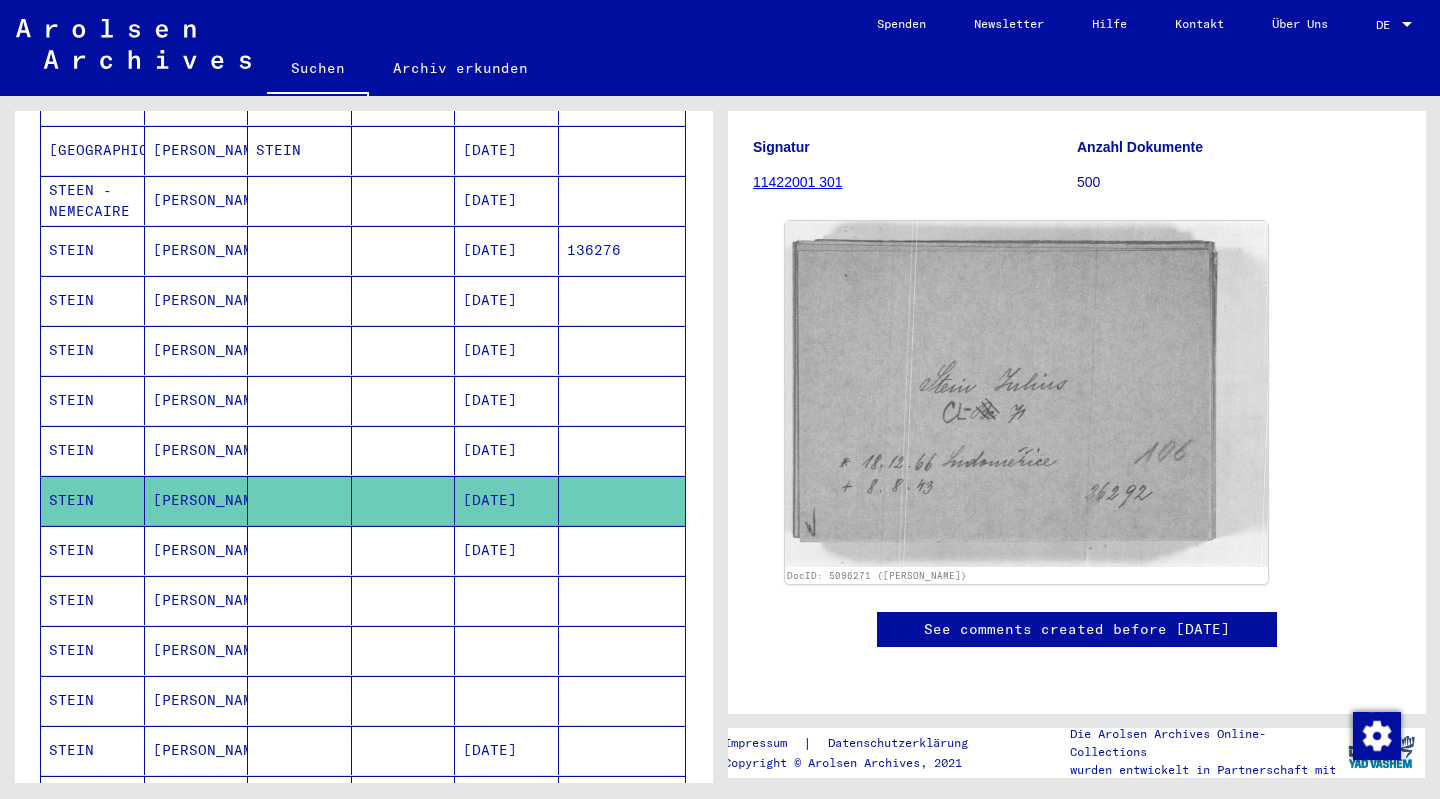 scroll, scrollTop: 404, scrollLeft: 0, axis: vertical 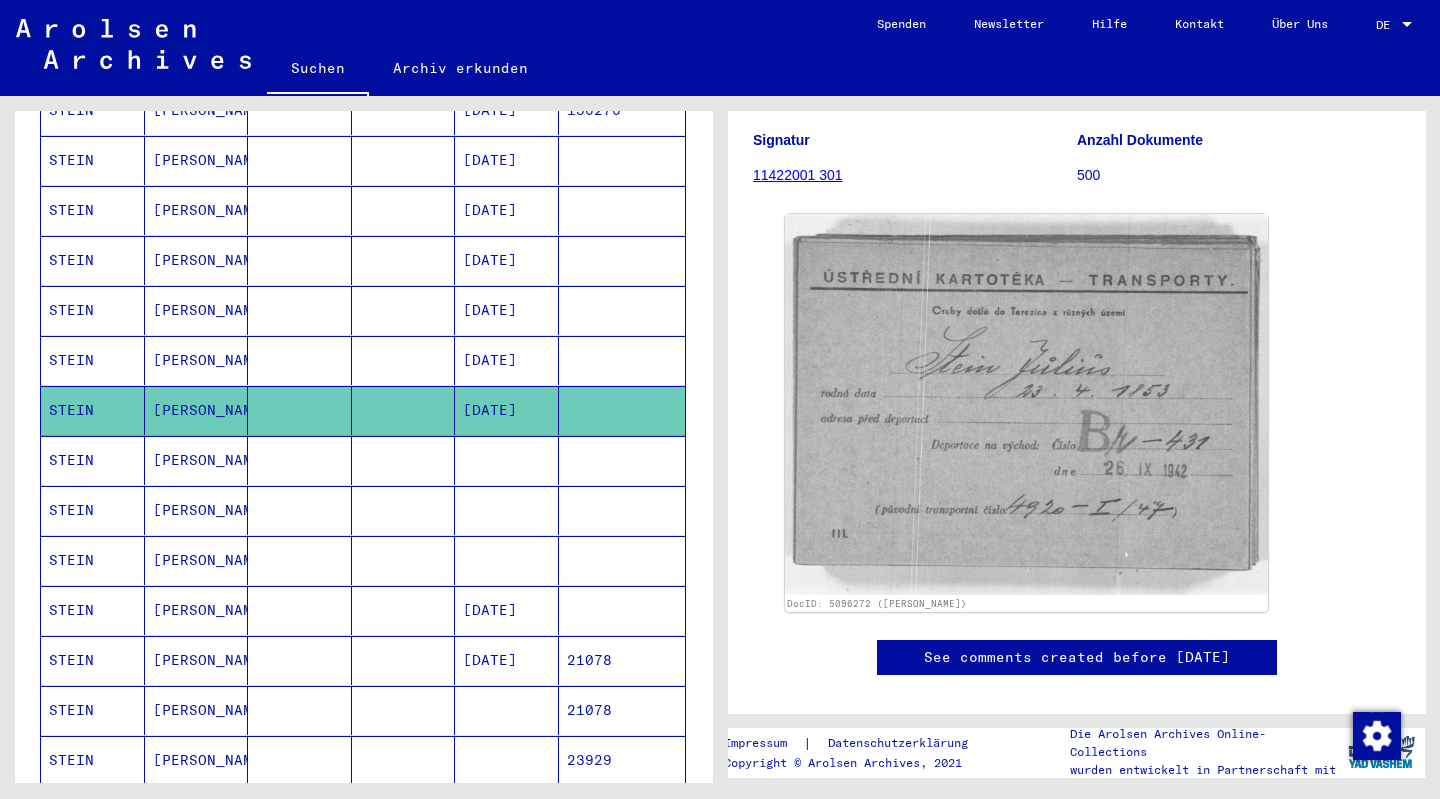 click at bounding box center [507, 510] 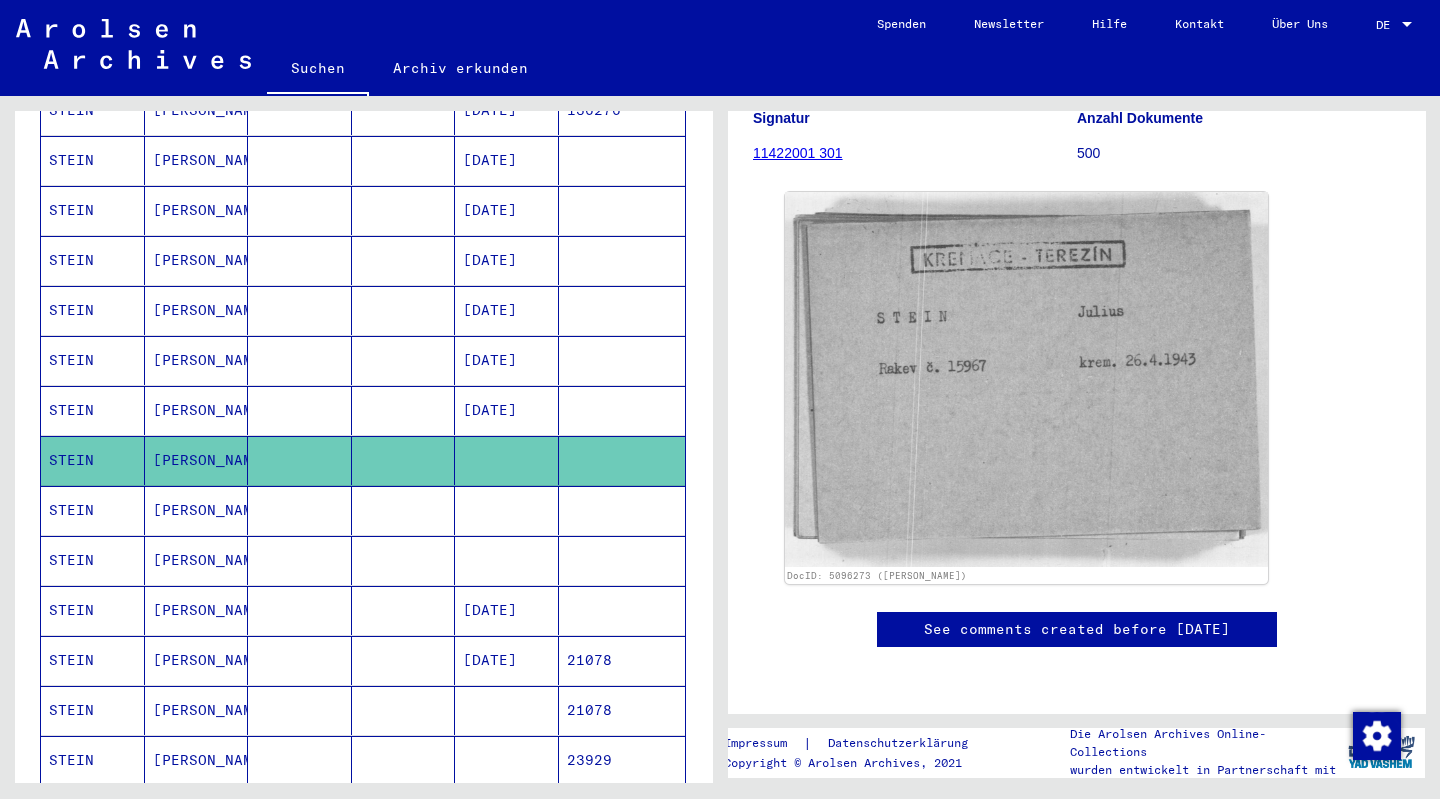 scroll, scrollTop: 284, scrollLeft: 0, axis: vertical 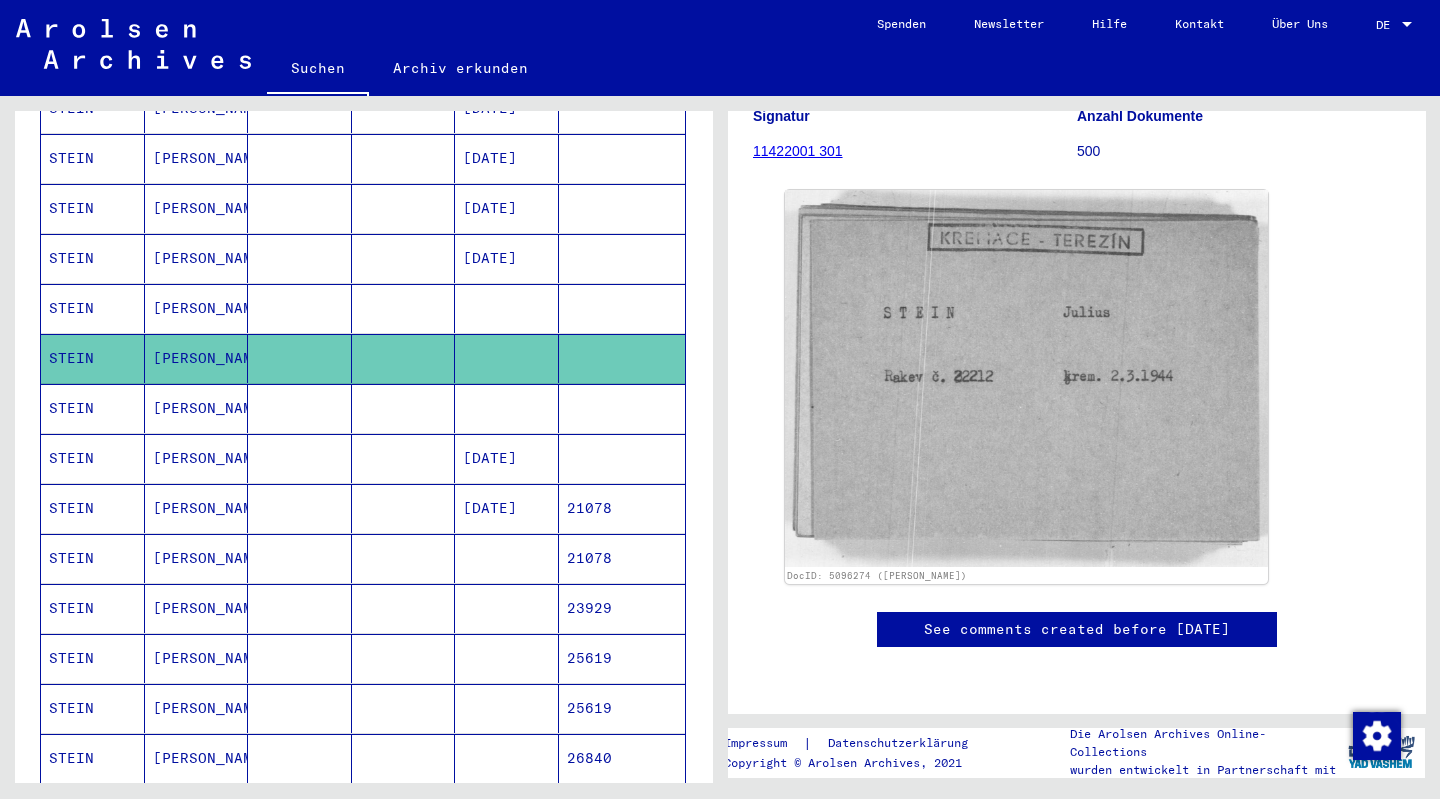 click at bounding box center (404, 458) 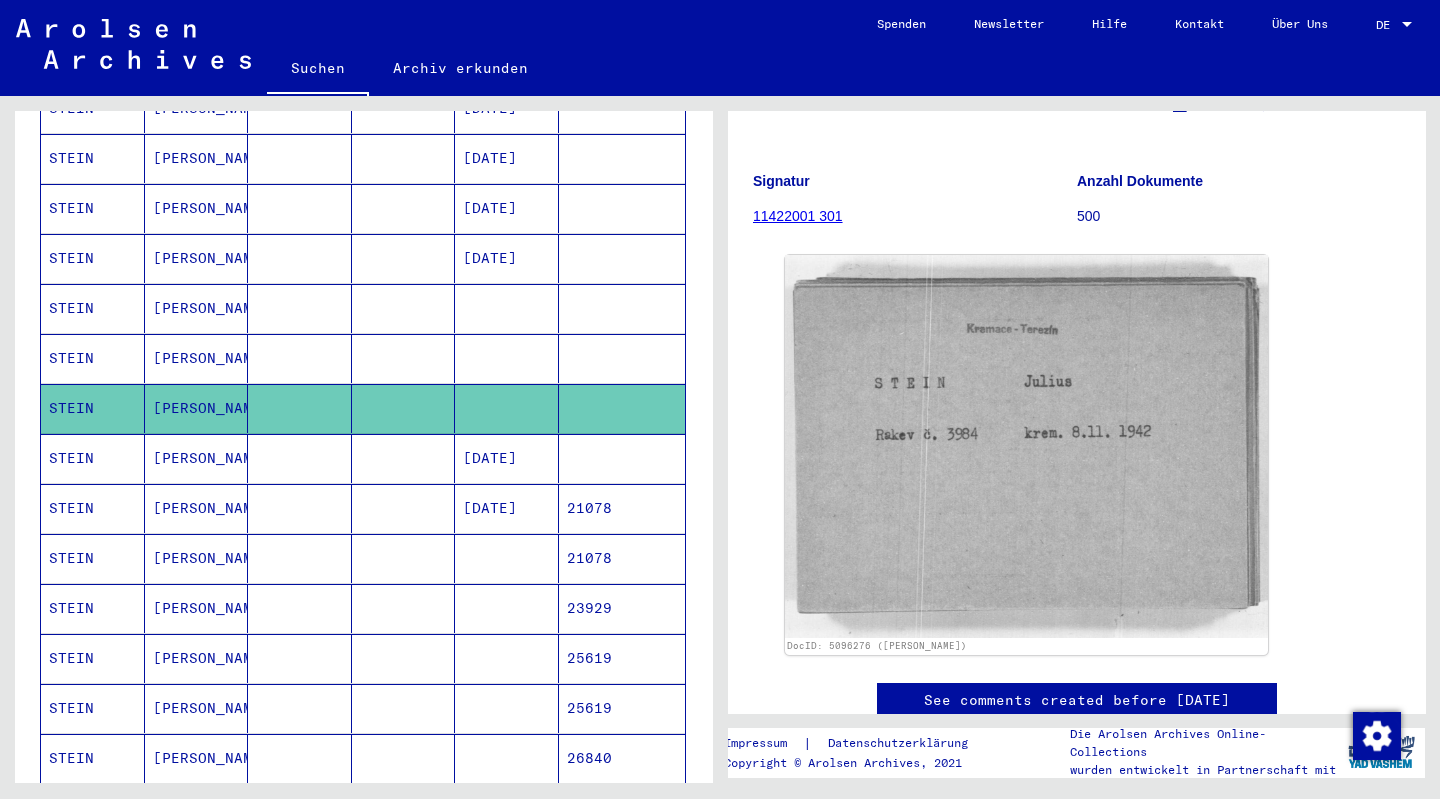 scroll, scrollTop: 226, scrollLeft: 0, axis: vertical 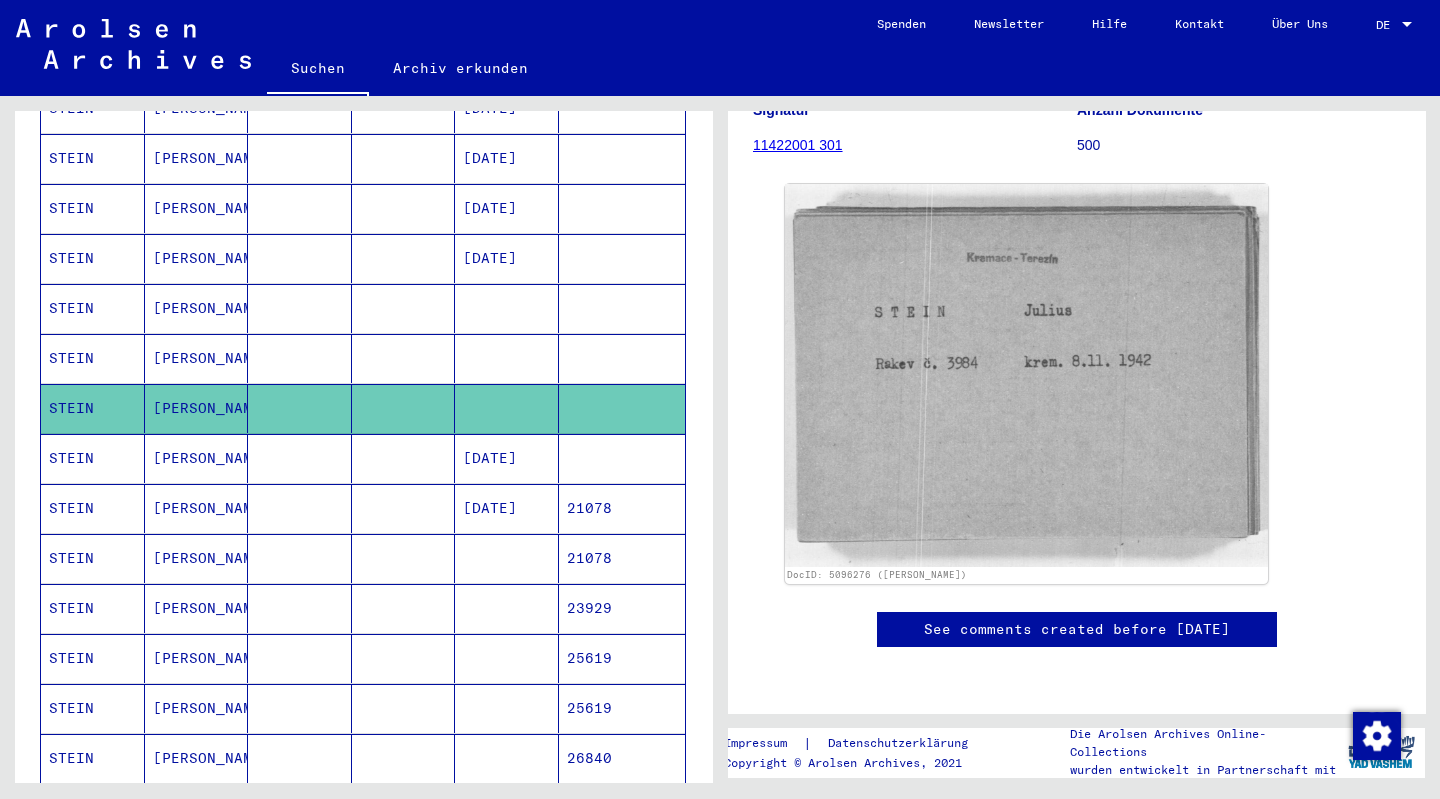 click on "[DATE]" at bounding box center (507, 508) 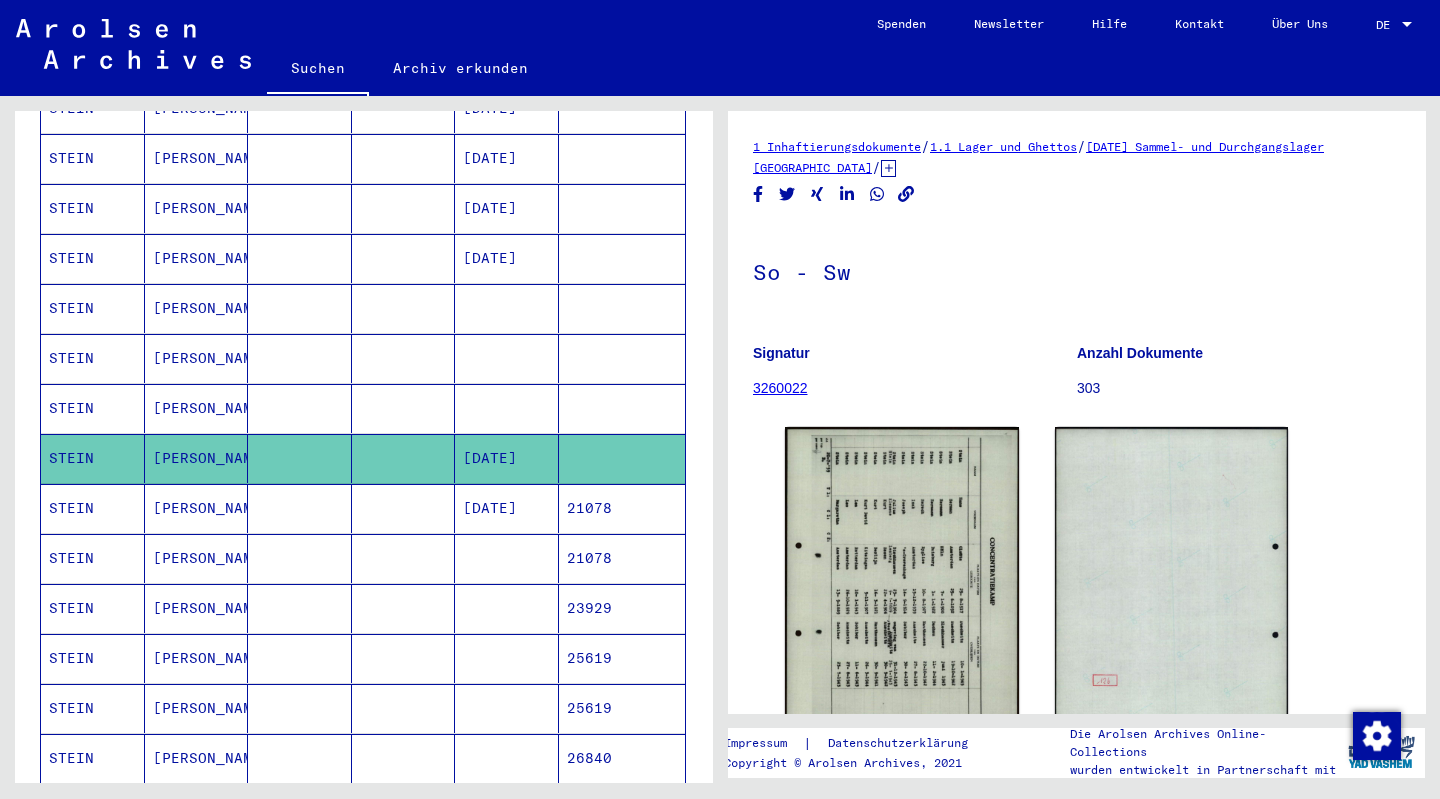 scroll, scrollTop: 174, scrollLeft: 0, axis: vertical 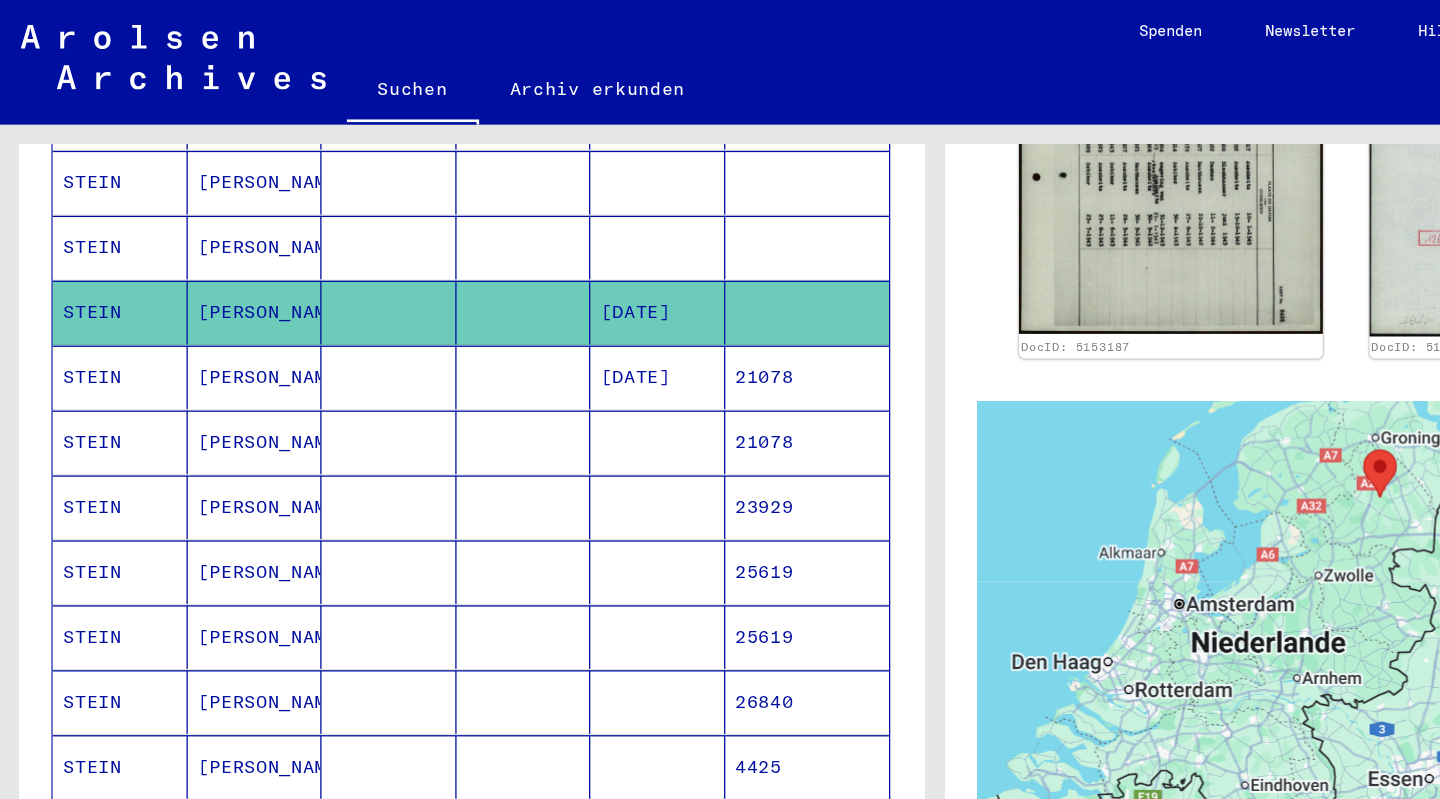 click on "[DATE]" at bounding box center (507, 340) 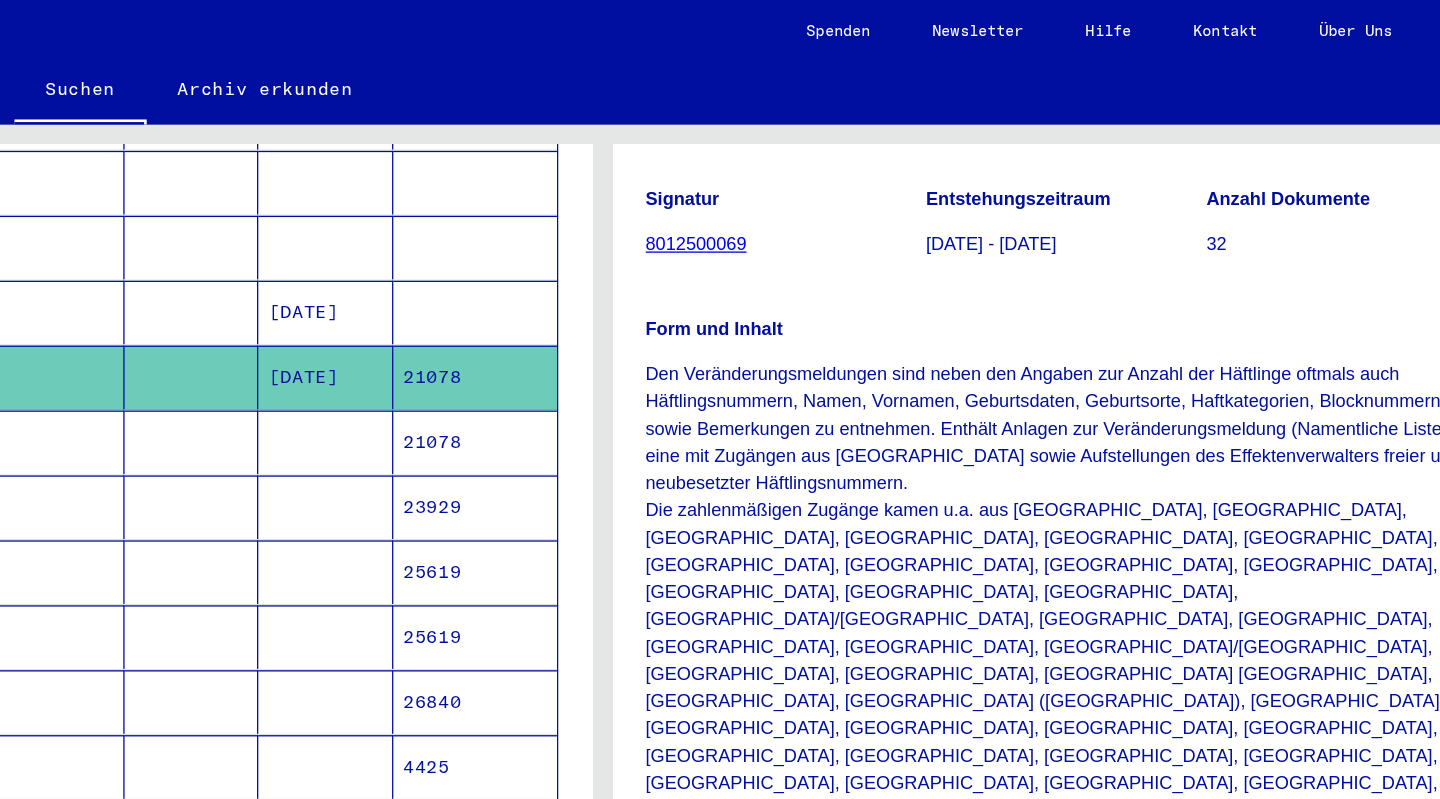 scroll, scrollTop: 187, scrollLeft: 0, axis: vertical 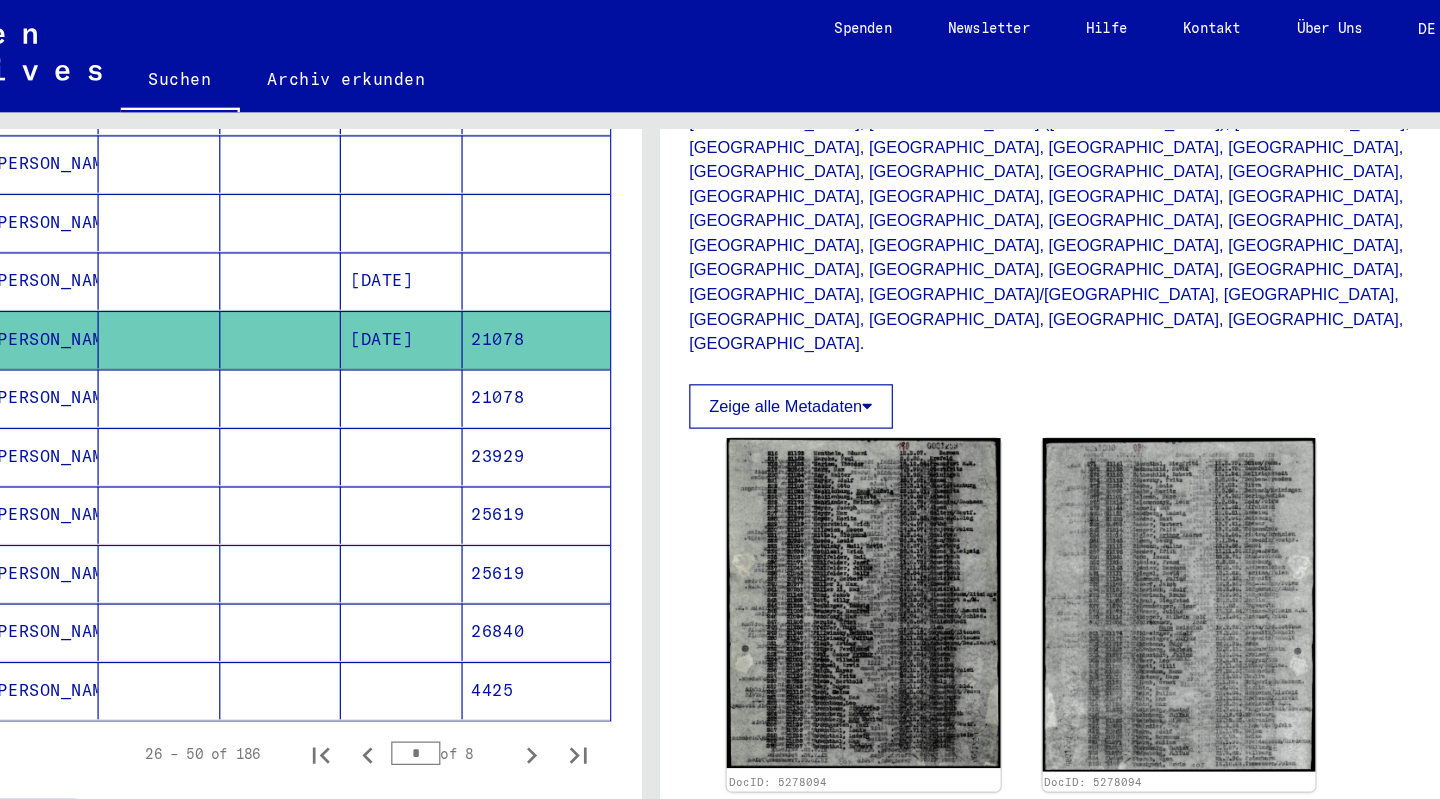 click on "Zeige alle Metadaten" 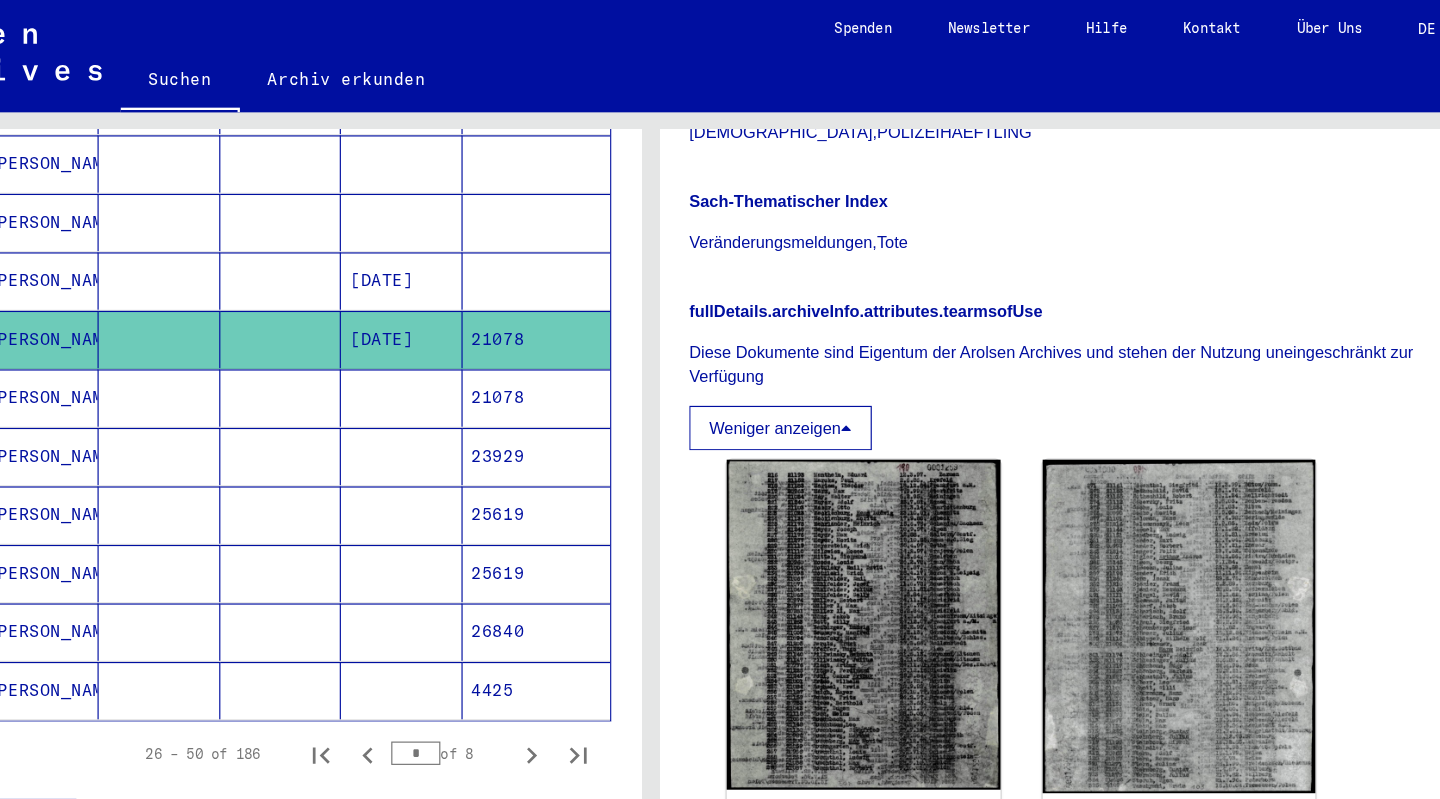 scroll, scrollTop: 1450, scrollLeft: 0, axis: vertical 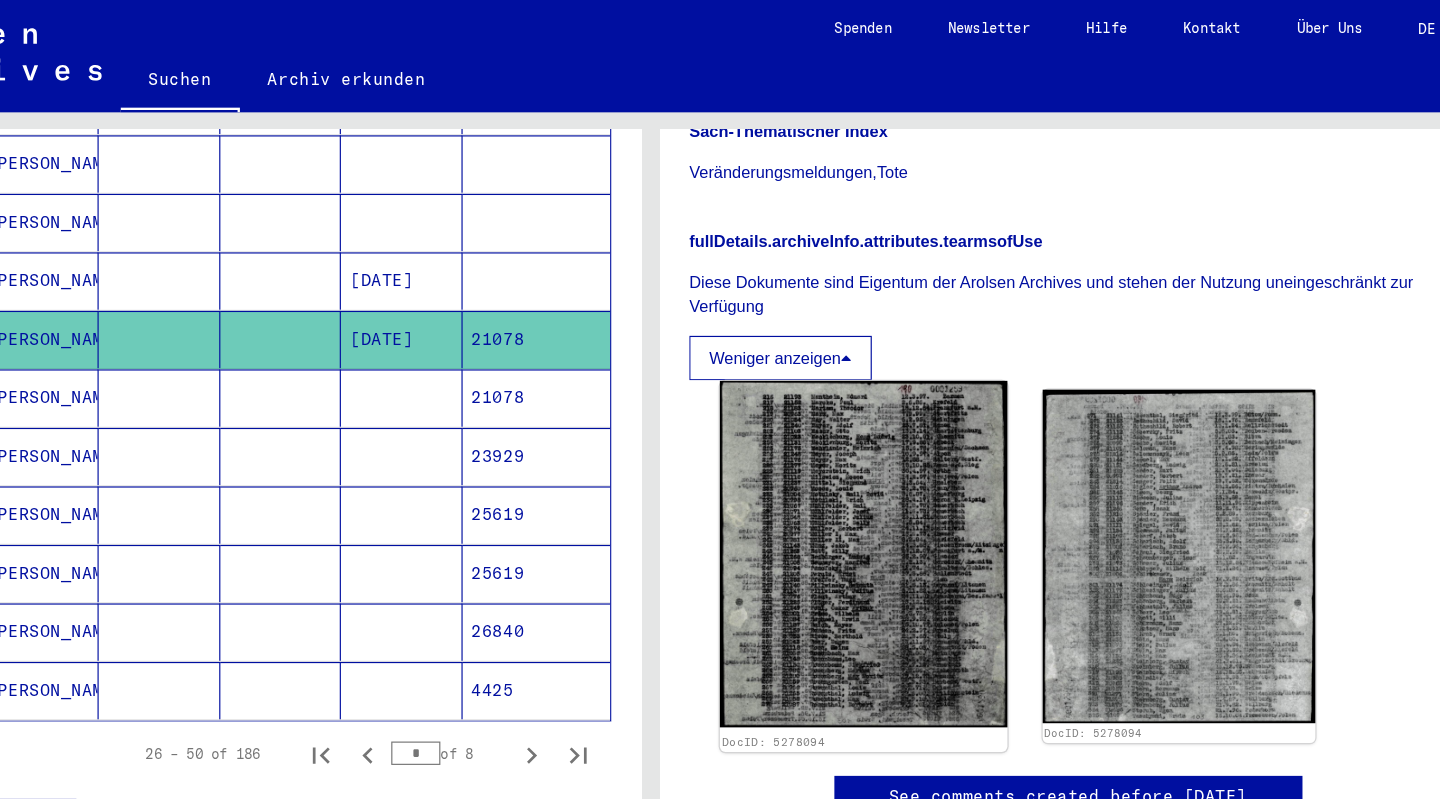 click 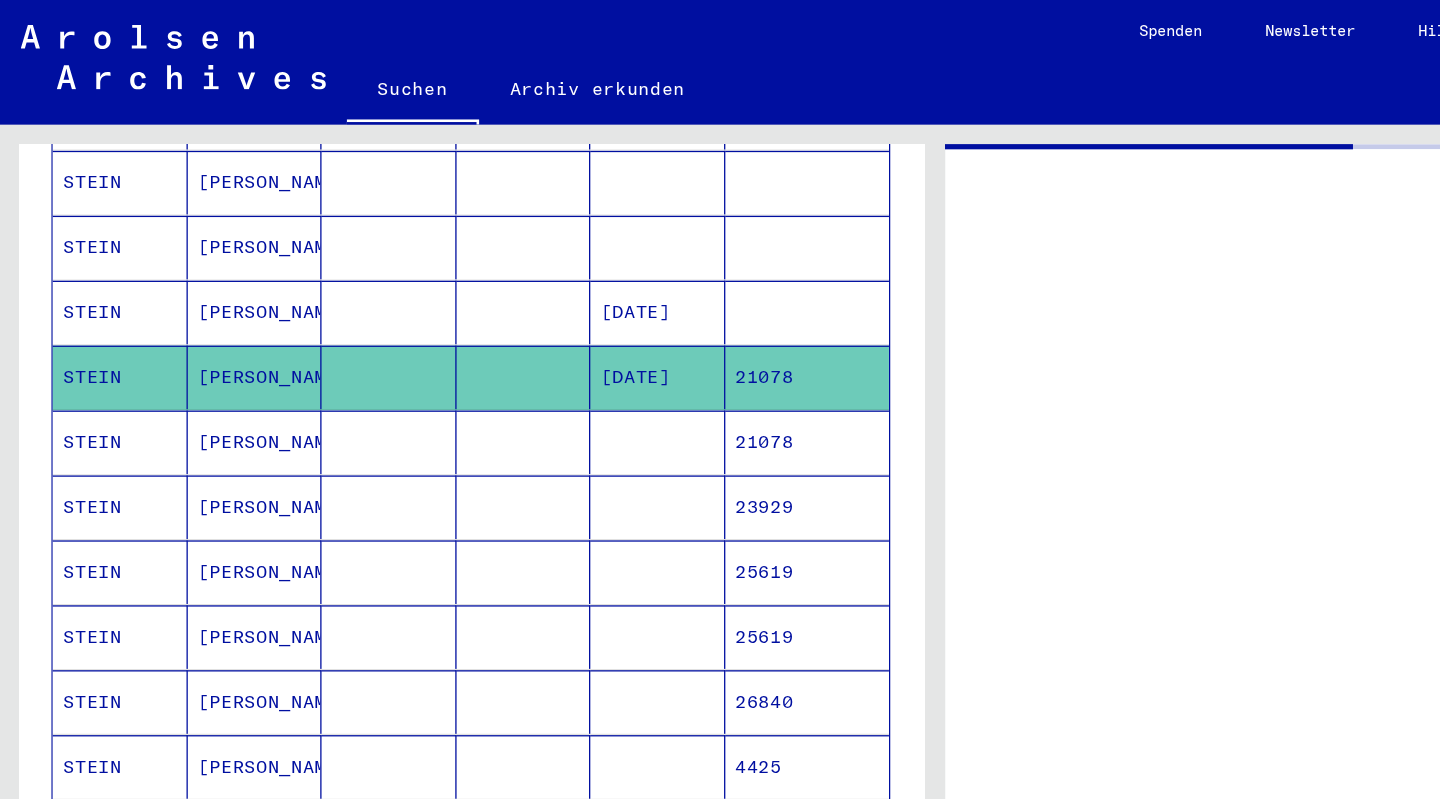 scroll, scrollTop: 0, scrollLeft: 0, axis: both 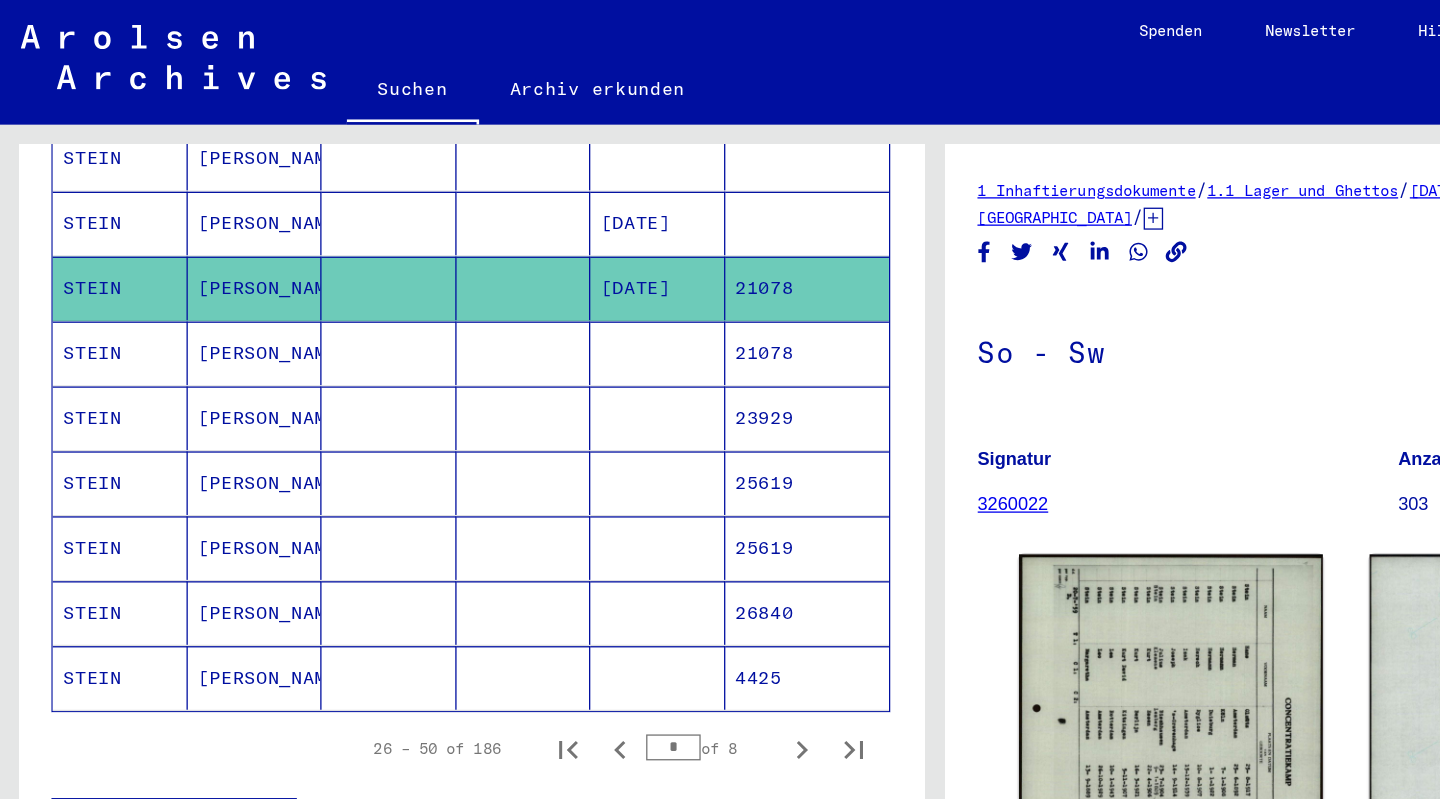 click at bounding box center [404, 322] 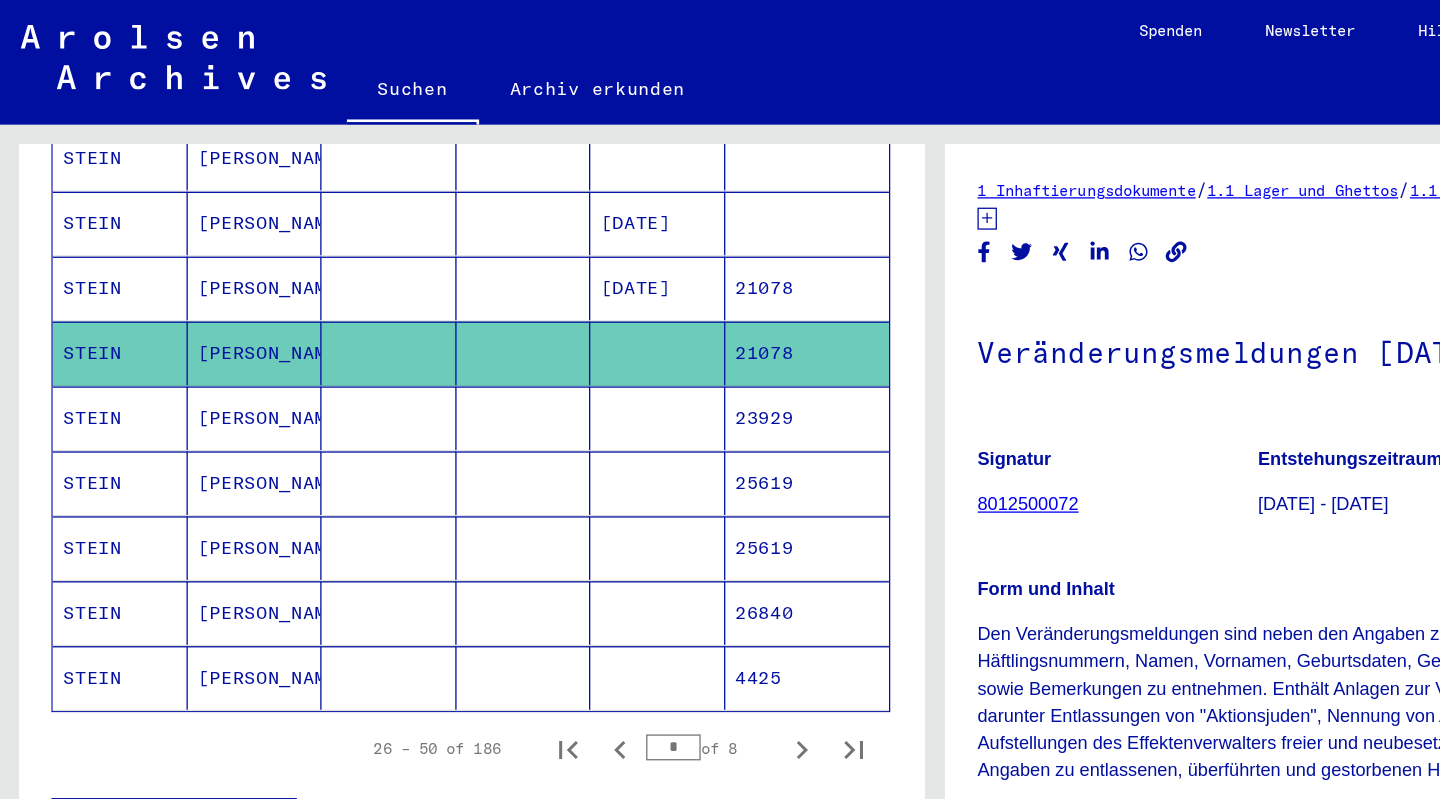 scroll, scrollTop: 1118, scrollLeft: 0, axis: vertical 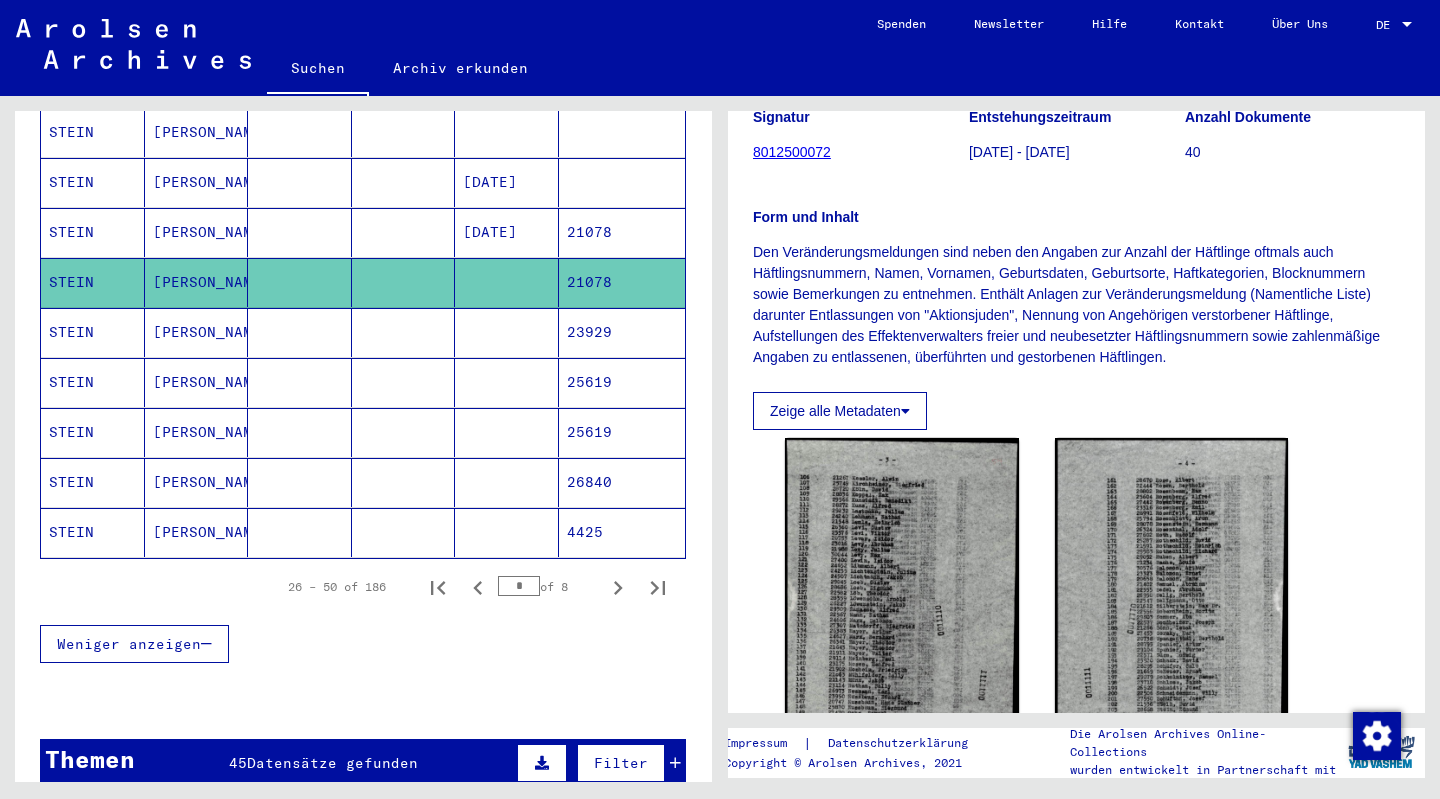 click at bounding box center [507, 382] 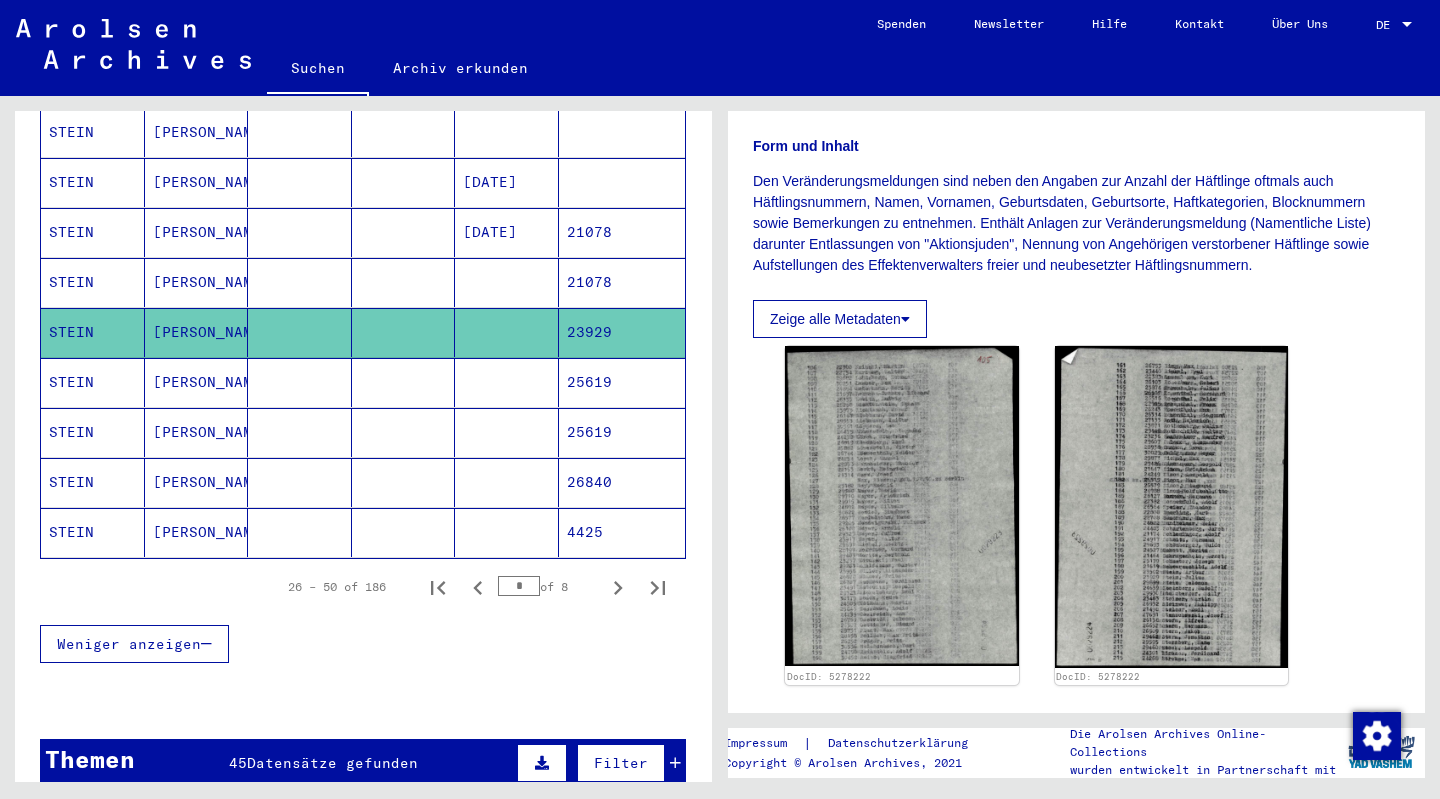 scroll, scrollTop: 312, scrollLeft: 0, axis: vertical 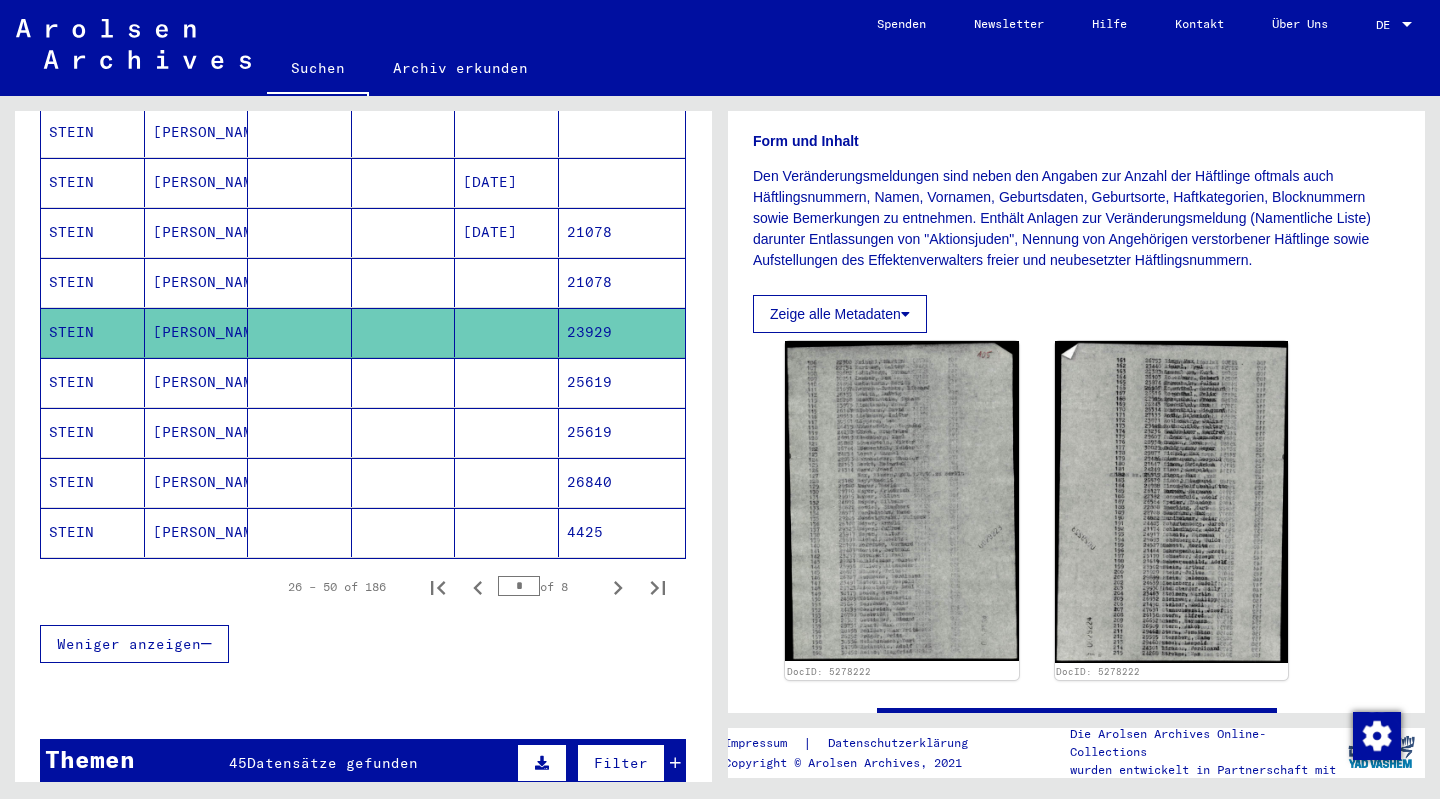 click at bounding box center [404, 482] 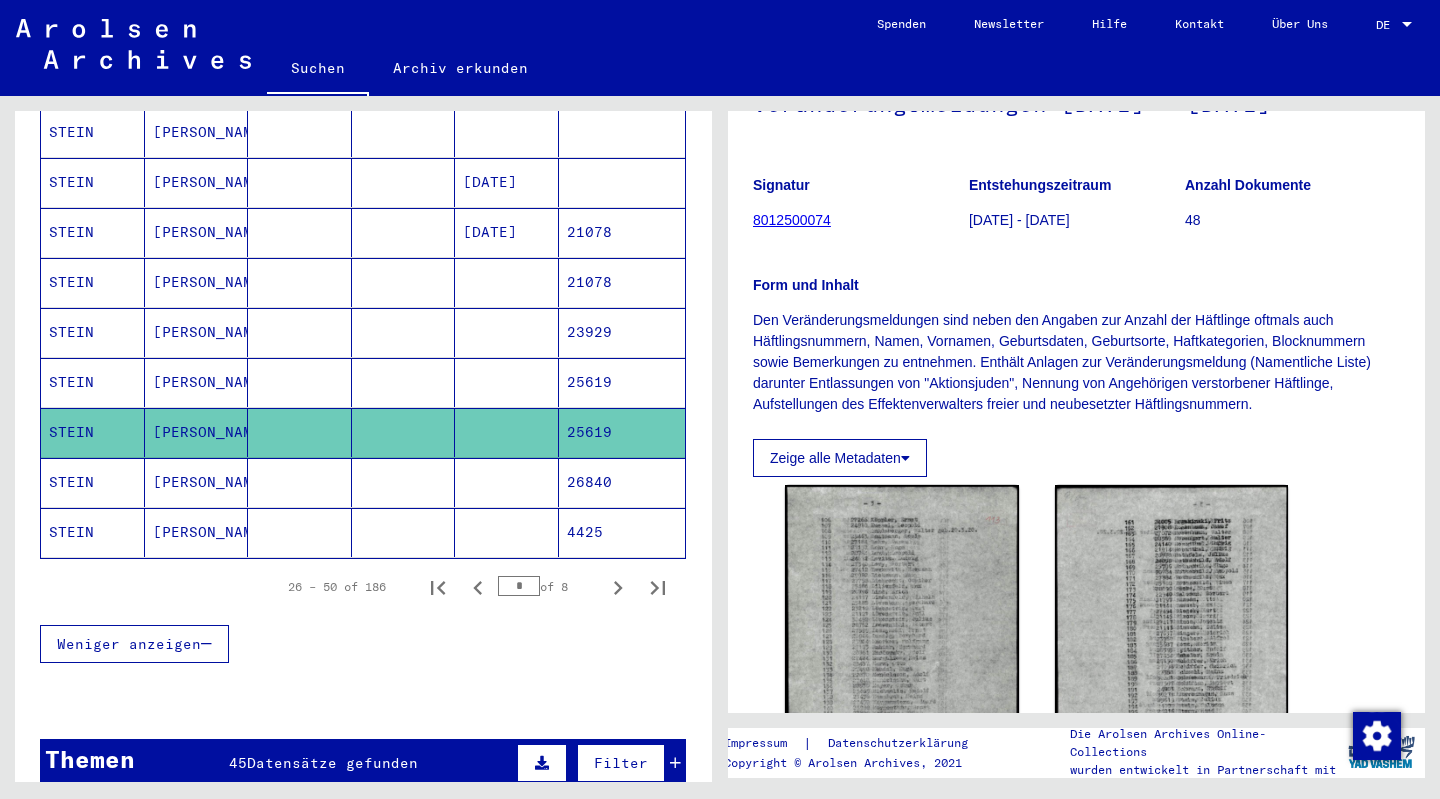 scroll, scrollTop: 266, scrollLeft: 0, axis: vertical 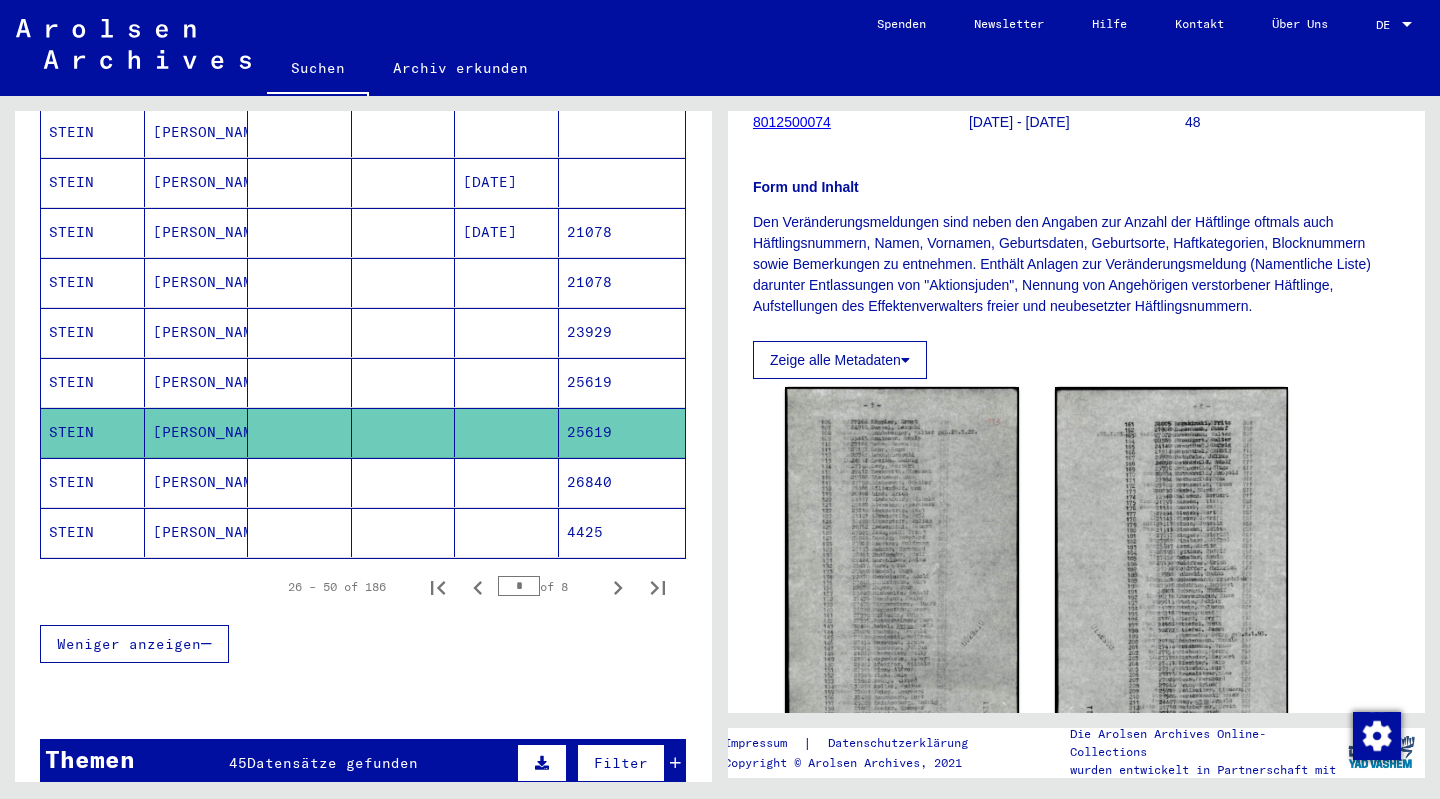 click at bounding box center (507, 432) 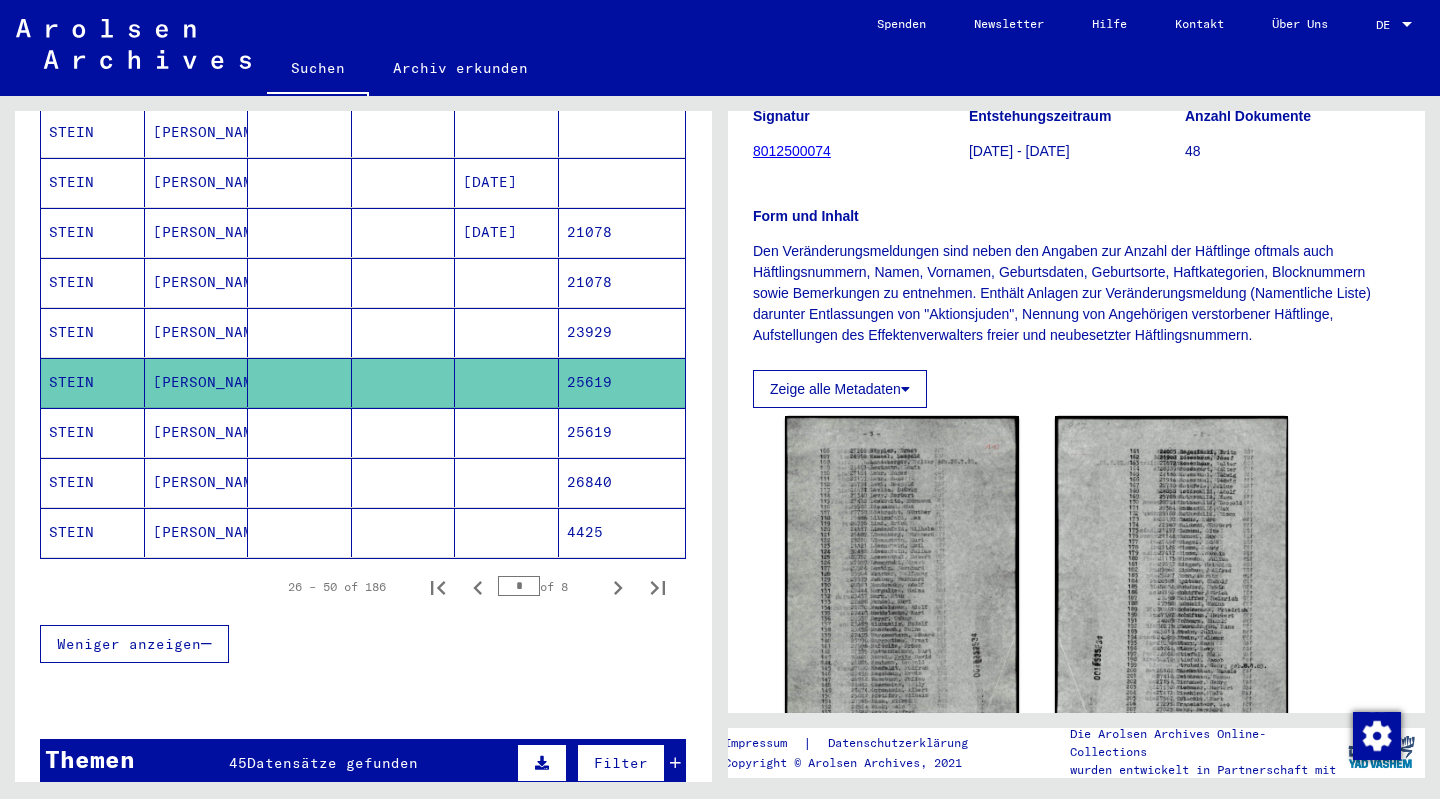 scroll, scrollTop: 246, scrollLeft: 0, axis: vertical 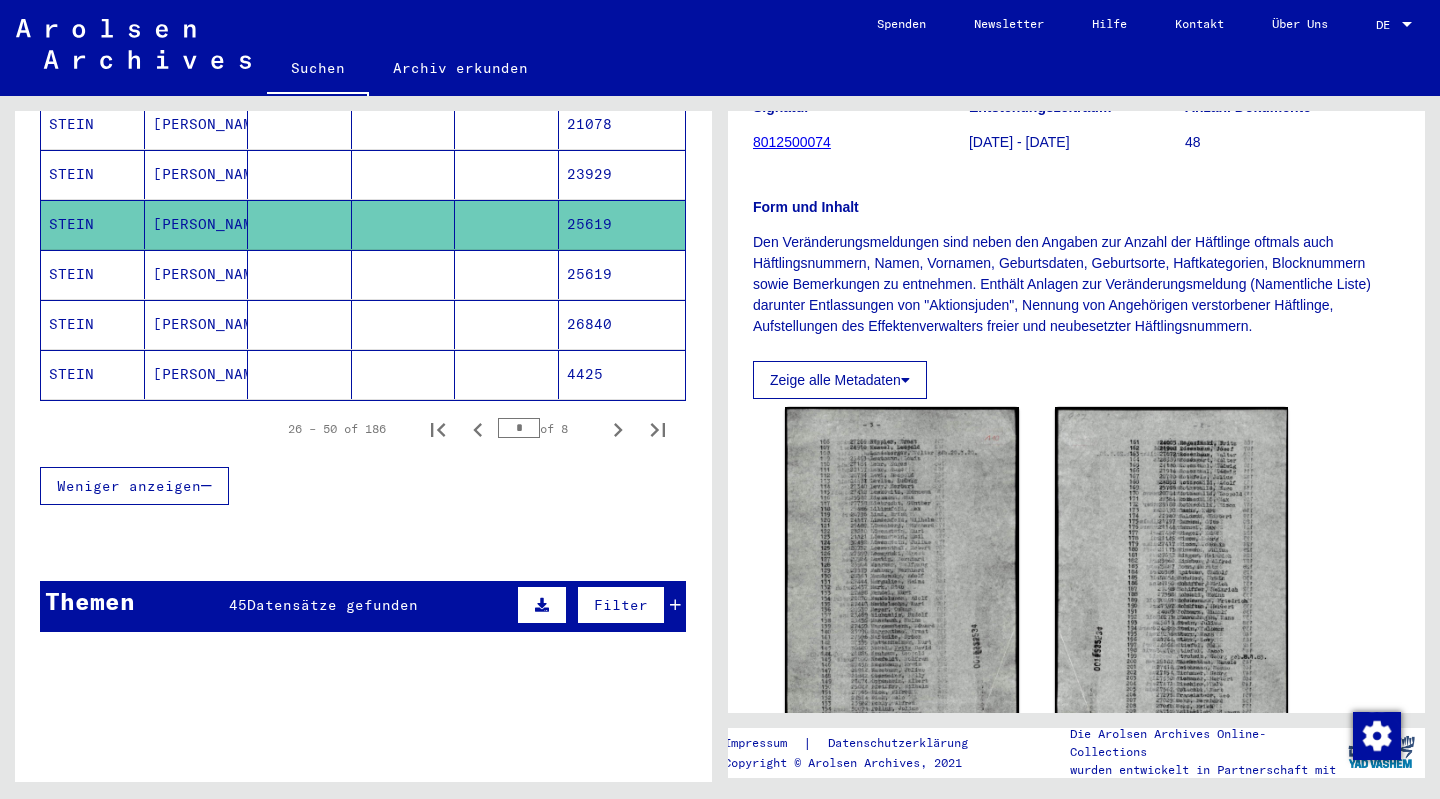 click at bounding box center (404, 324) 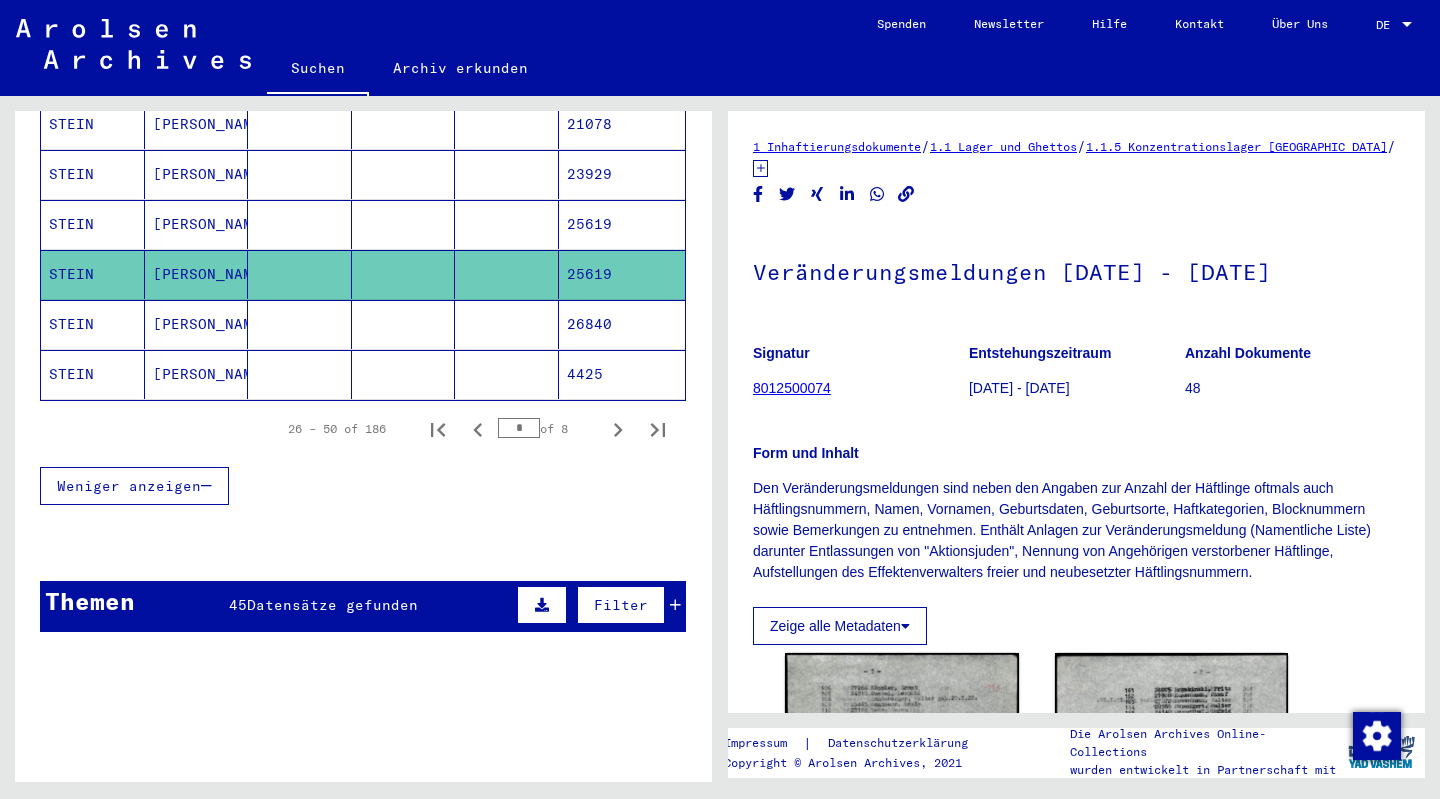 scroll, scrollTop: 460, scrollLeft: 0, axis: vertical 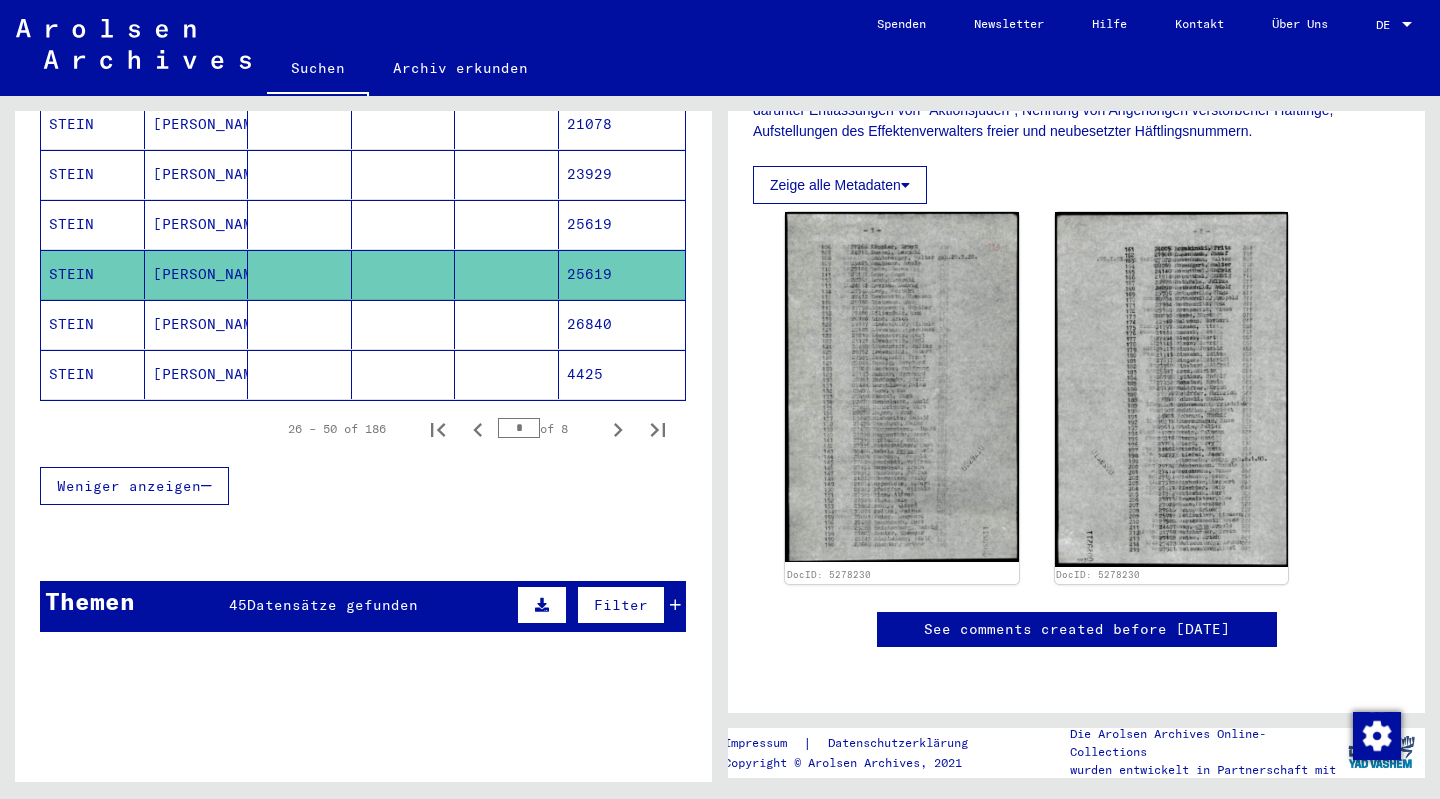 click at bounding box center (507, 374) 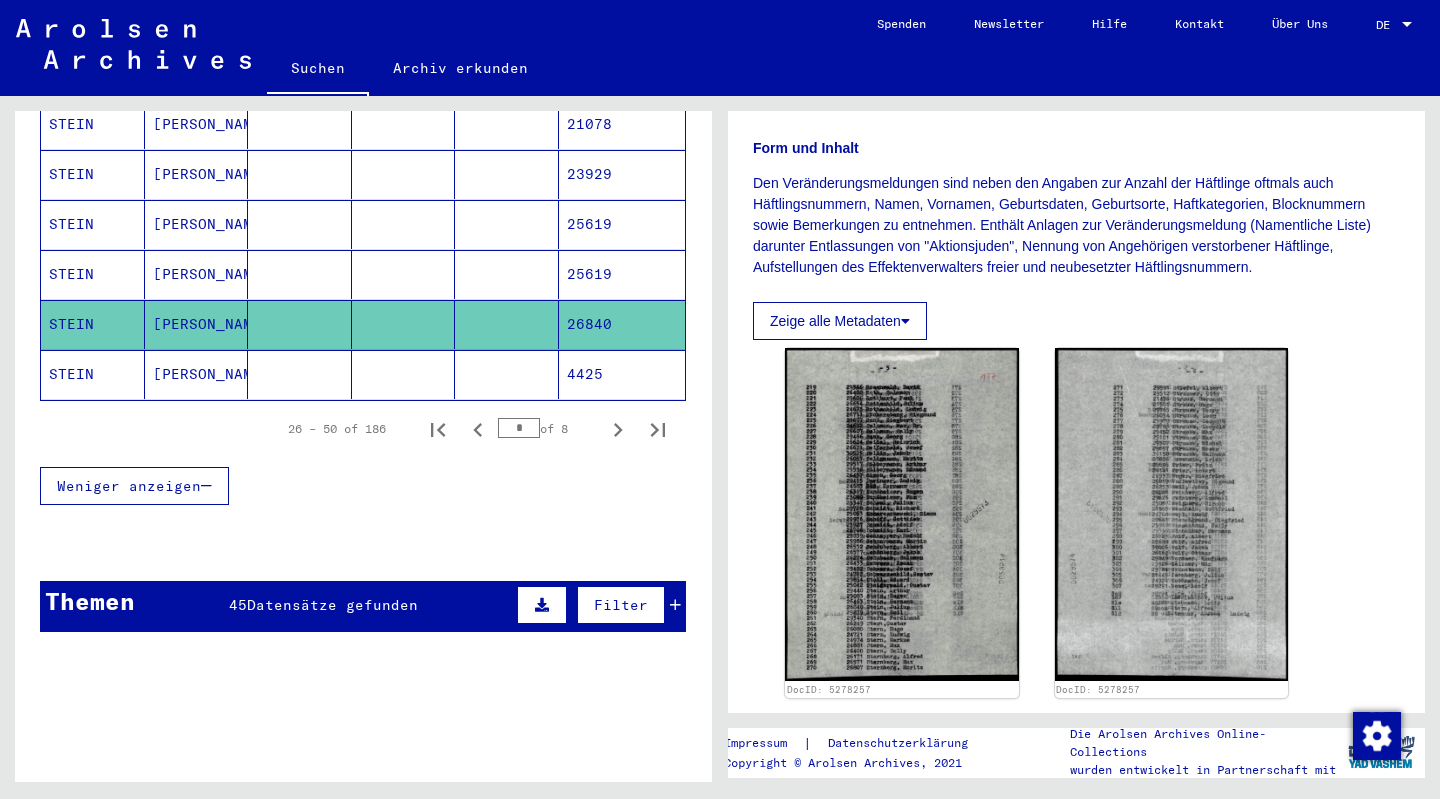 scroll, scrollTop: 384, scrollLeft: 0, axis: vertical 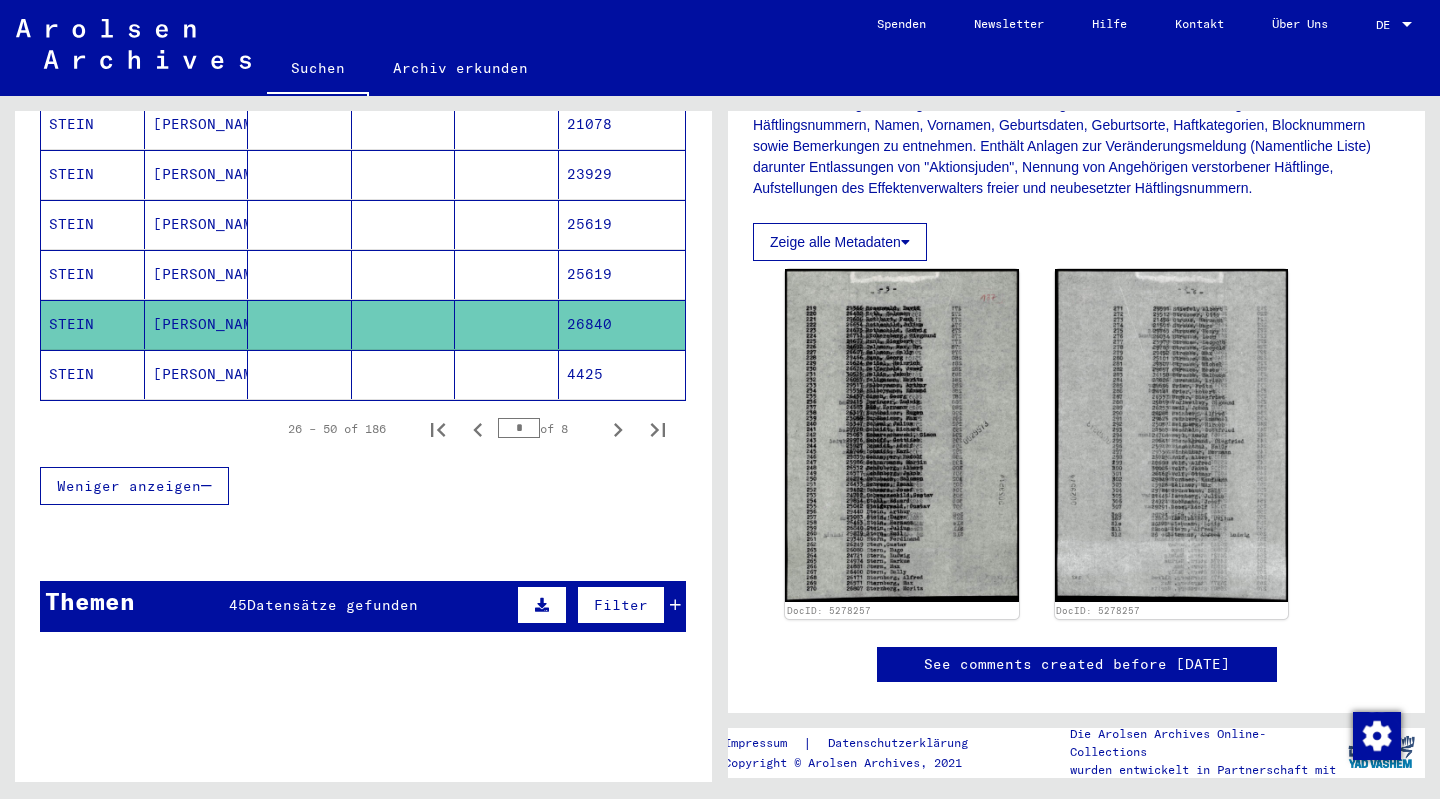 click 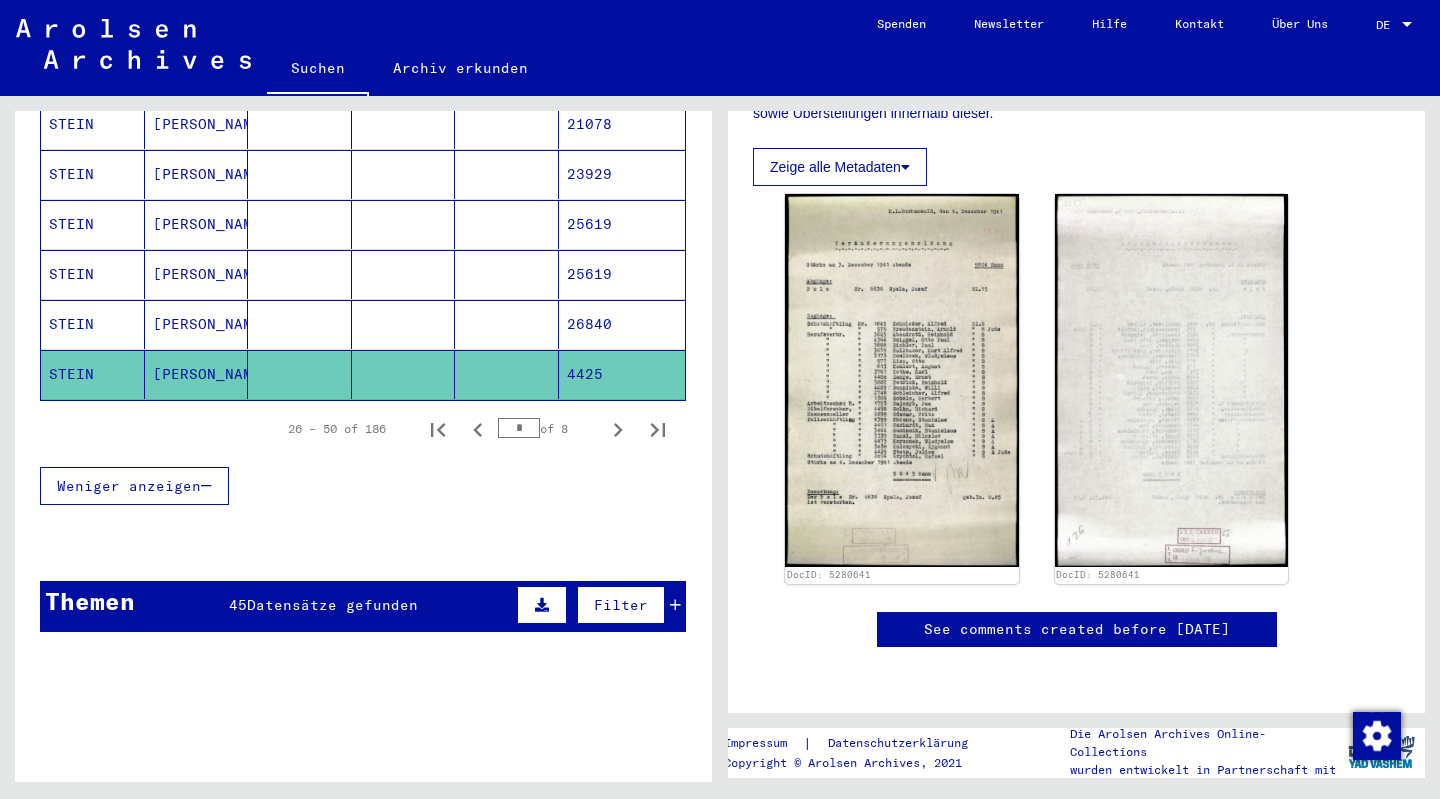 scroll, scrollTop: 540, scrollLeft: 0, axis: vertical 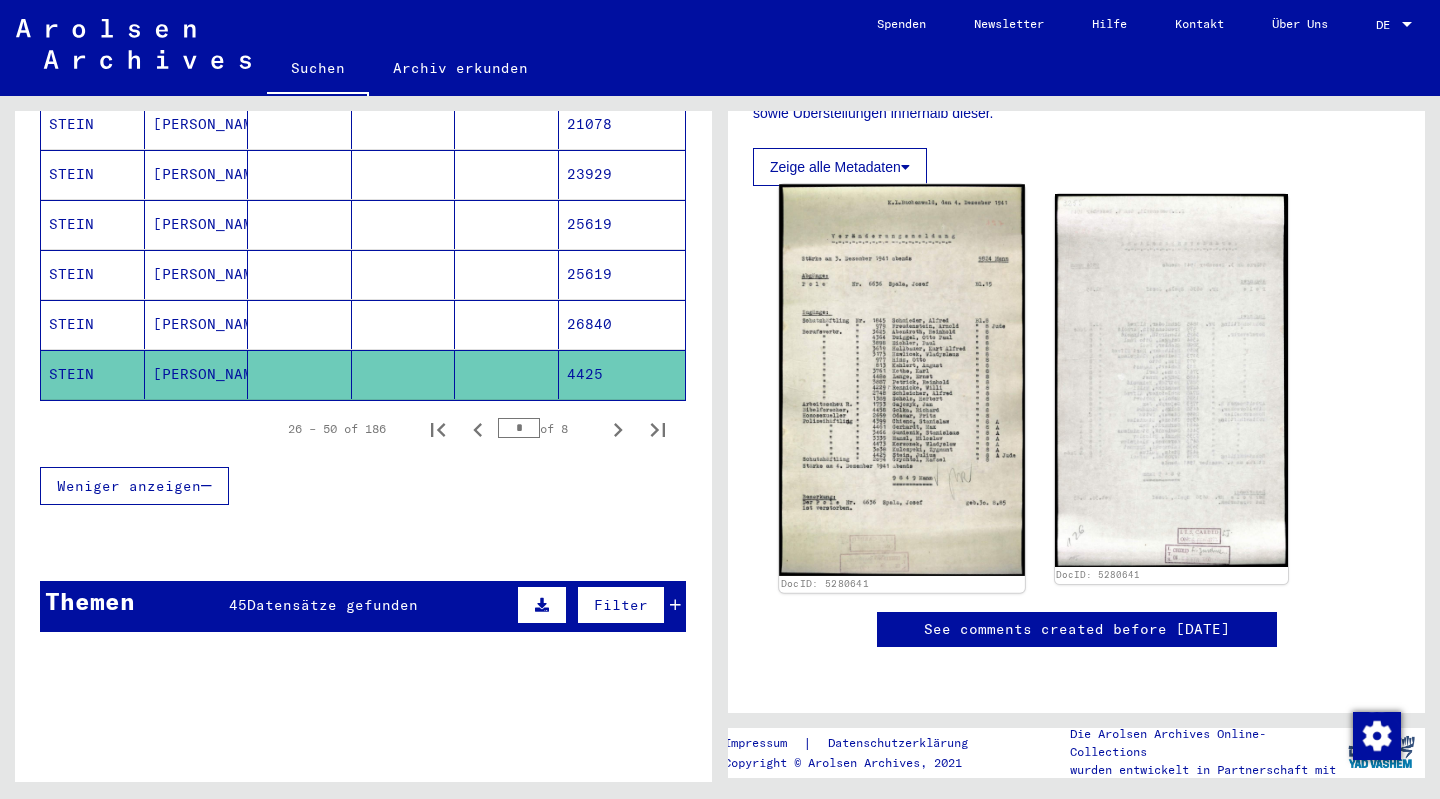 click 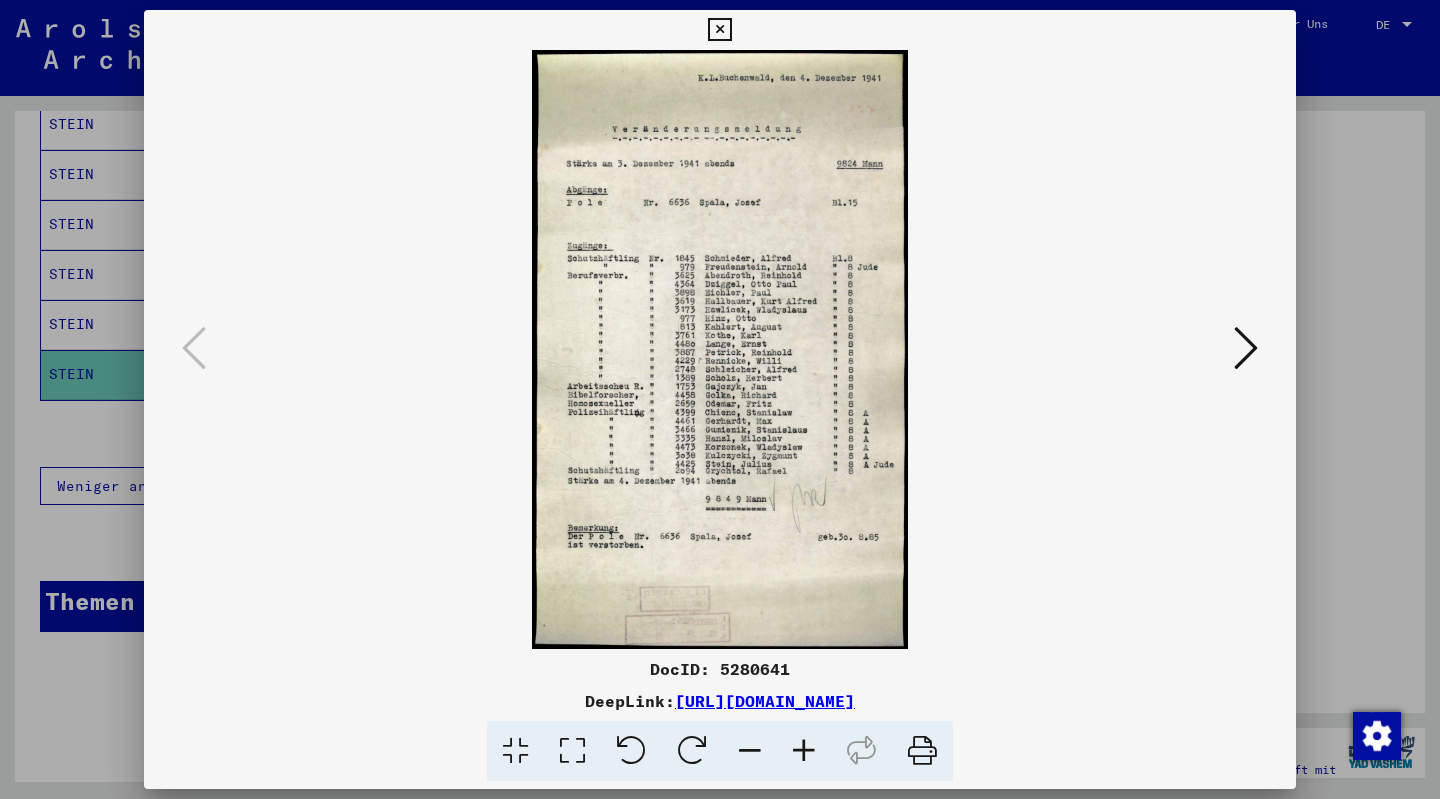 click at bounding box center [719, 30] 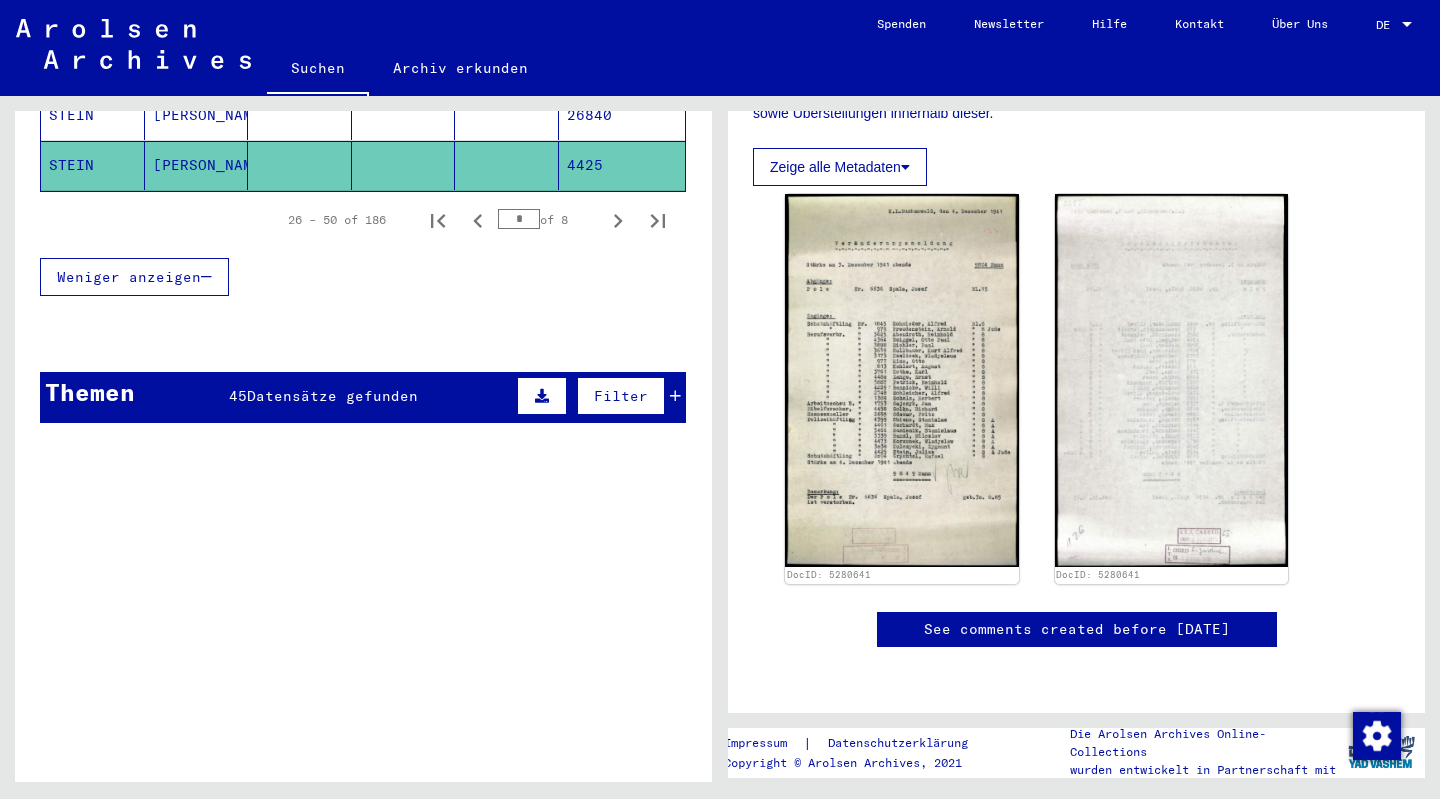 scroll, scrollTop: 1486, scrollLeft: 0, axis: vertical 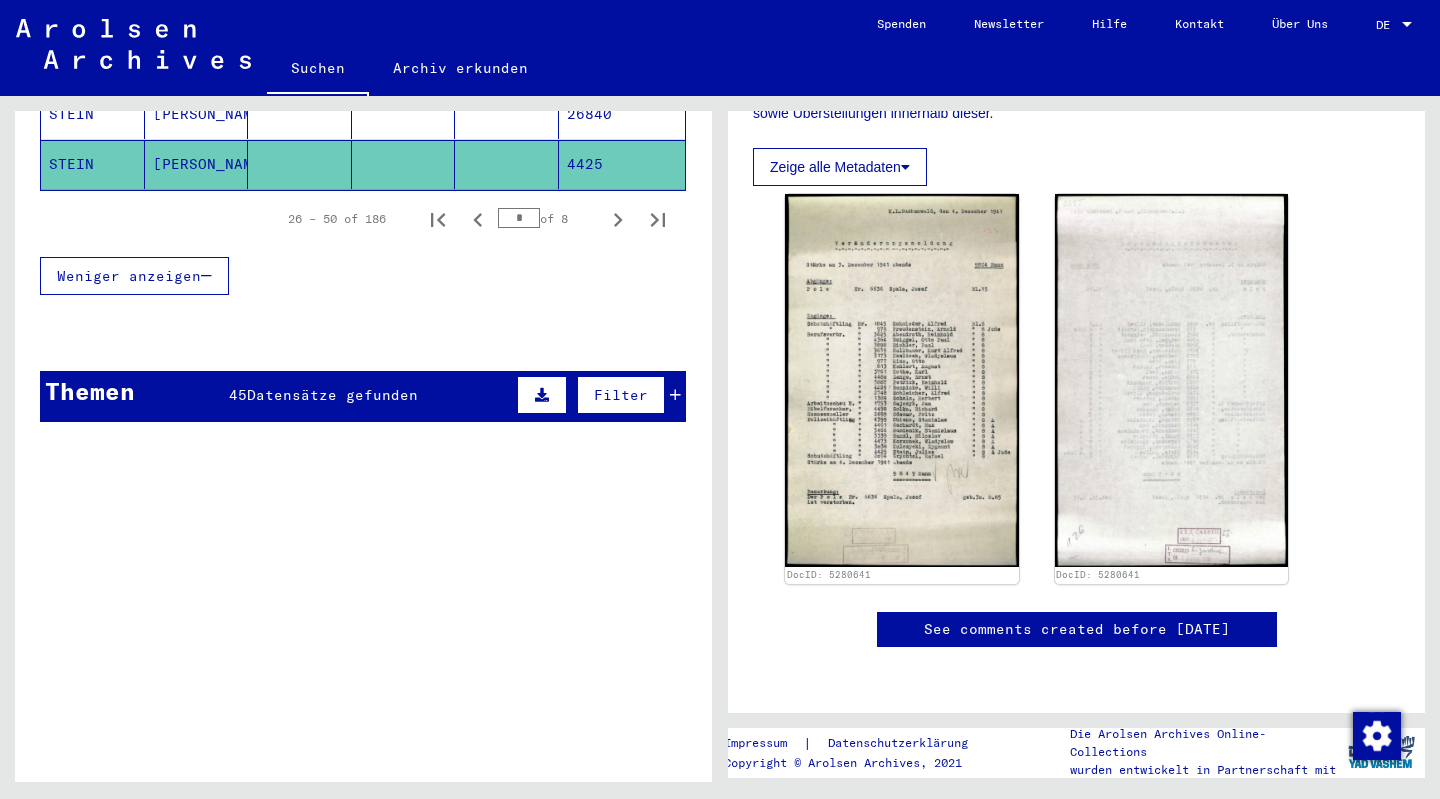 click on "Datensätze gefunden" at bounding box center [332, 395] 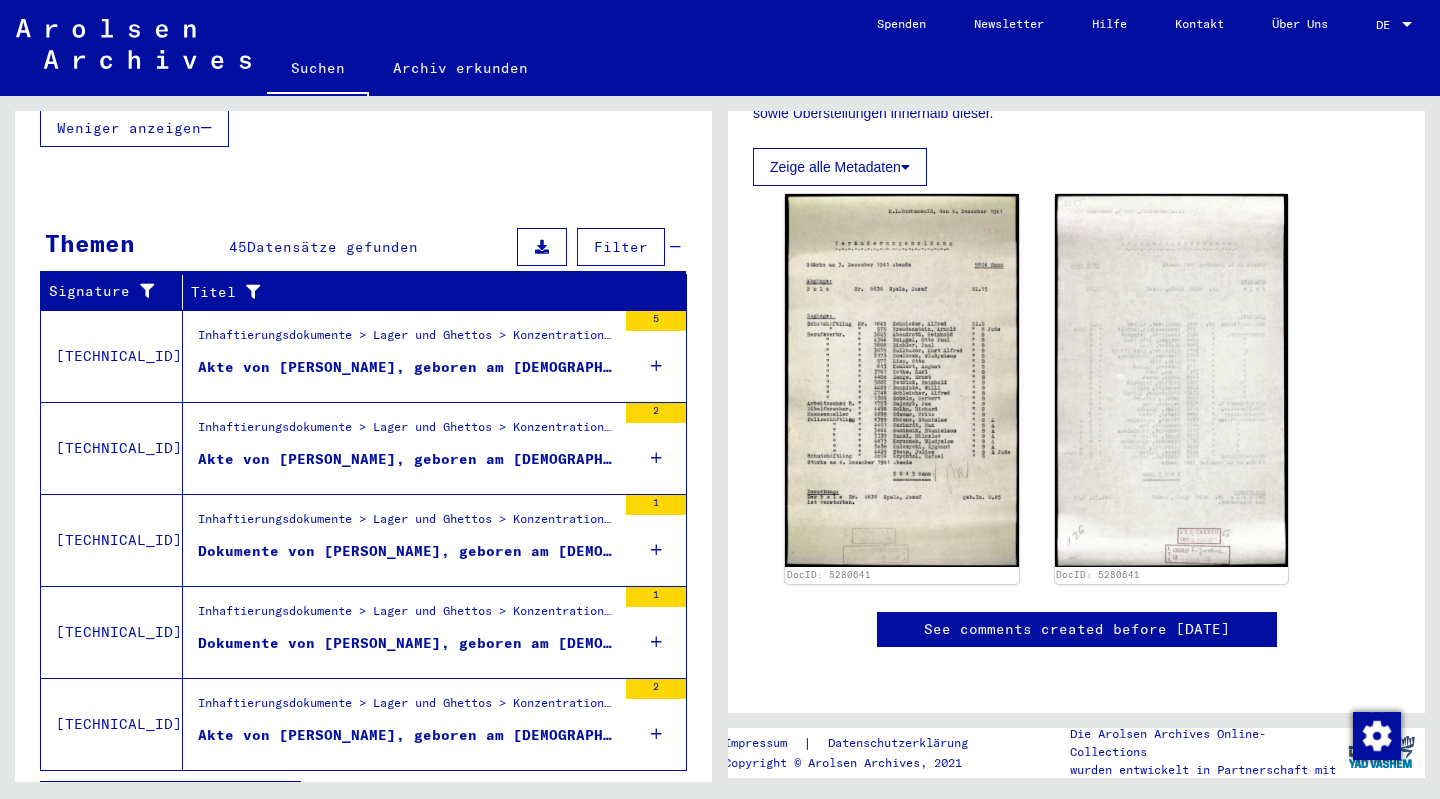 scroll, scrollTop: 1636, scrollLeft: 0, axis: vertical 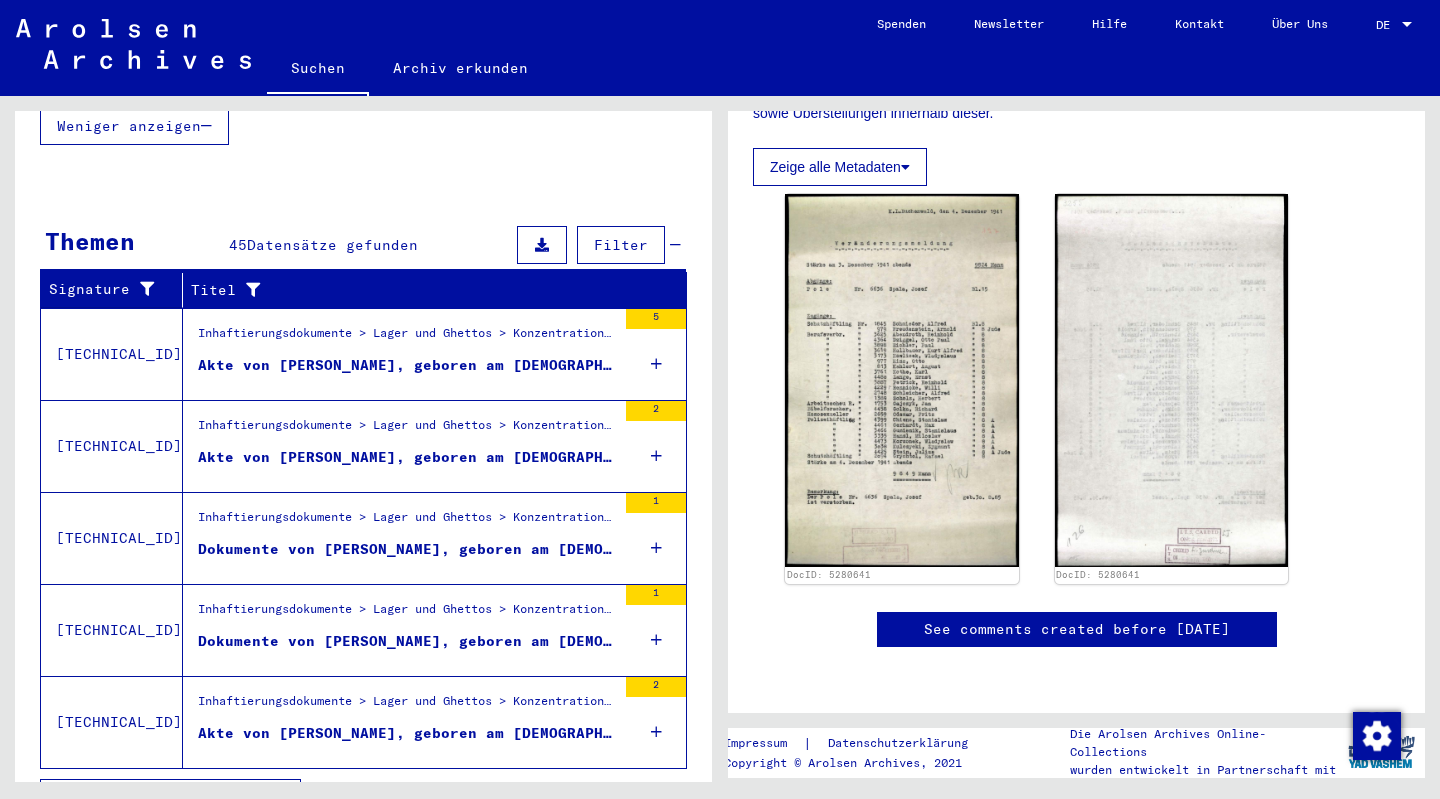 click on "Akte von [PERSON_NAME], geboren am [DEMOGRAPHIC_DATA]" at bounding box center (407, 457) 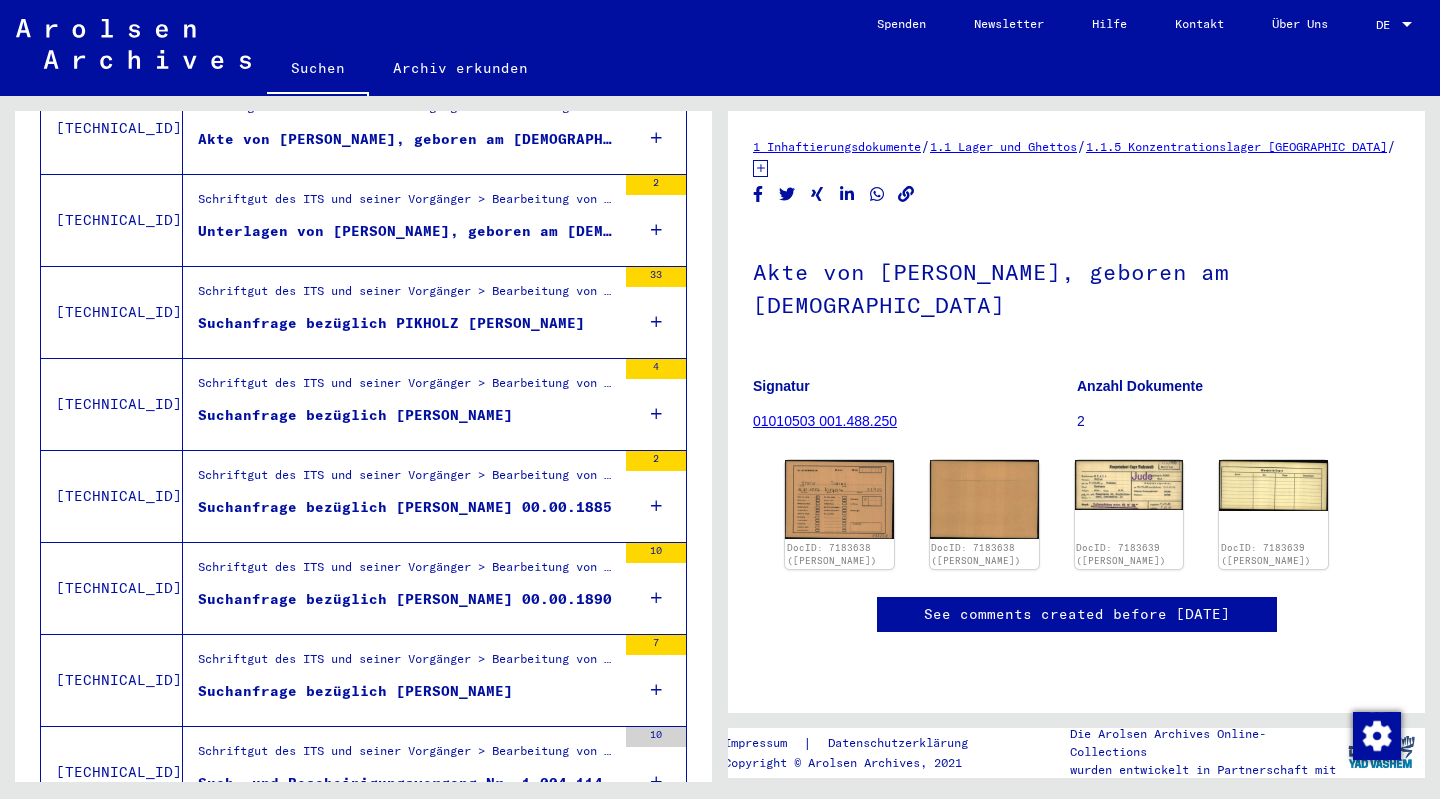 scroll, scrollTop: 134, scrollLeft: 0, axis: vertical 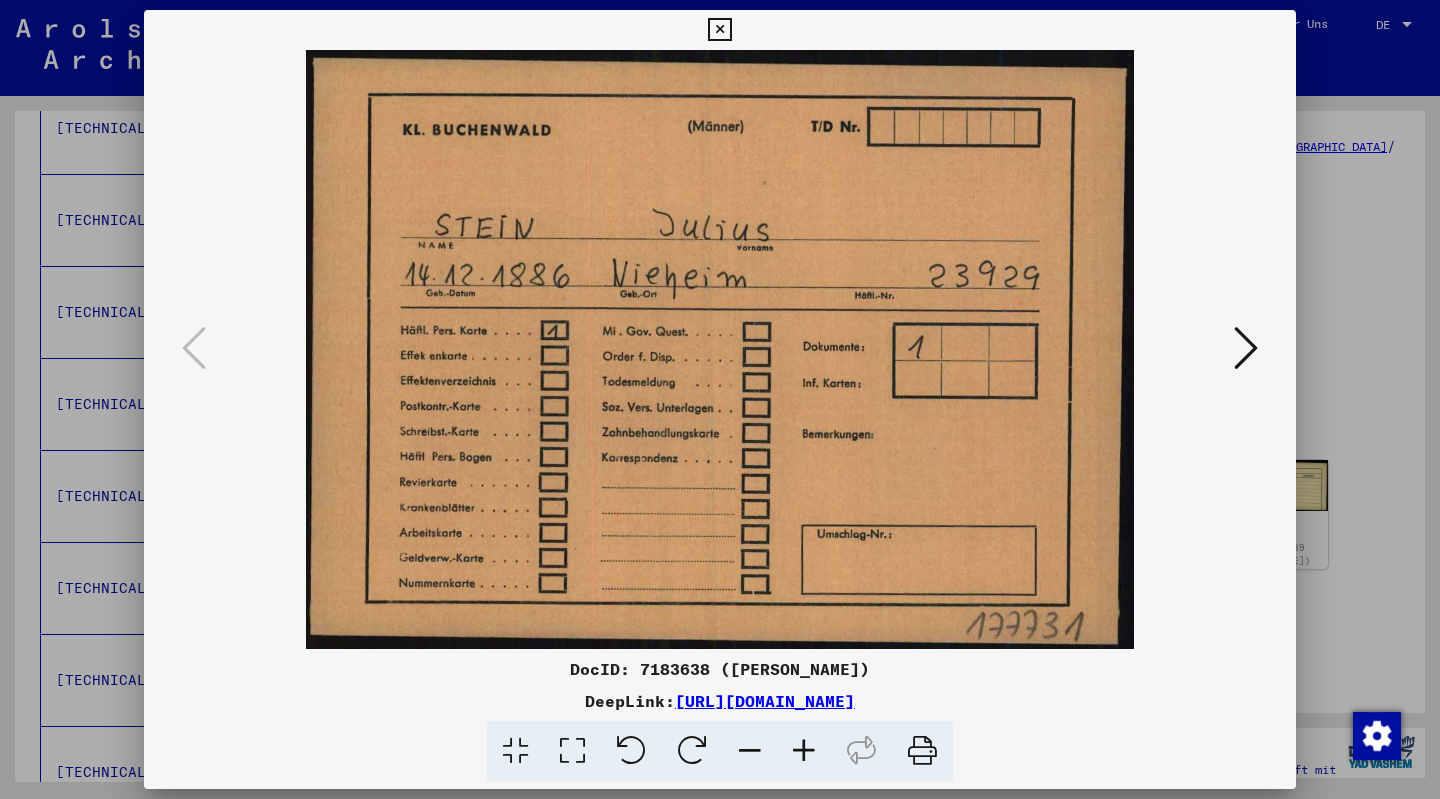 click at bounding box center (1246, 348) 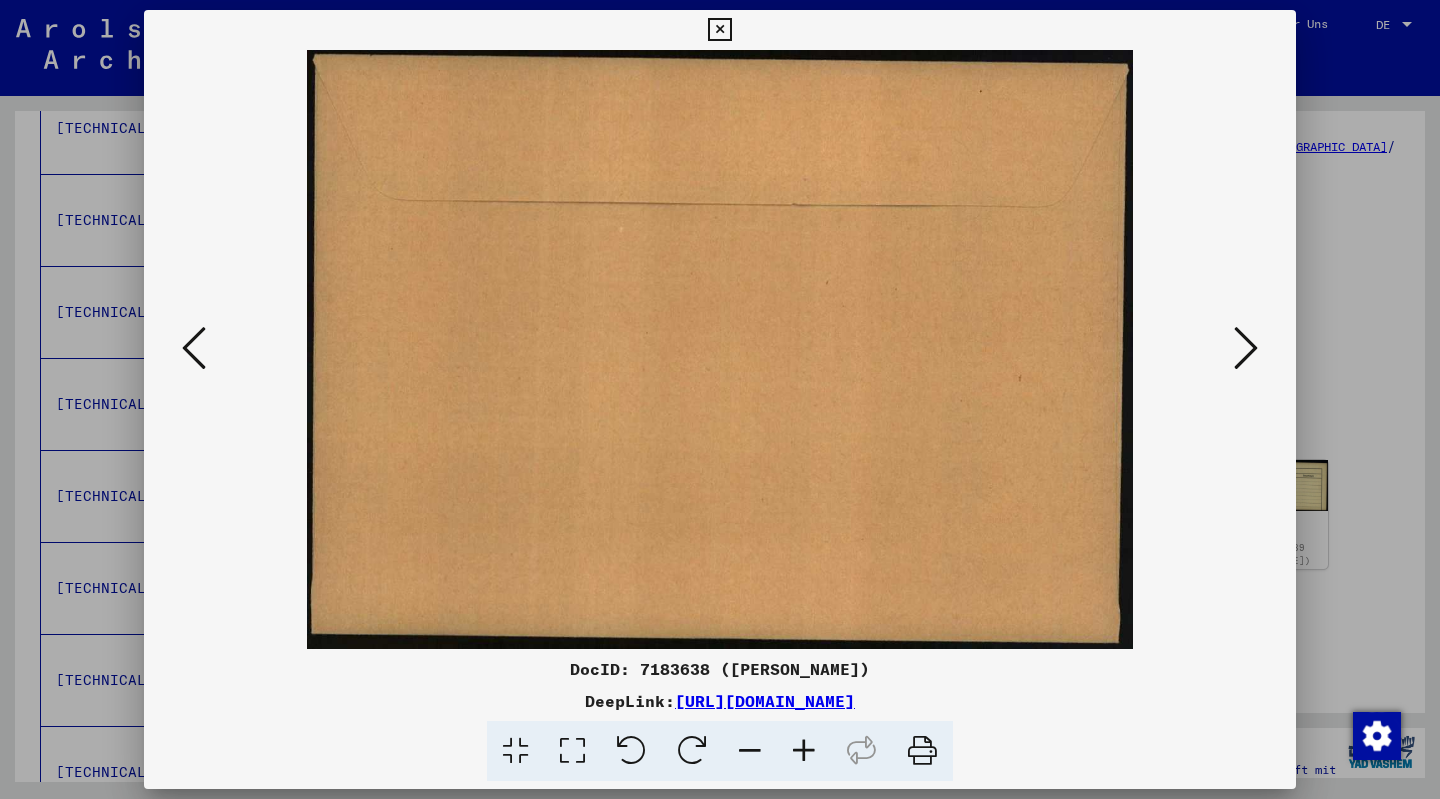 click at bounding box center (1246, 348) 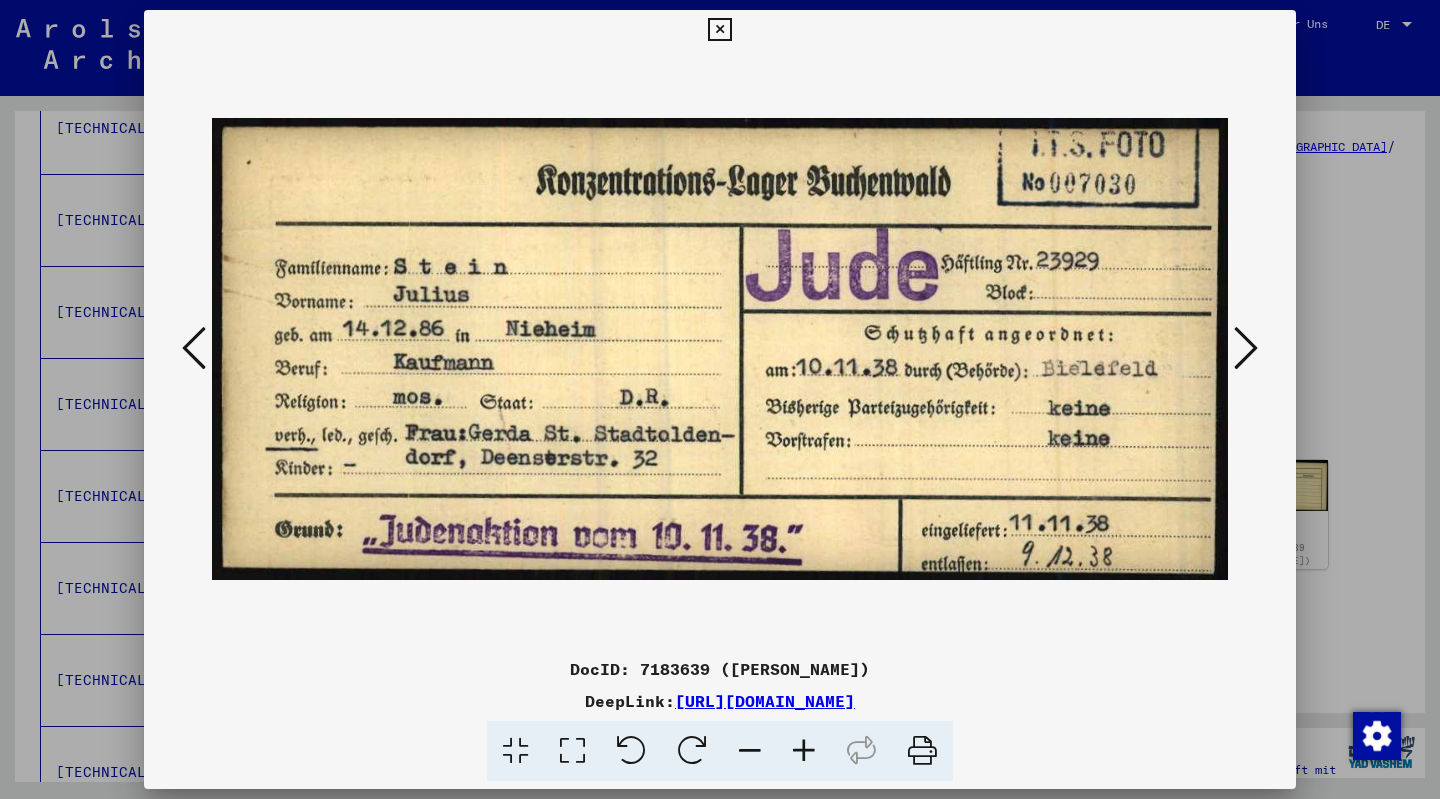 click at bounding box center [720, 349] 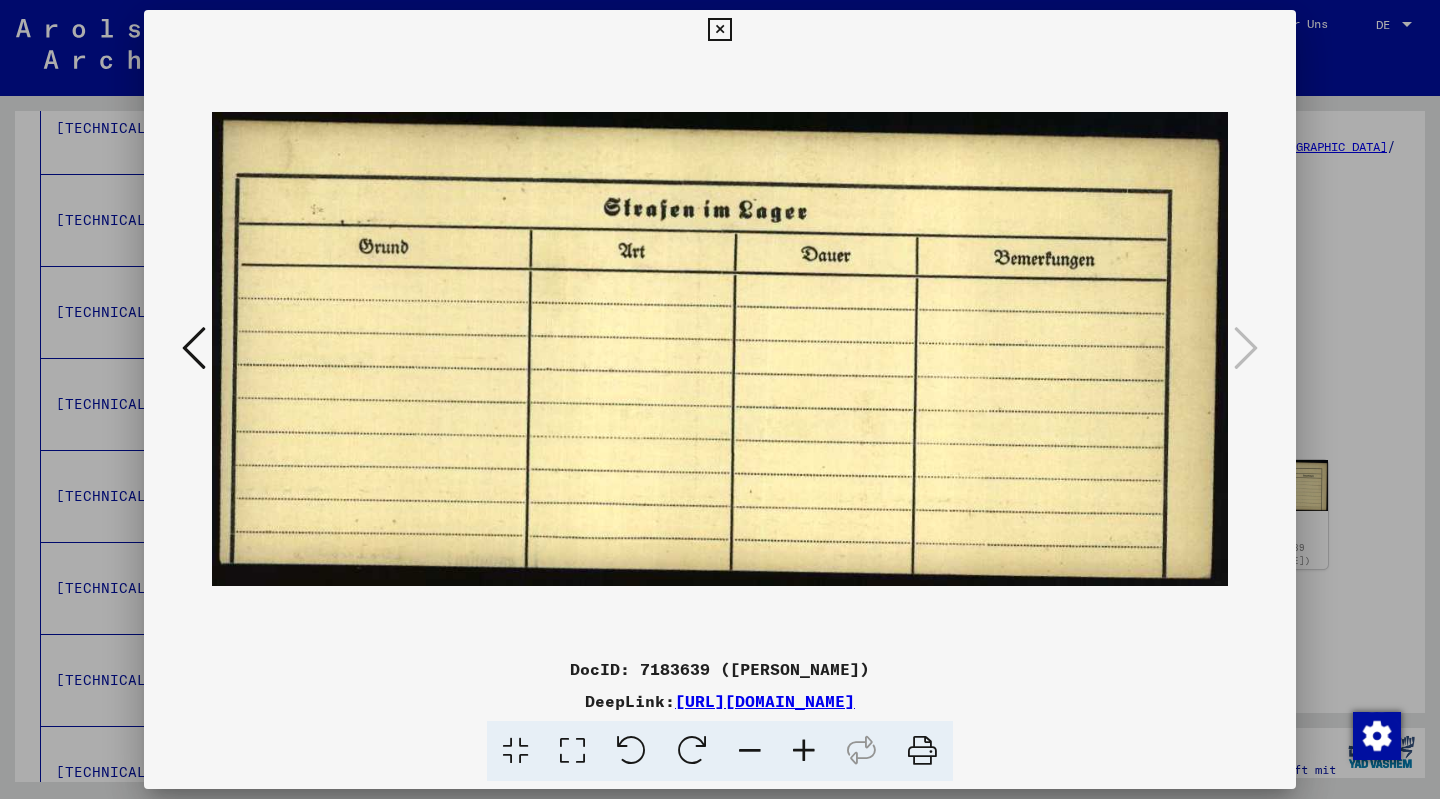 click at bounding box center (720, 349) 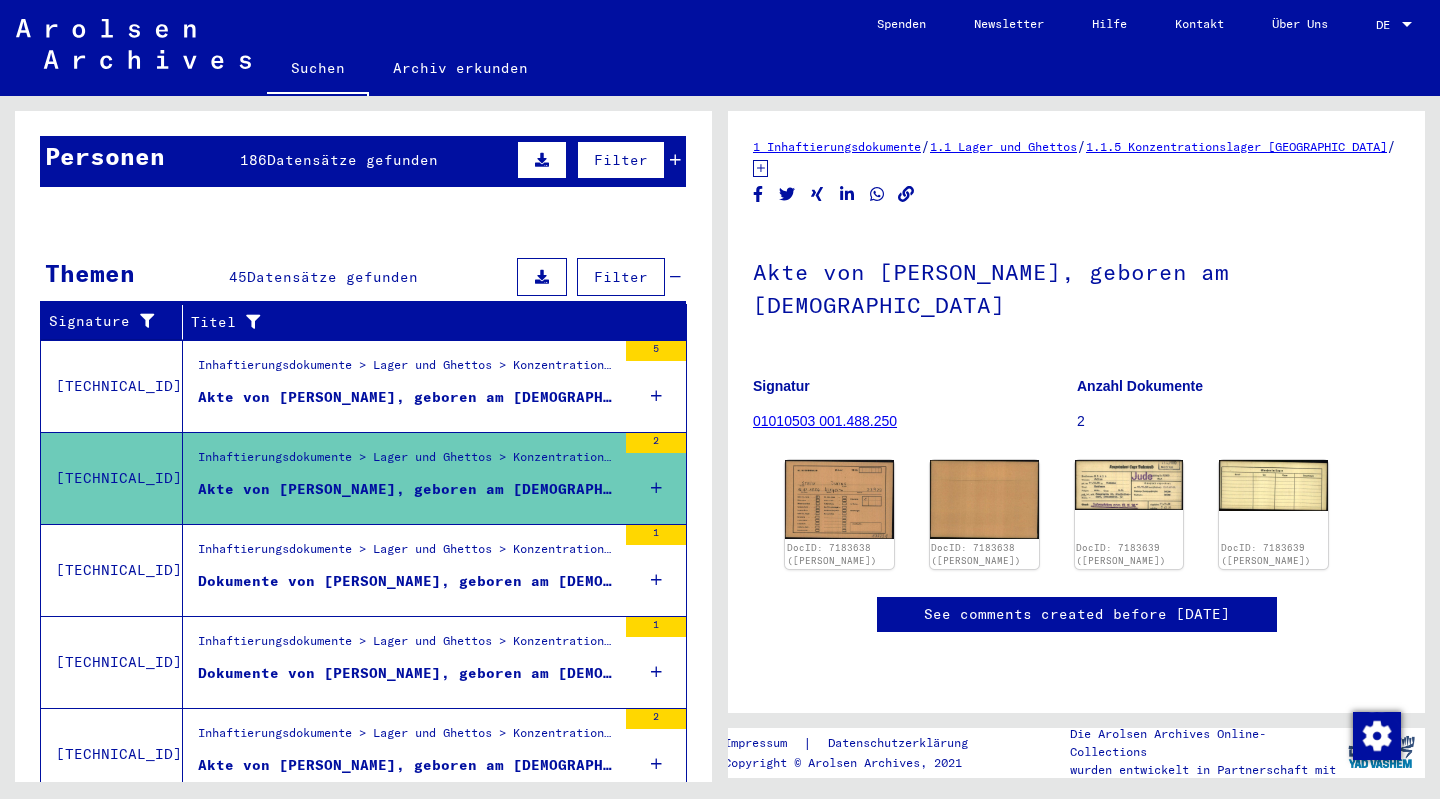 scroll, scrollTop: 328, scrollLeft: 0, axis: vertical 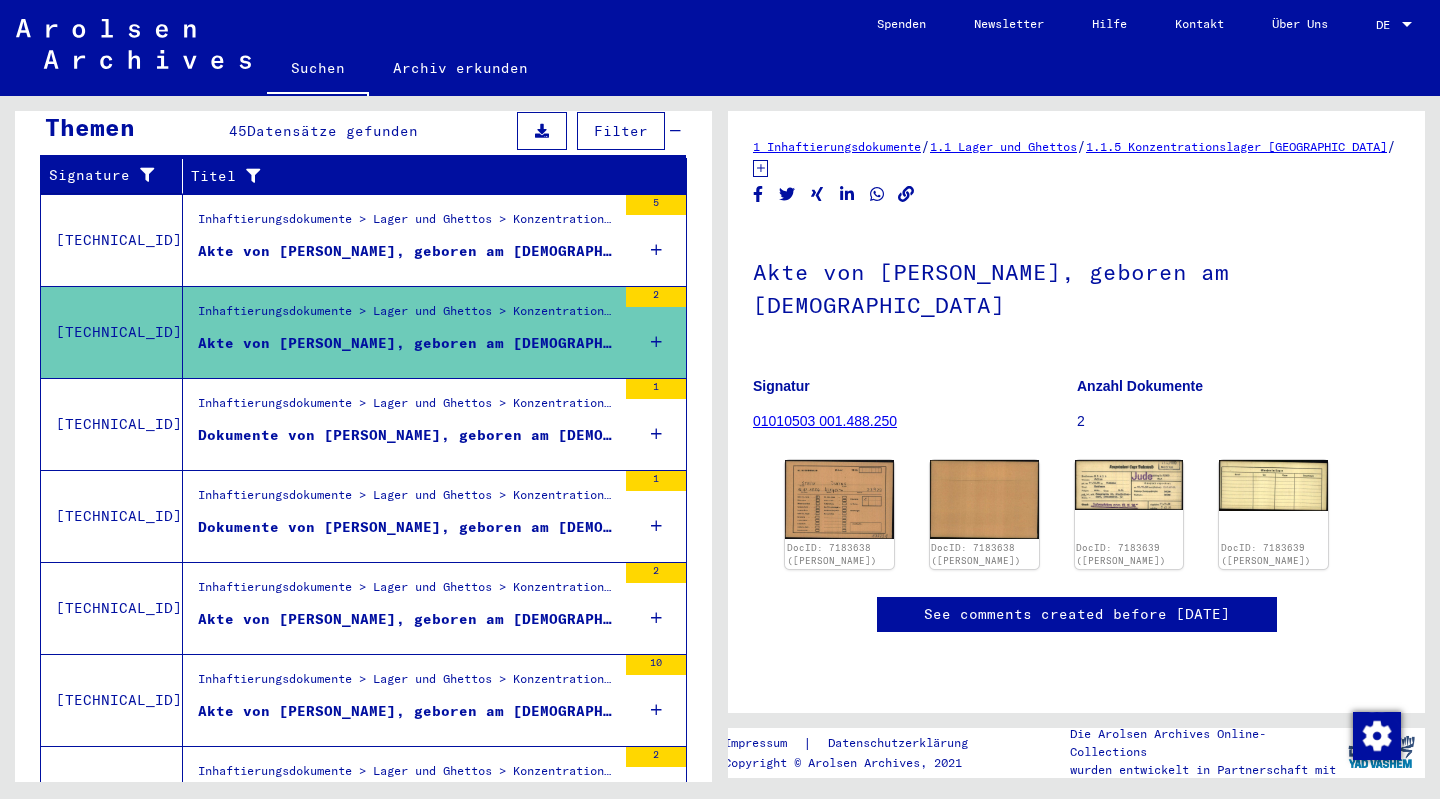 click on "Dokumente von [PERSON_NAME], geboren am [DEMOGRAPHIC_DATA]" at bounding box center [407, 435] 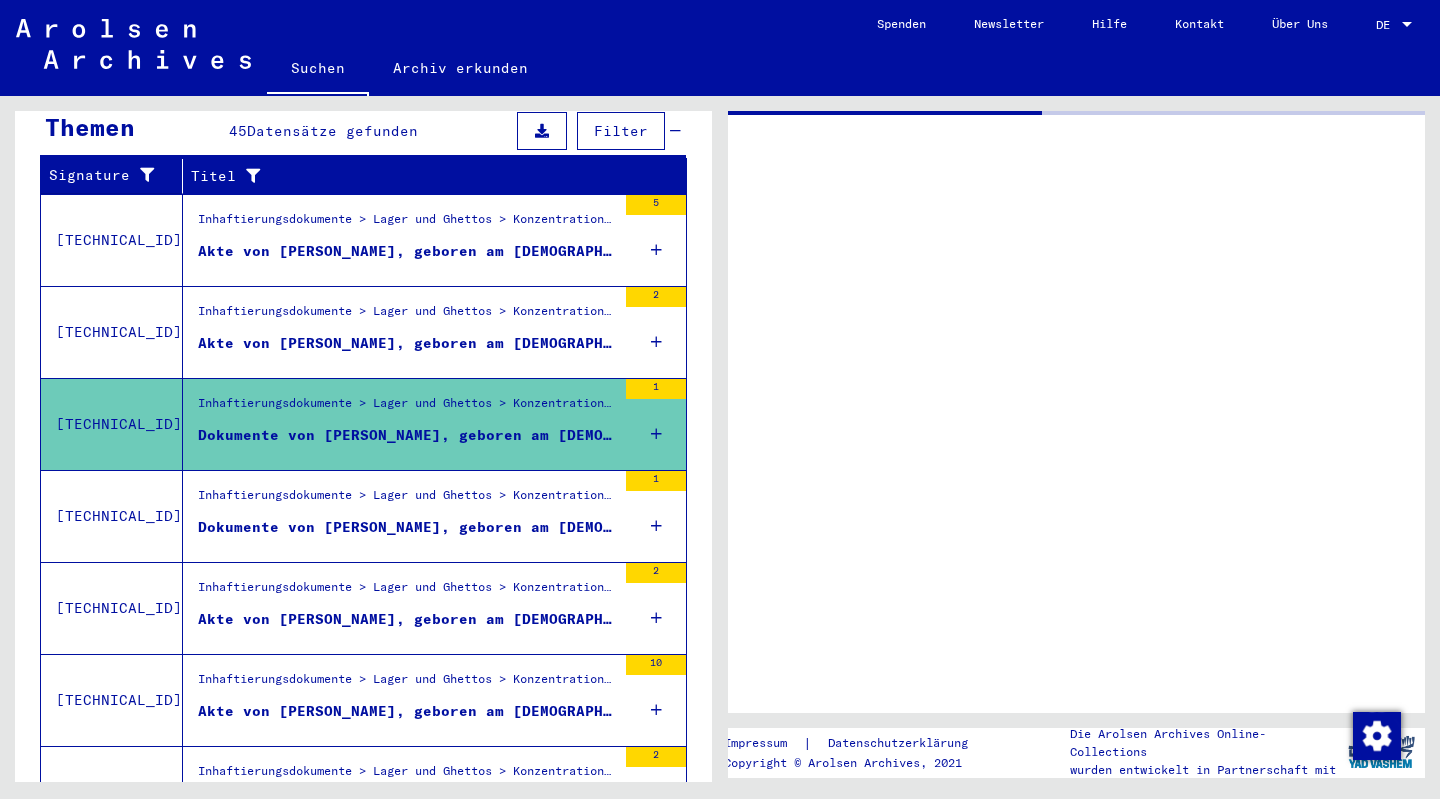 scroll, scrollTop: 0, scrollLeft: 0, axis: both 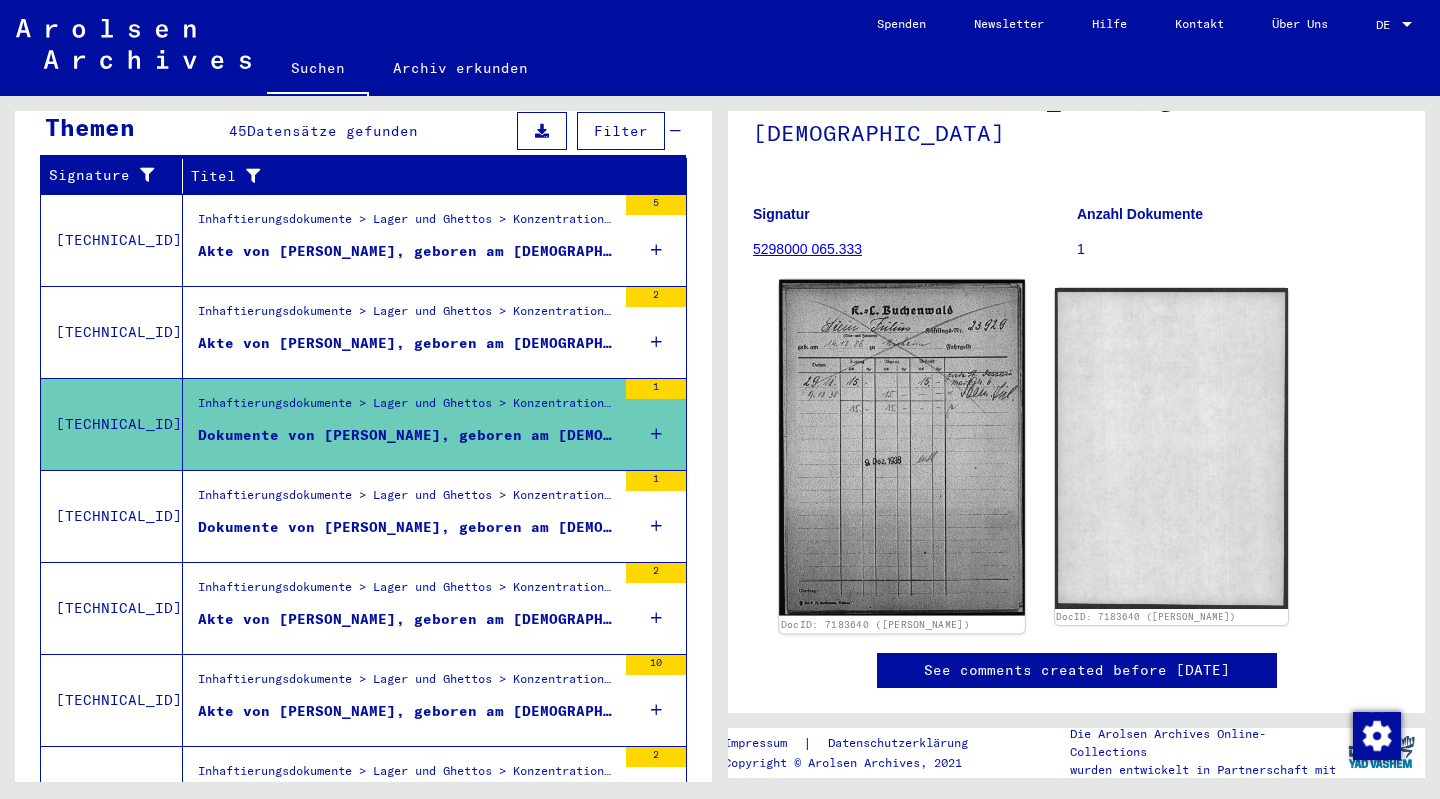 click 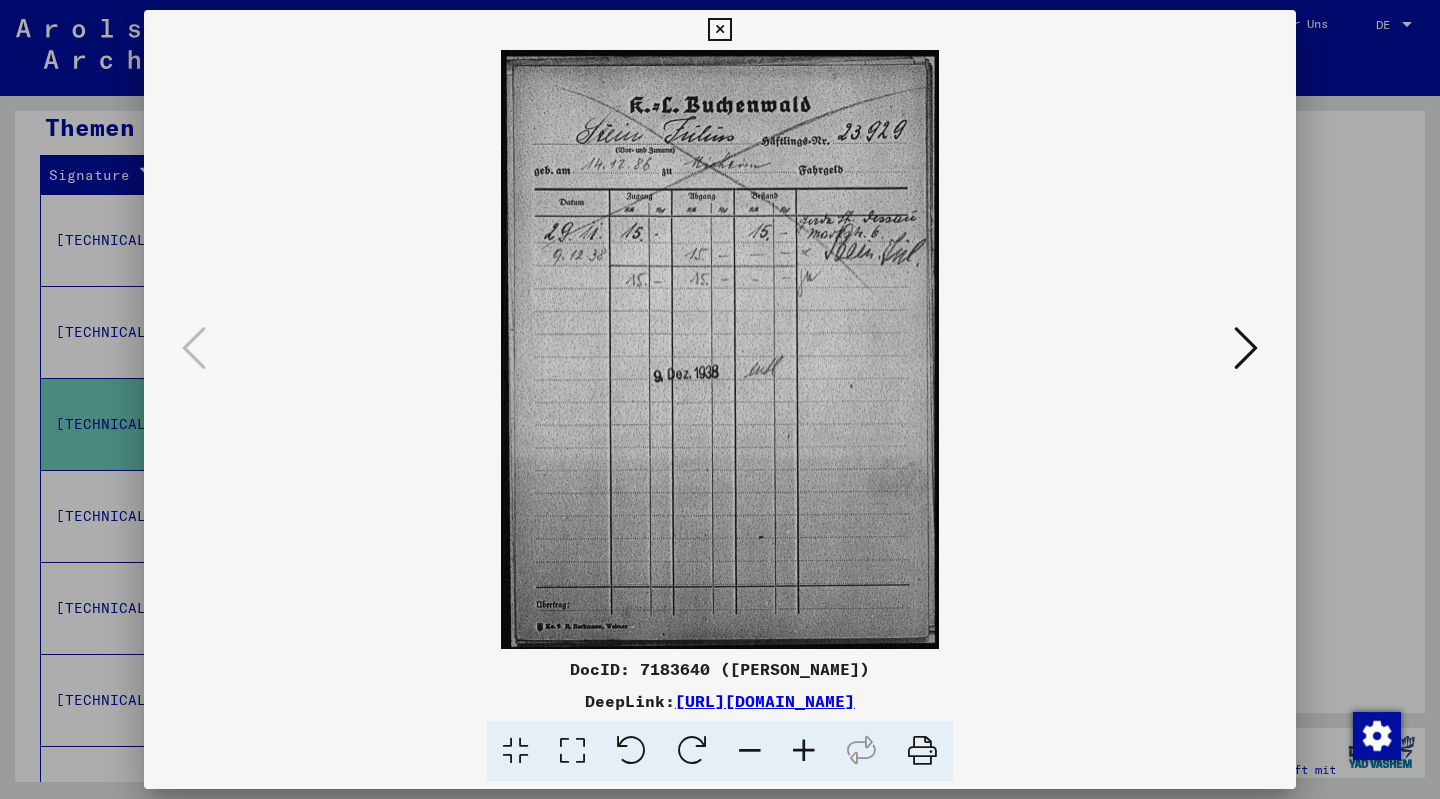 click at bounding box center (1246, 348) 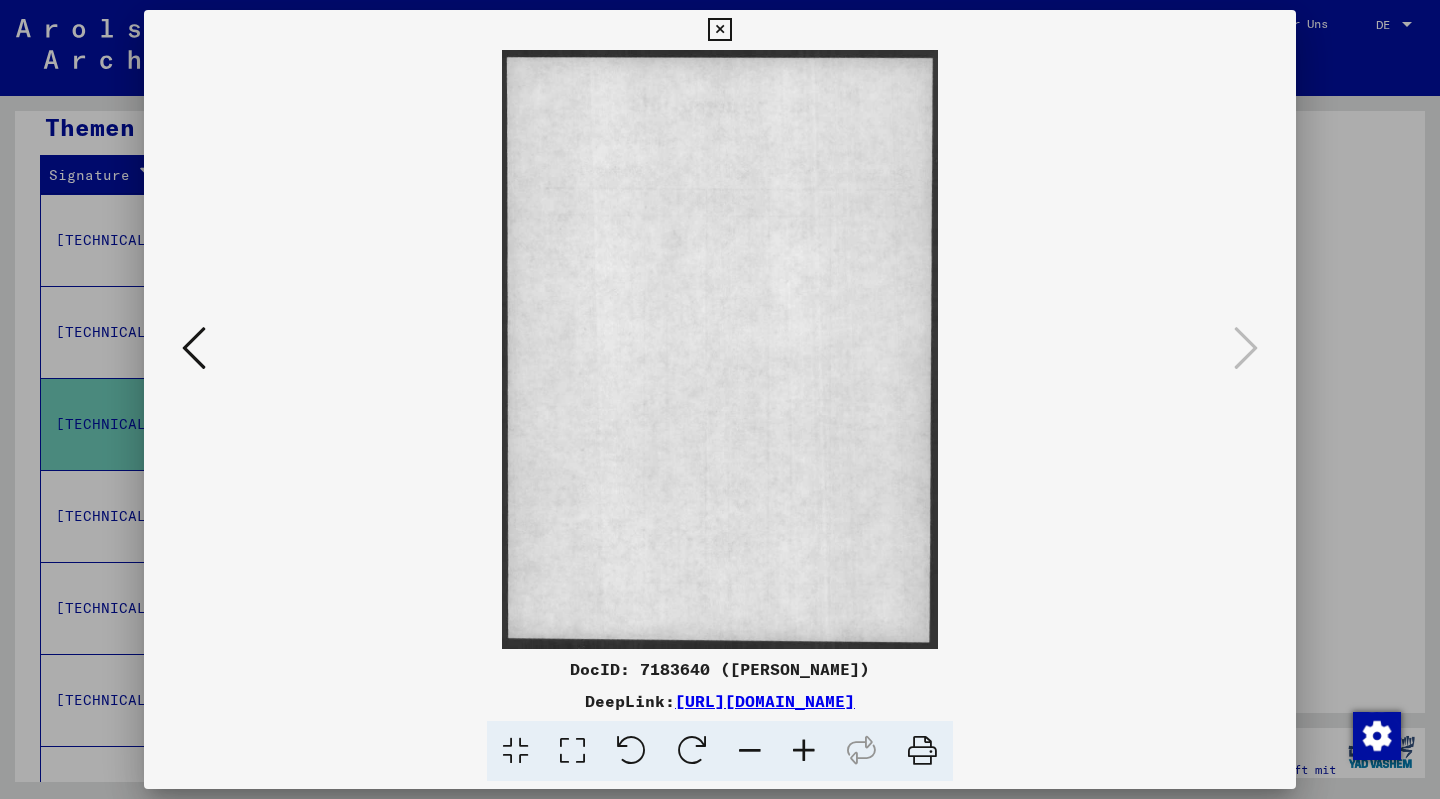click at bounding box center [194, 348] 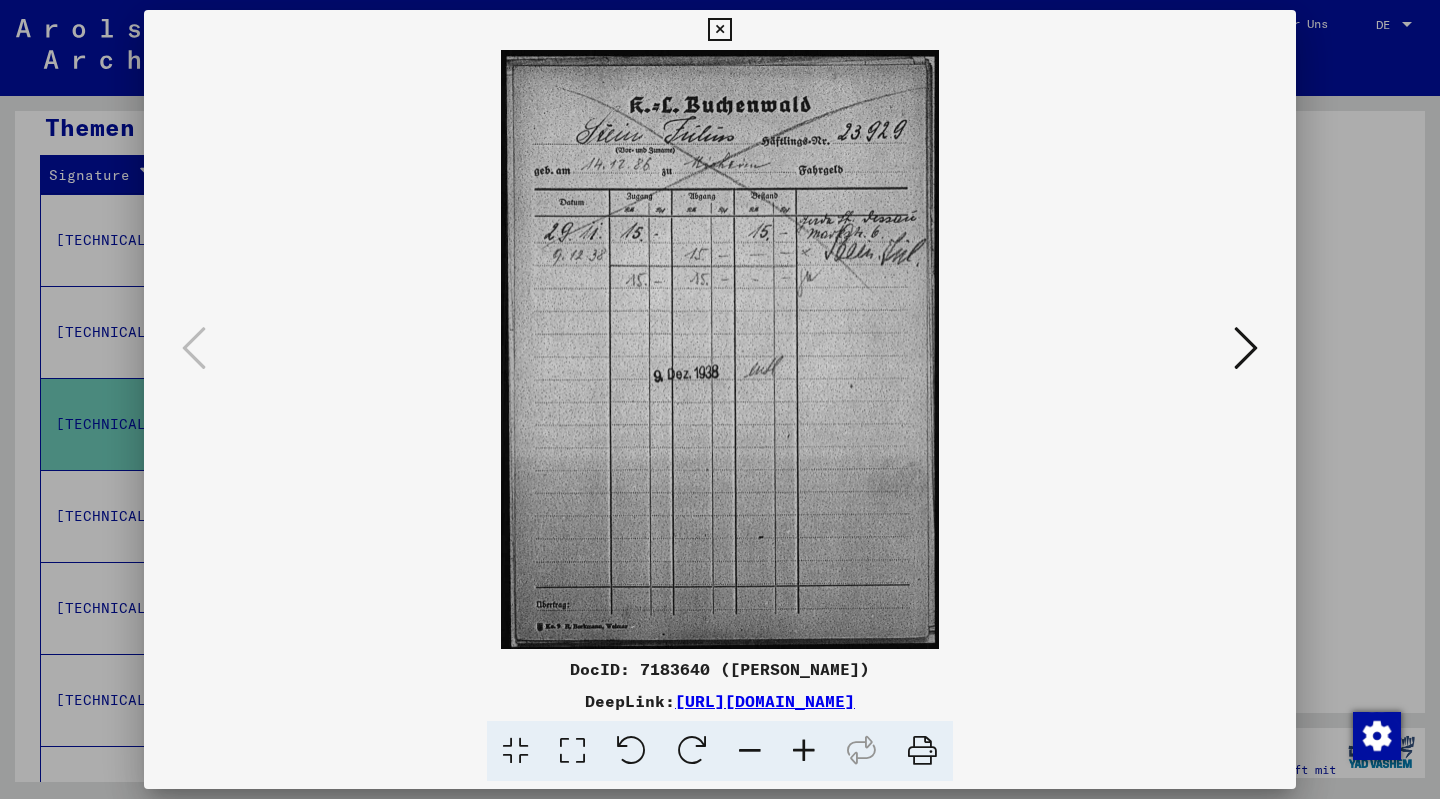 click at bounding box center [719, 30] 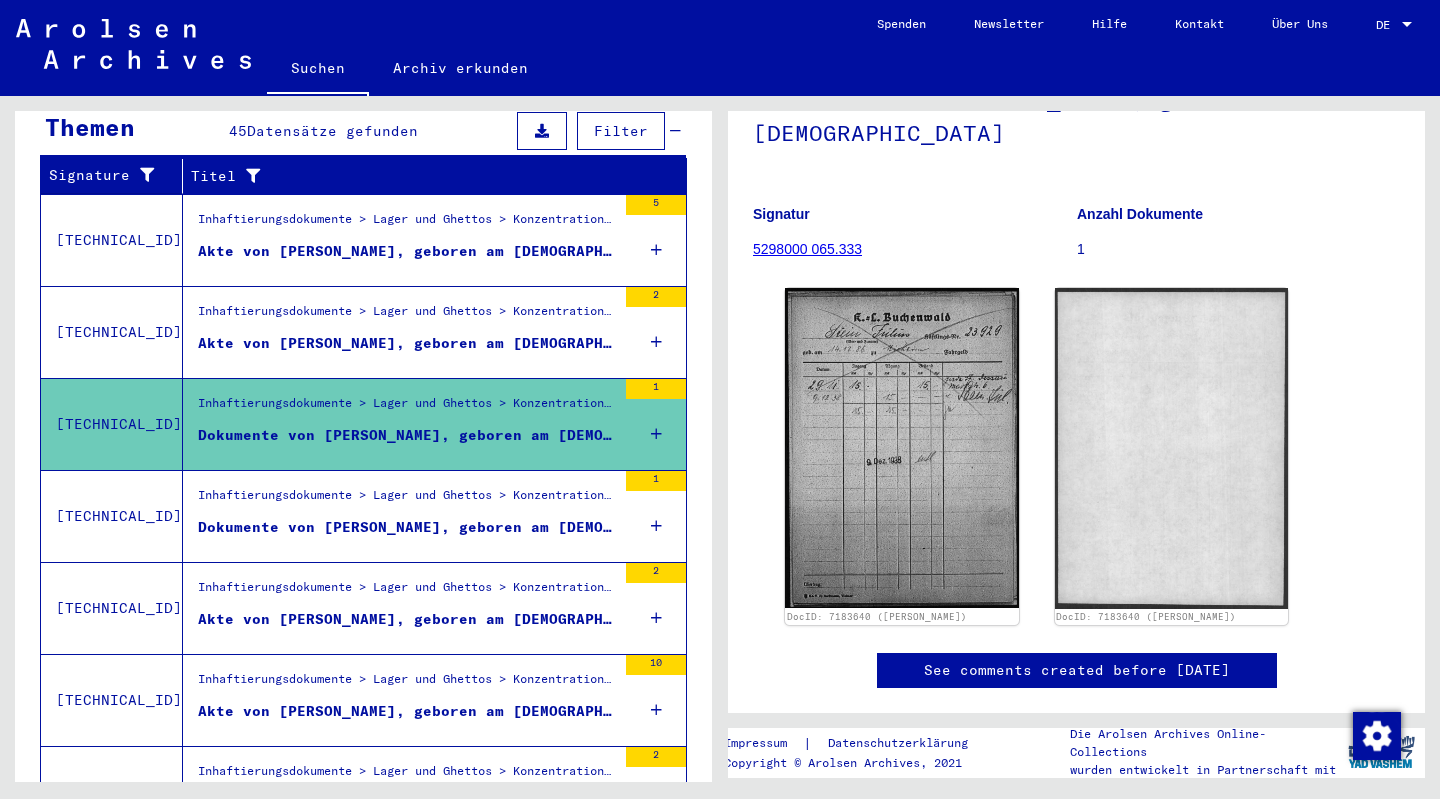 click on "Dokumente von [PERSON_NAME], geboren am [DEMOGRAPHIC_DATA]" at bounding box center [407, 527] 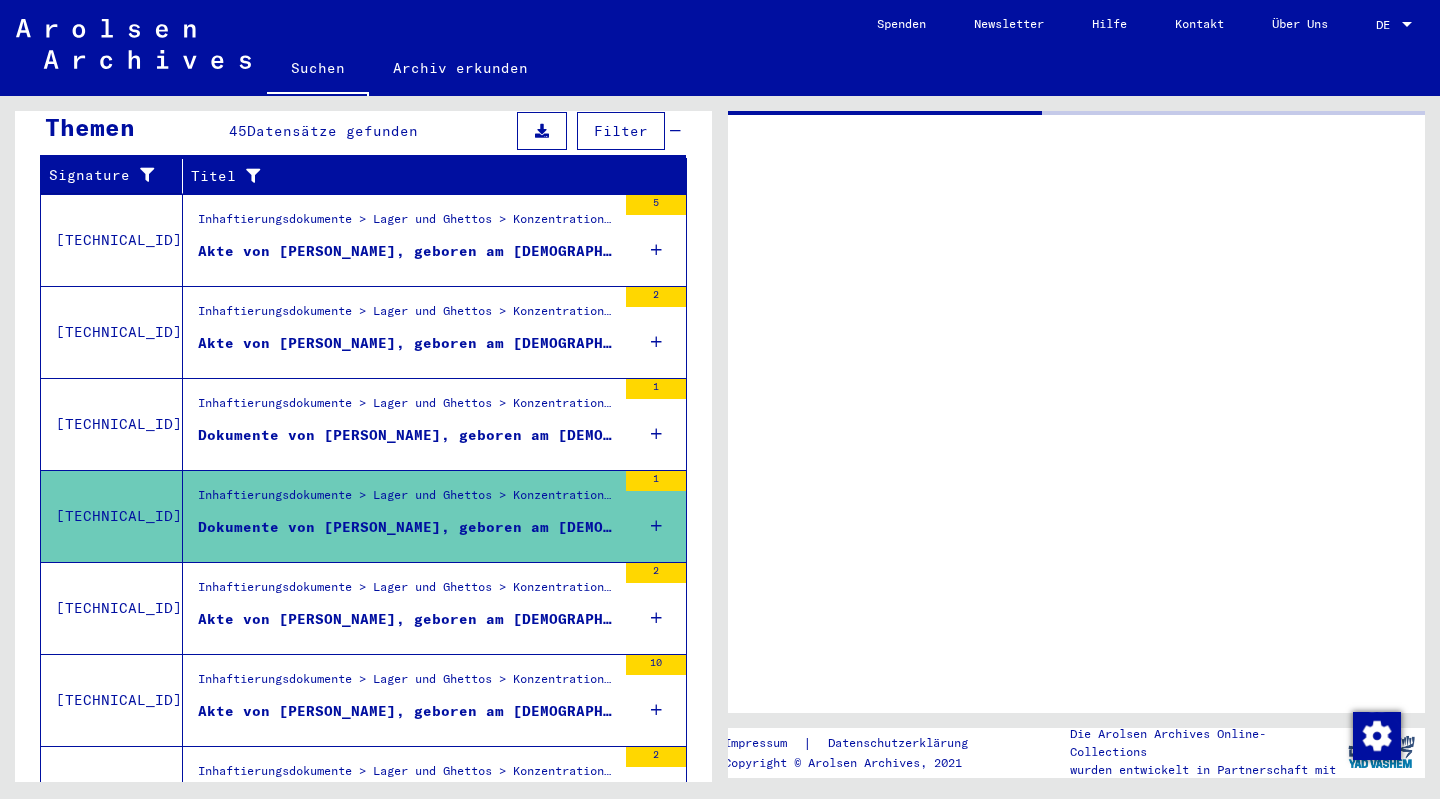 scroll, scrollTop: 0, scrollLeft: 0, axis: both 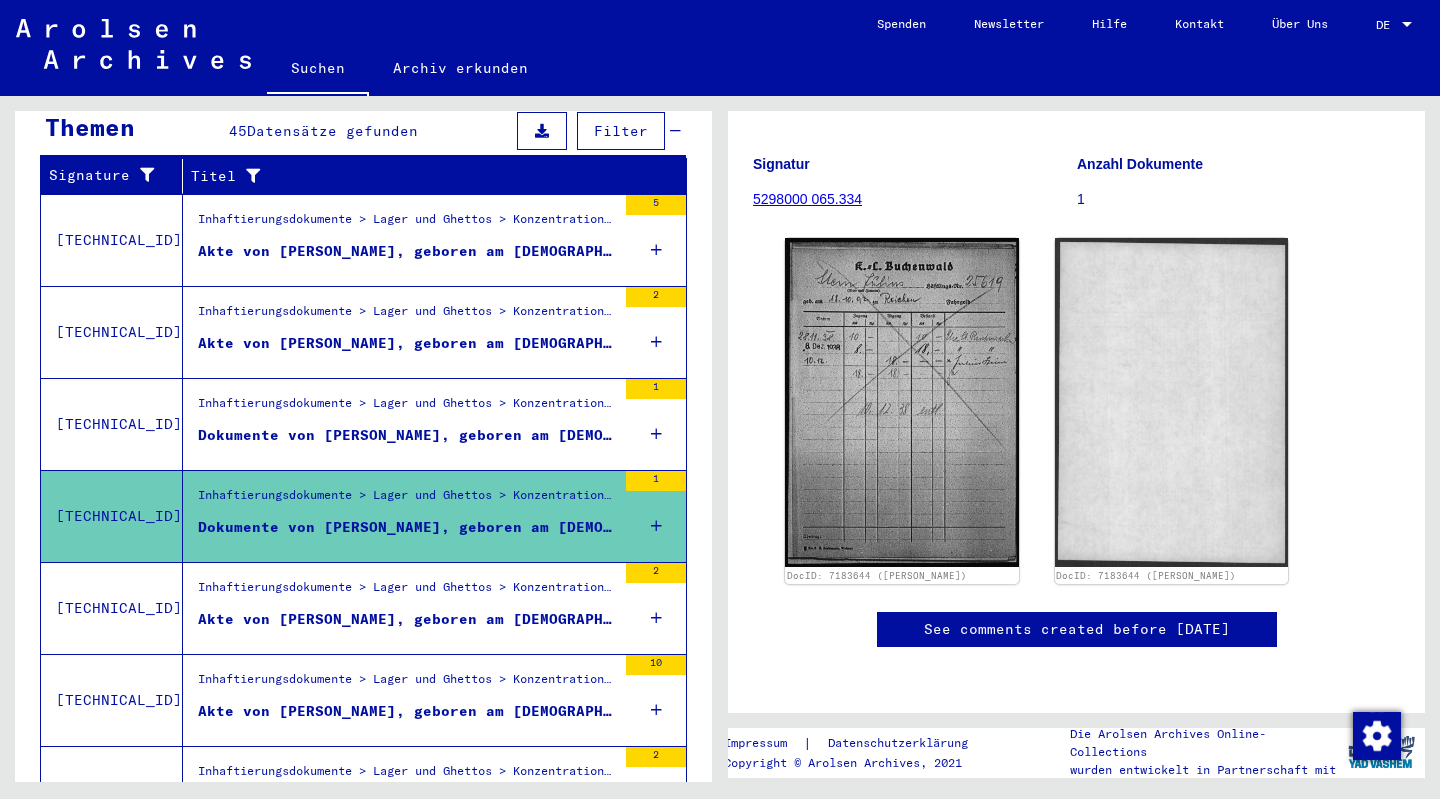 click on "Akte von [PERSON_NAME], geboren am [DEMOGRAPHIC_DATA]" at bounding box center (407, 619) 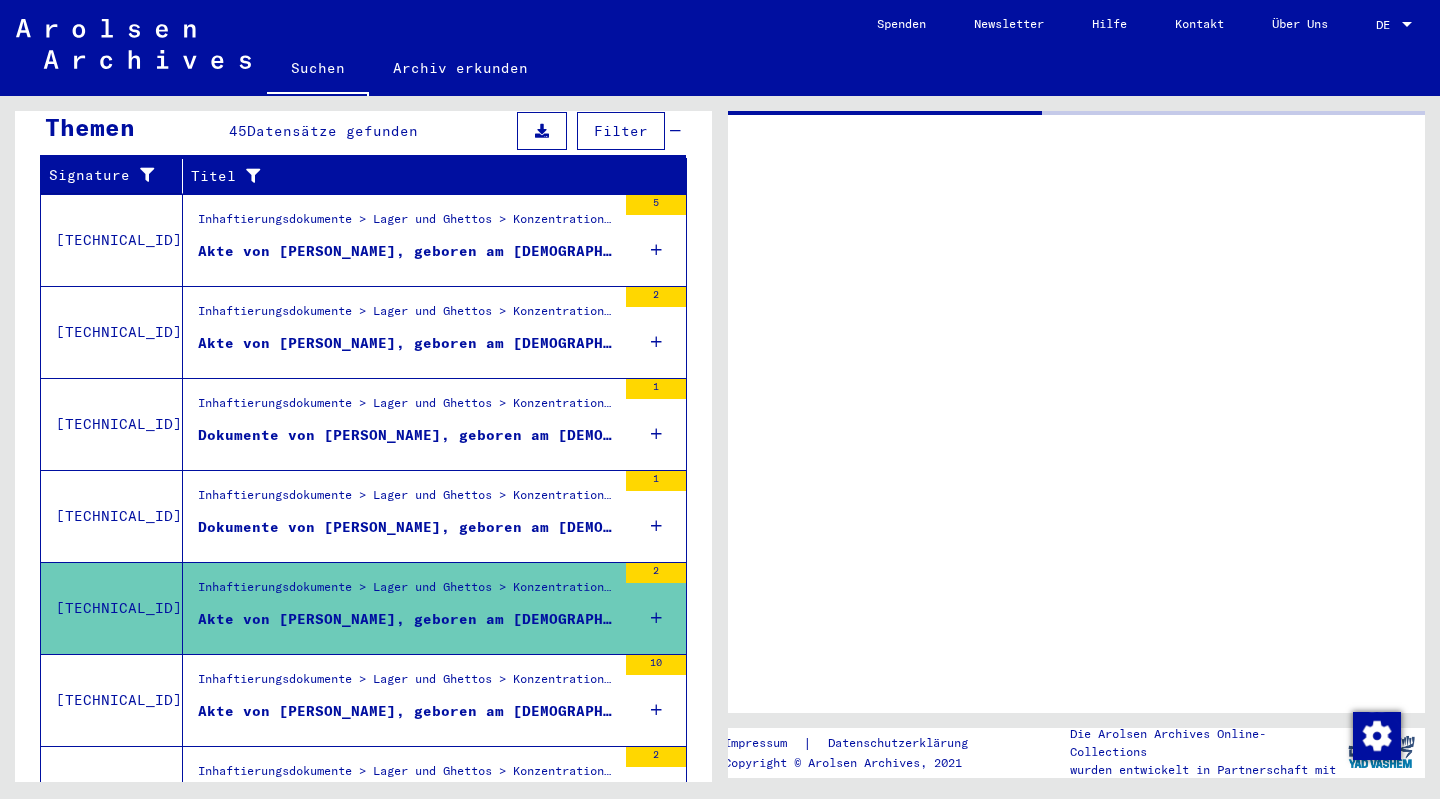 scroll, scrollTop: 0, scrollLeft: 0, axis: both 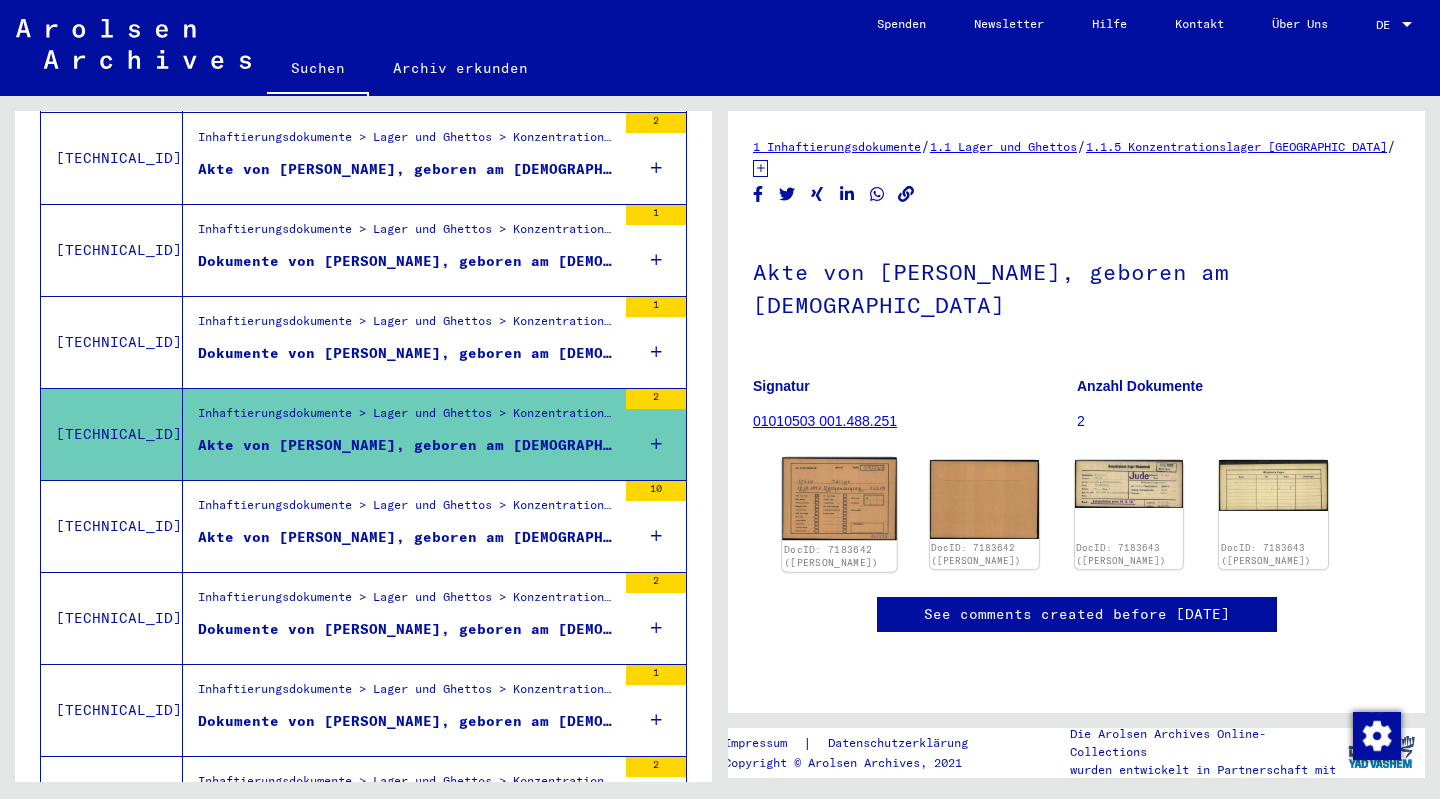 click 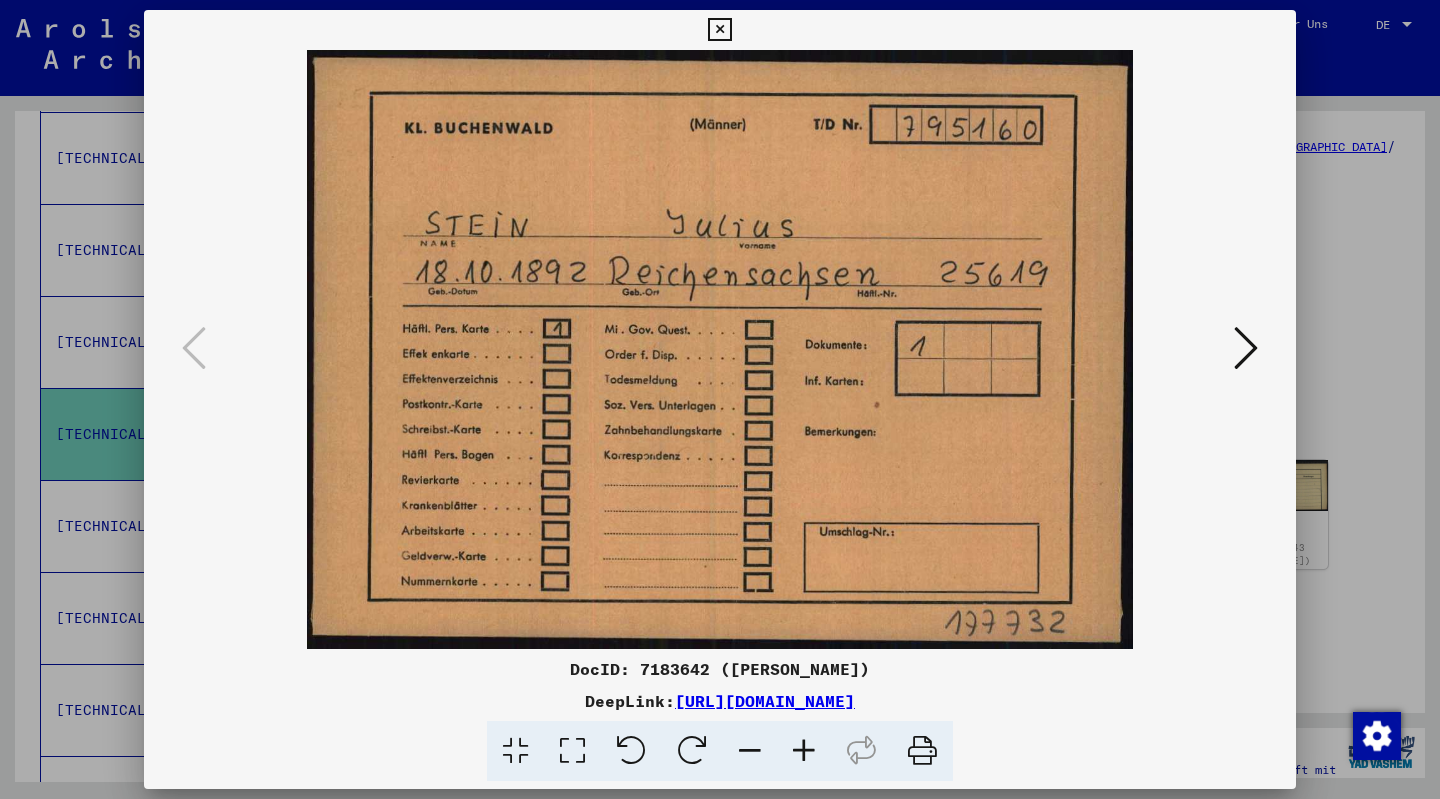 click at bounding box center [720, 349] 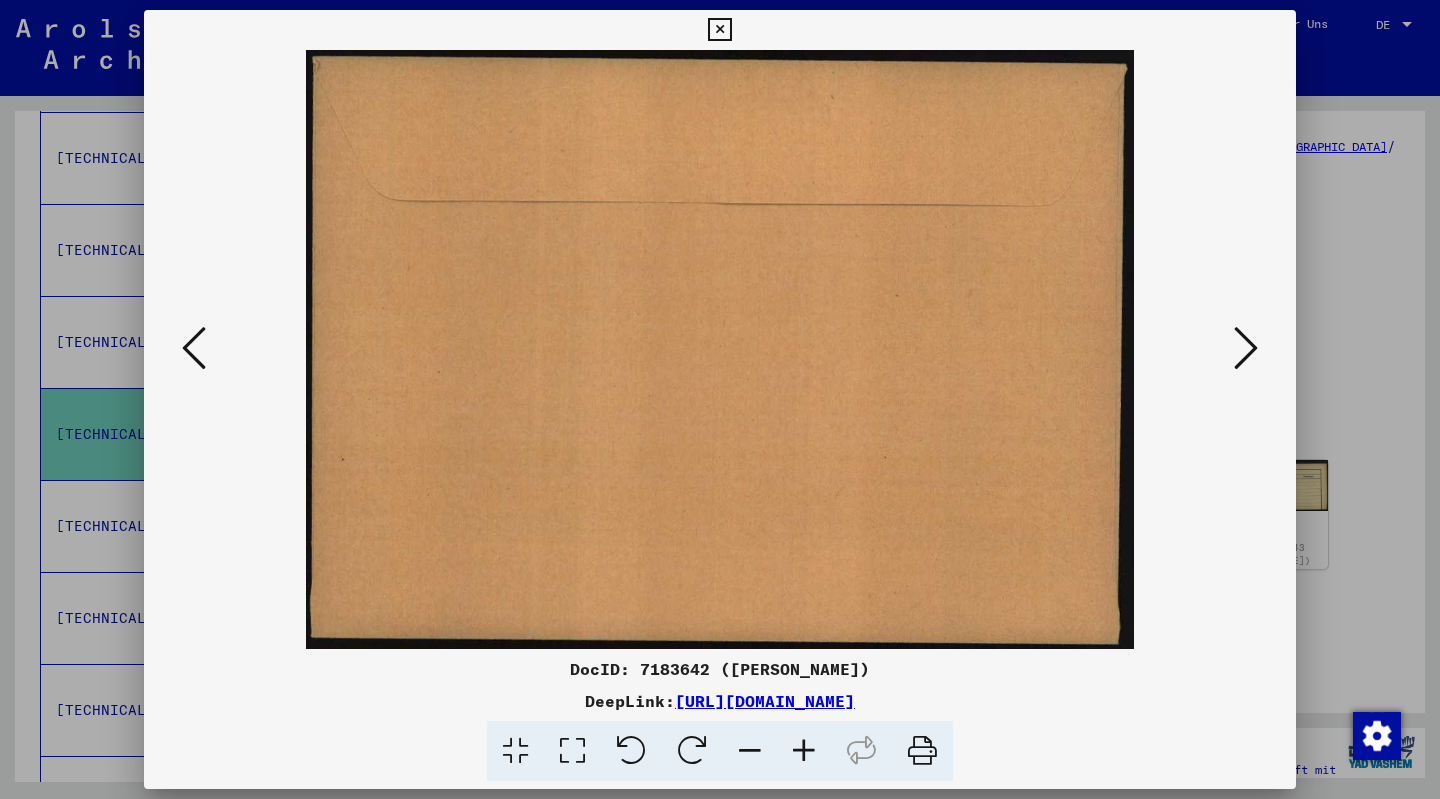 click at bounding box center [1246, 348] 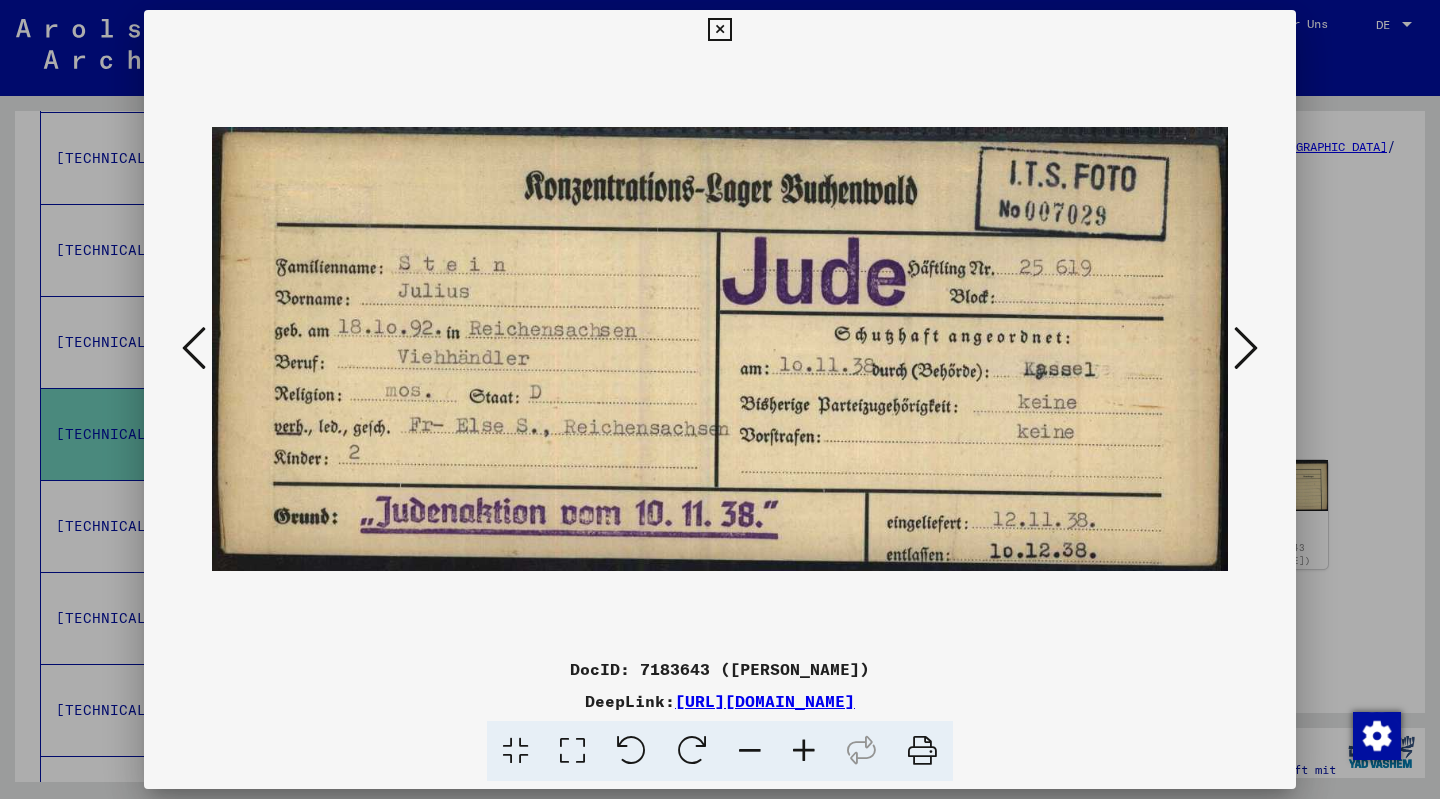 click at bounding box center [719, 30] 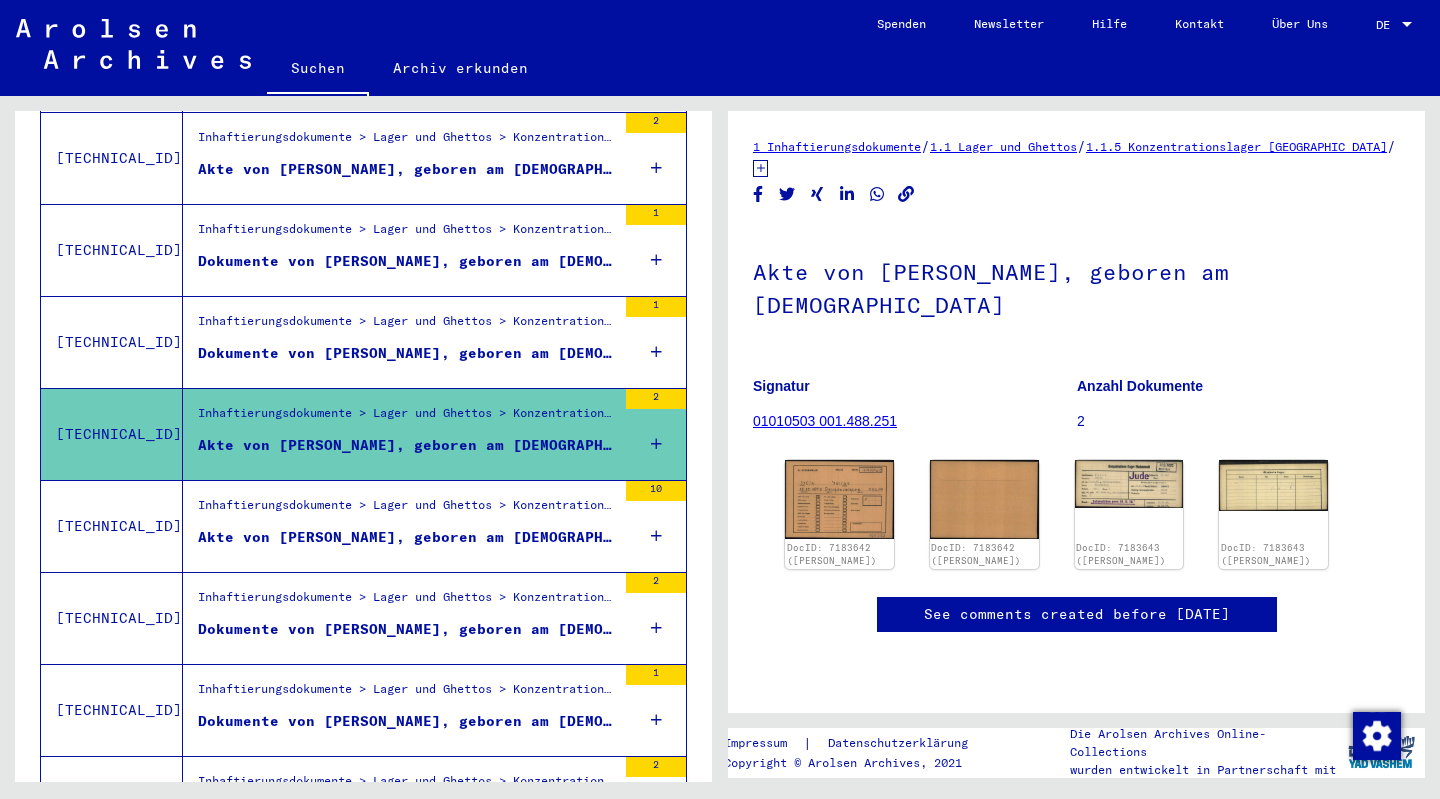click on "Inhaftierungsdokumente > Lager und Ghettos > Konzentrationslager [GEOGRAPHIC_DATA] > Individuelle Unterlagen Männer [GEOGRAPHIC_DATA]  > Individuelle Häftlingsunterlagen - KL Buchenwald > [MEDICAL_DATA] mit Namen ab A bis SYS und weiterer Untergliederung > [MEDICAL_DATA] mit Namen ab [PERSON_NAME]" at bounding box center (407, 510) 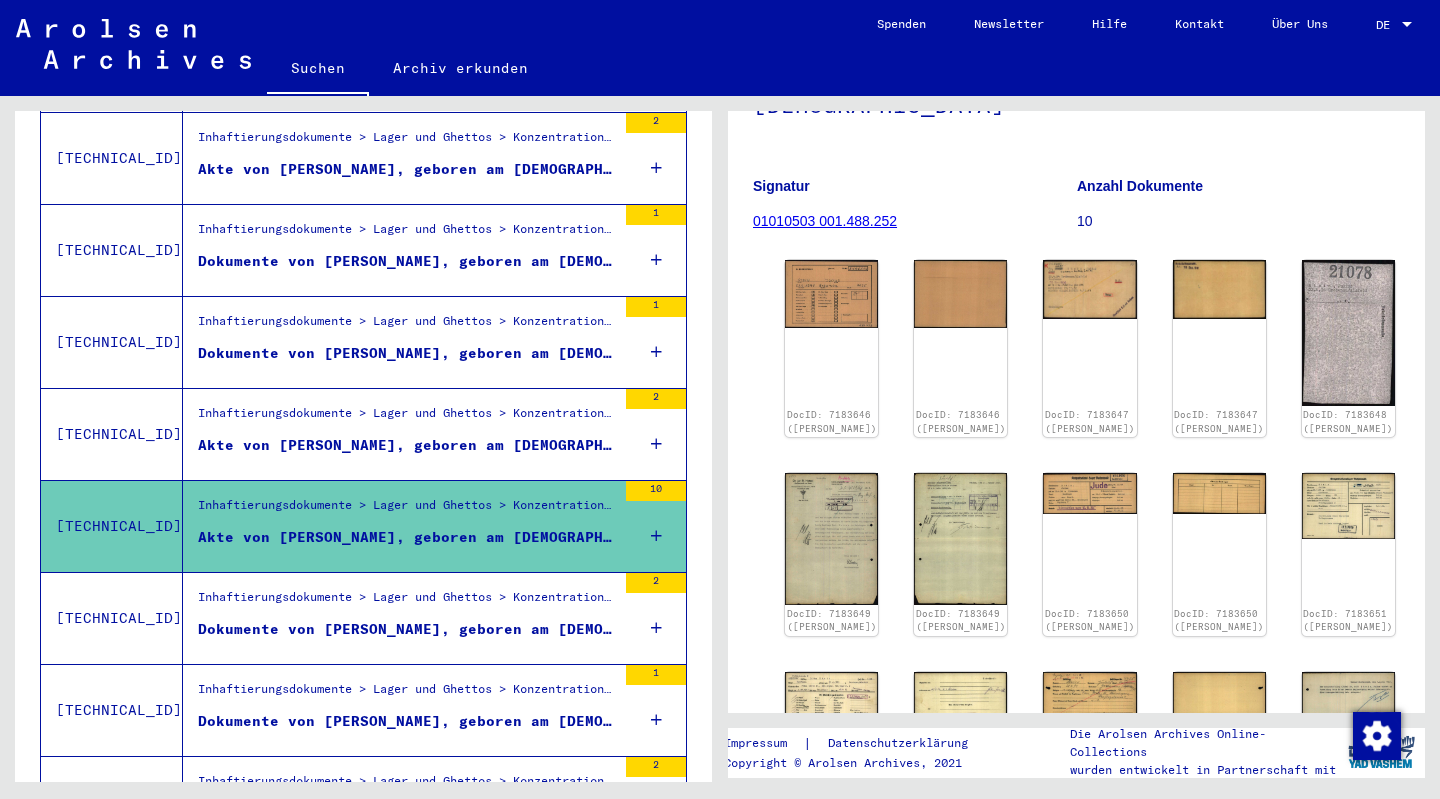scroll, scrollTop: 0, scrollLeft: 0, axis: both 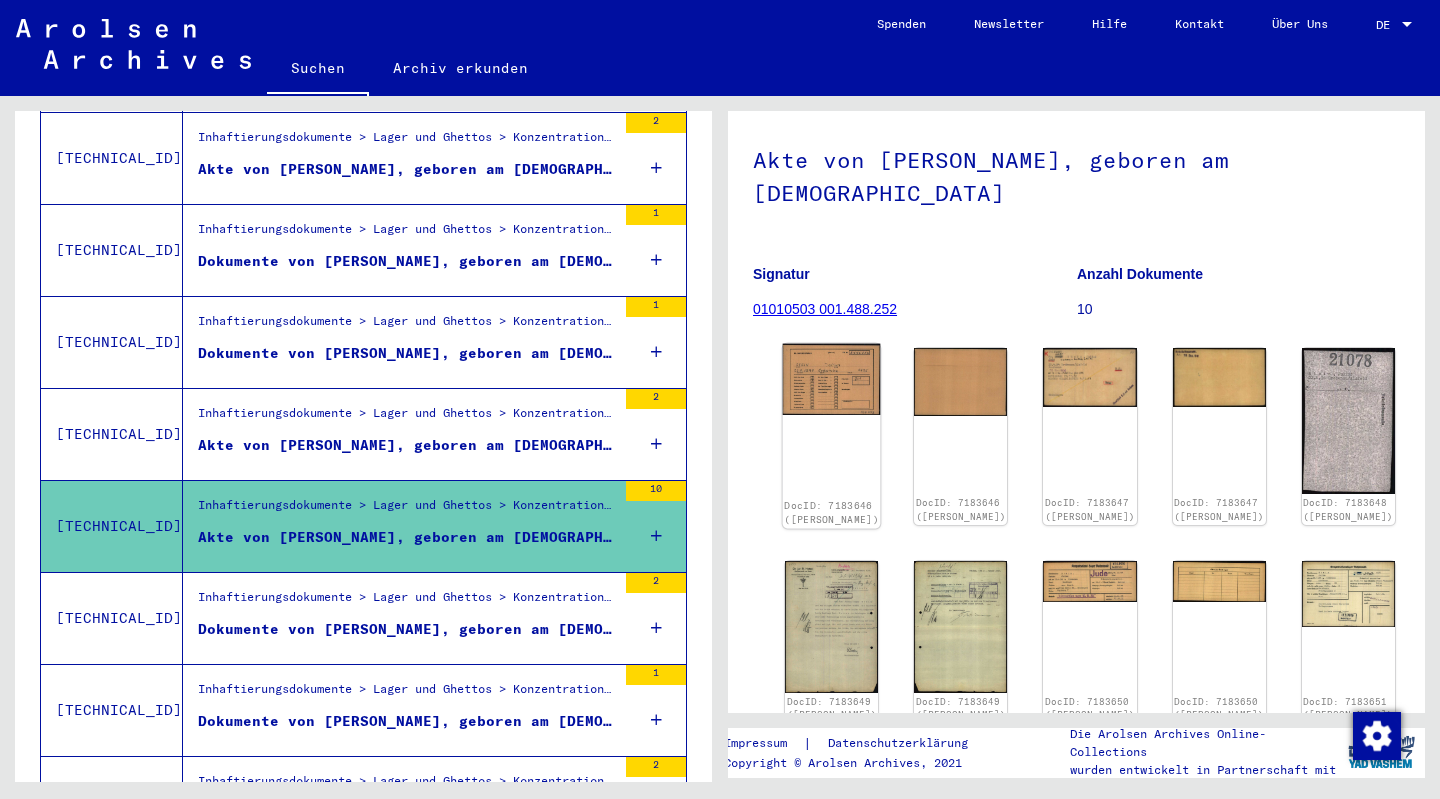 click 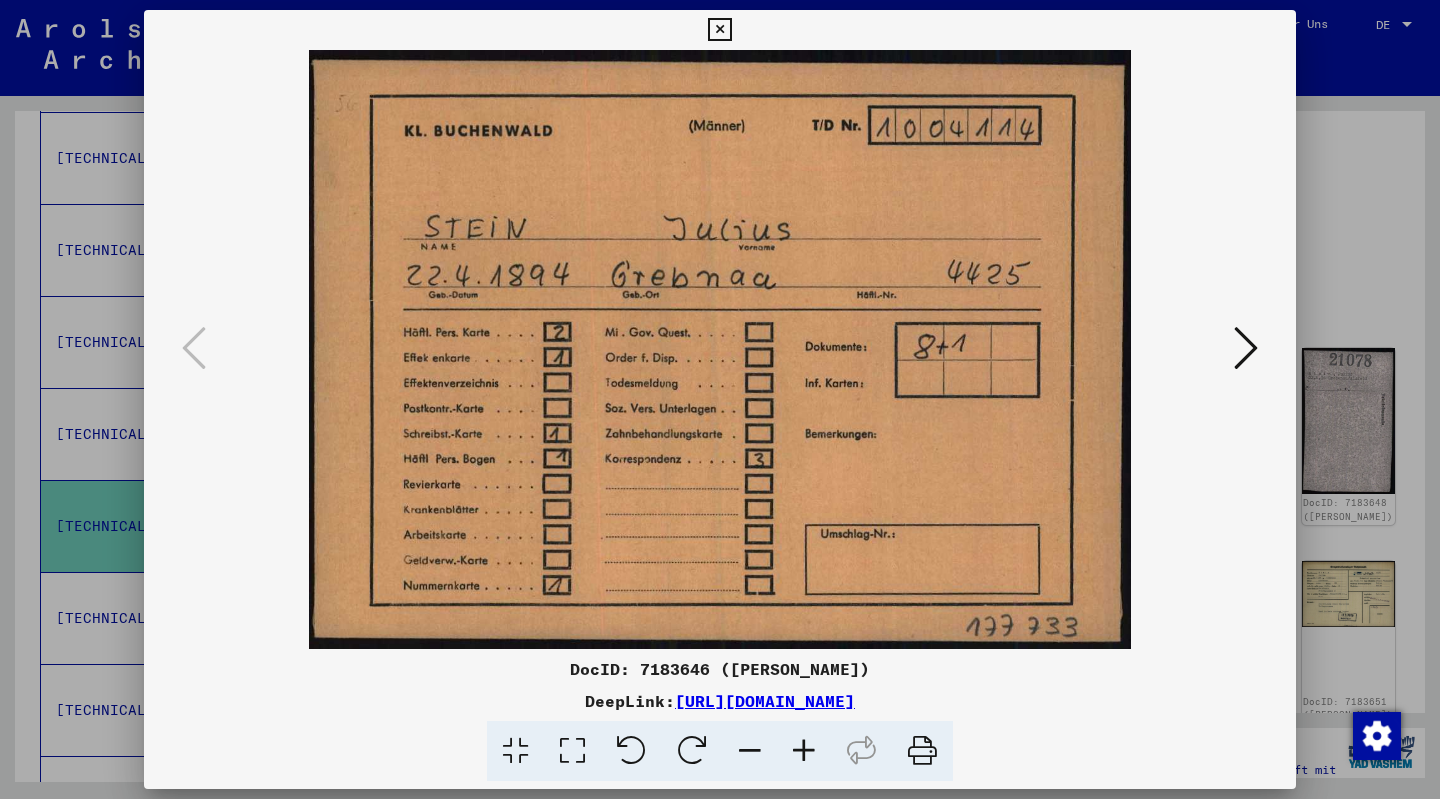 click at bounding box center [1246, 348] 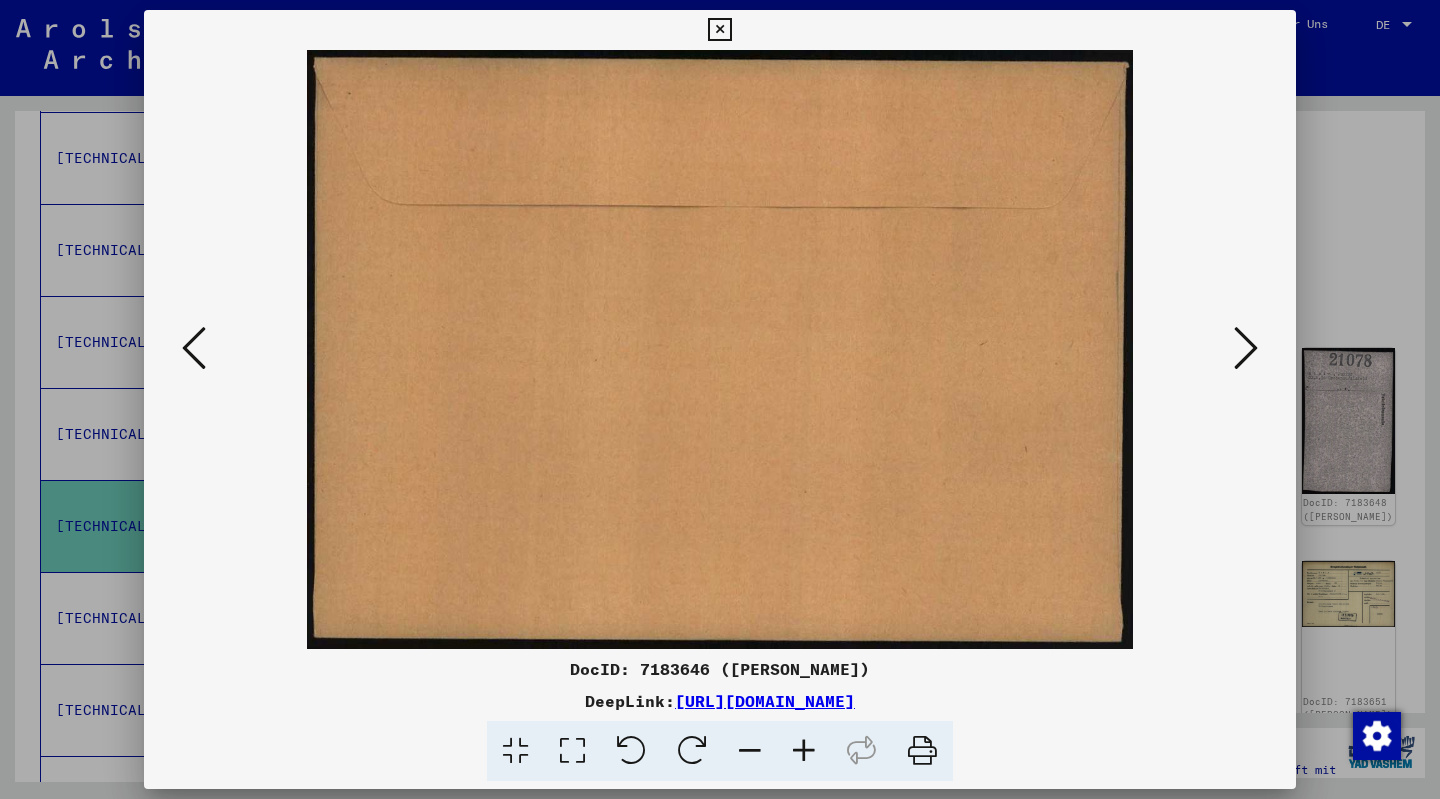click at bounding box center (1246, 348) 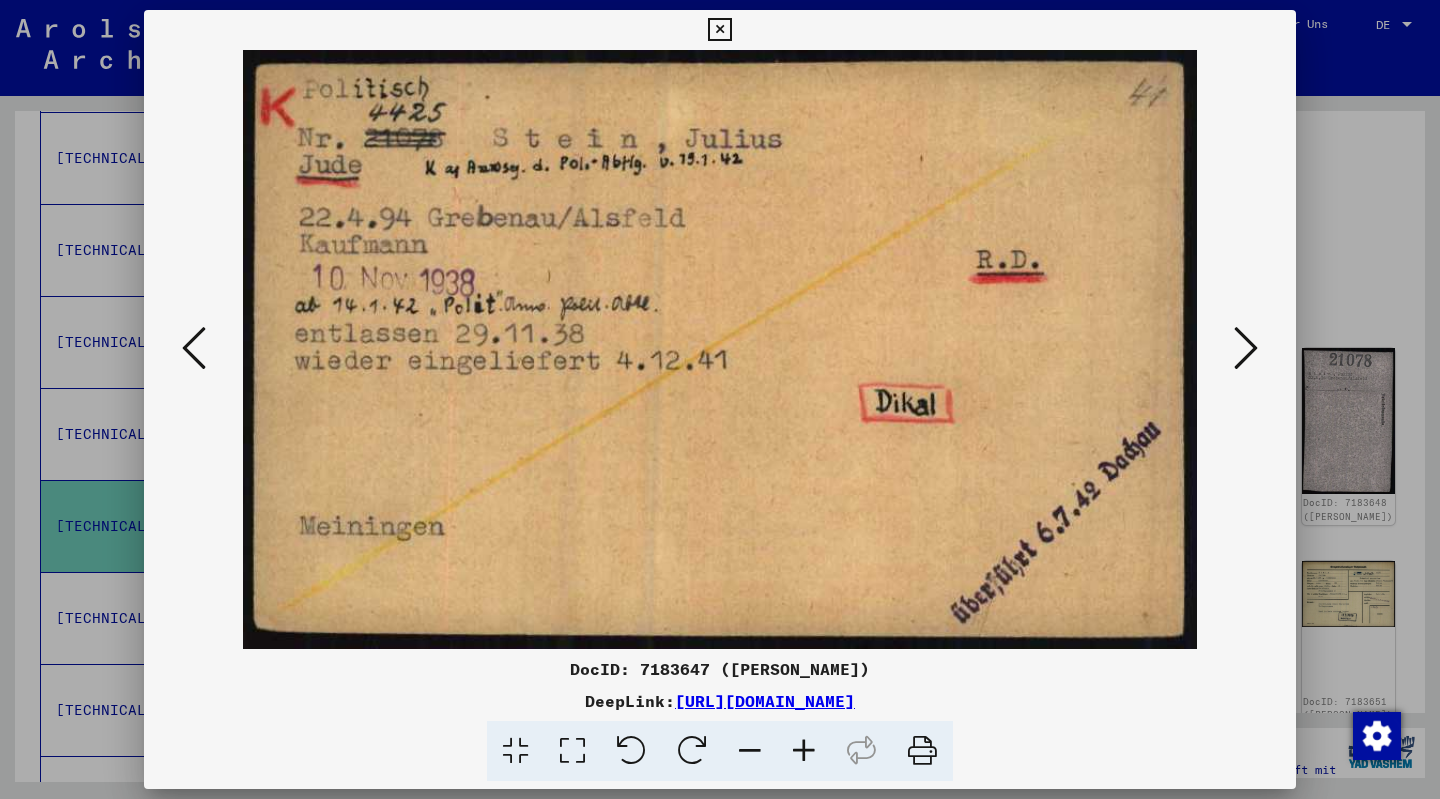 click at bounding box center [720, 349] 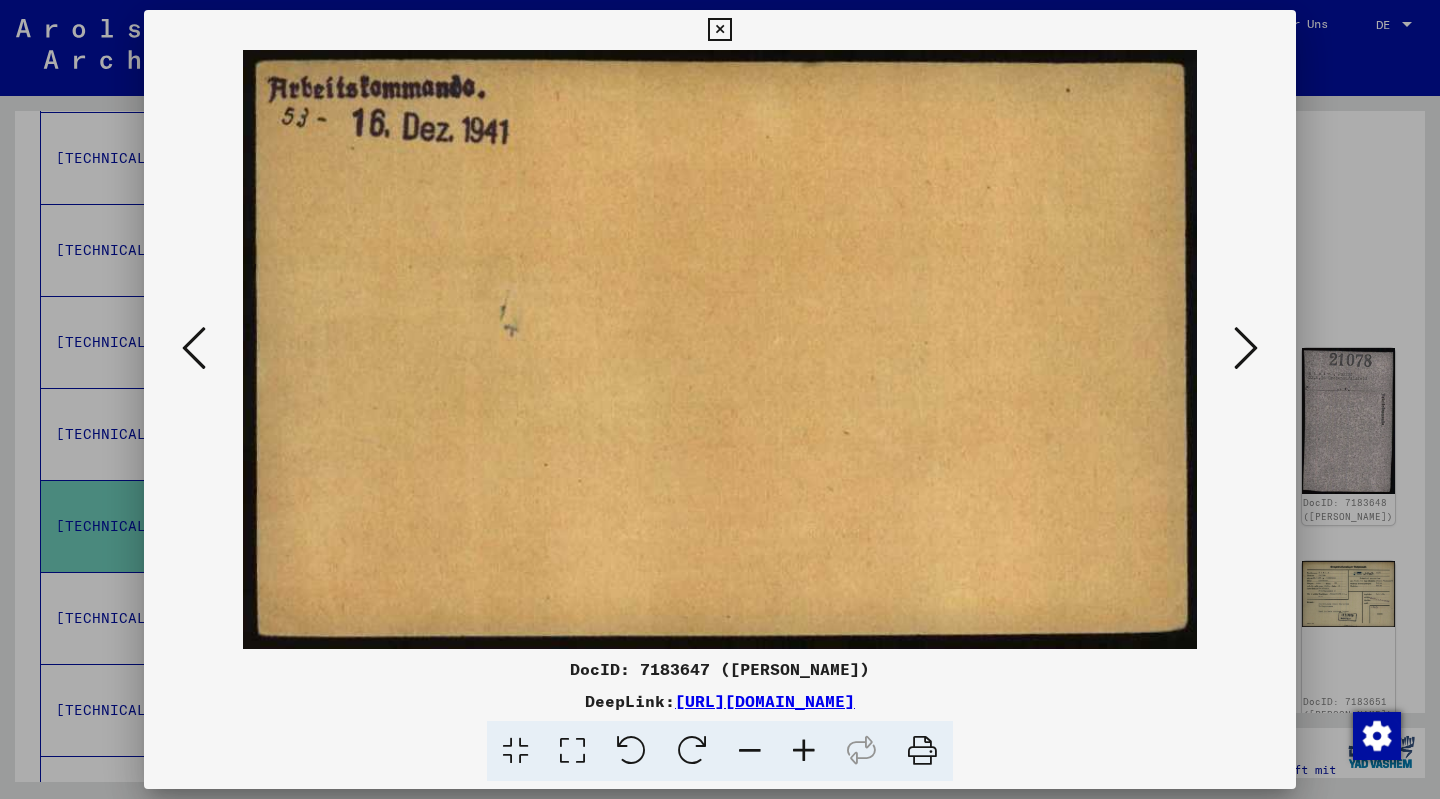 click at bounding box center (720, 349) 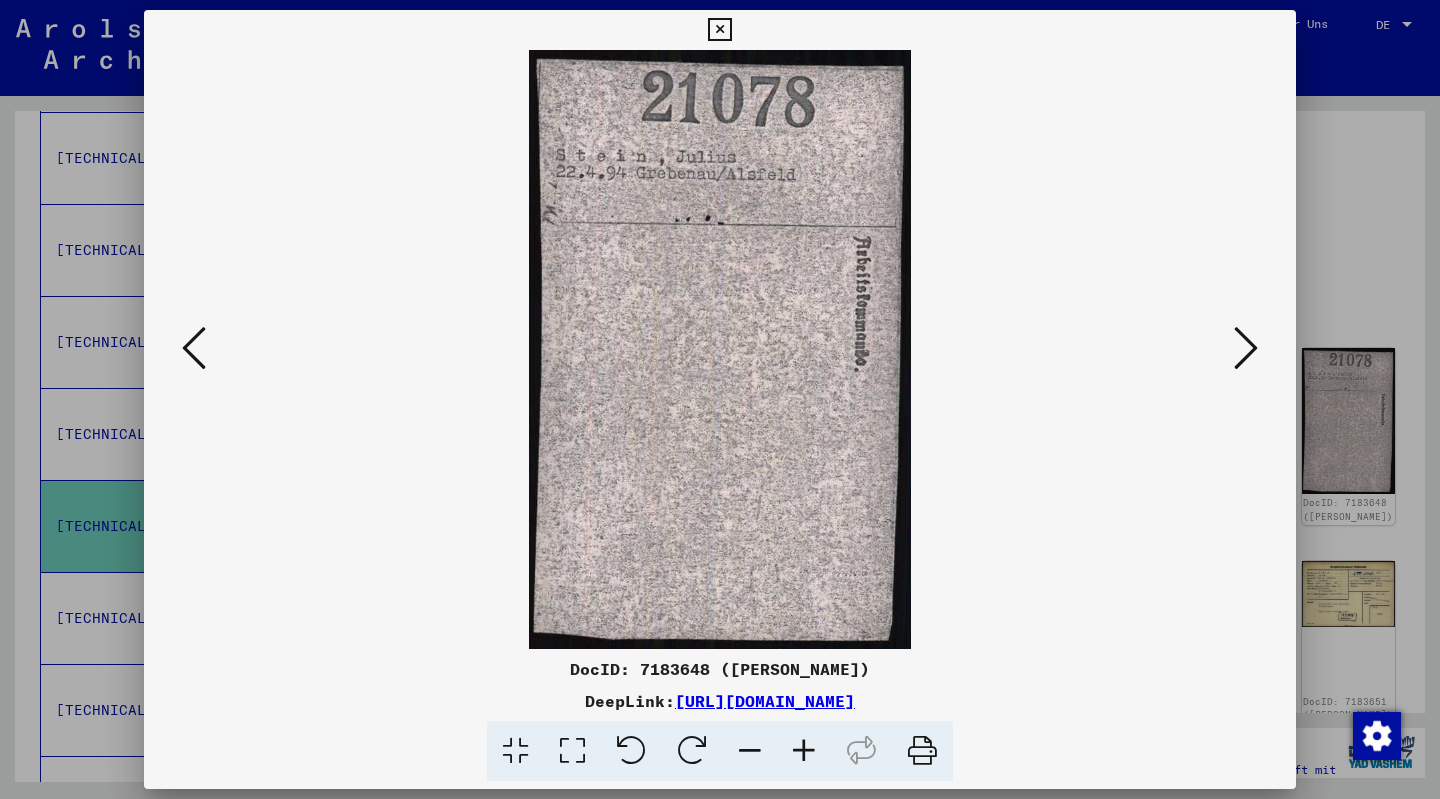 click at bounding box center (720, 349) 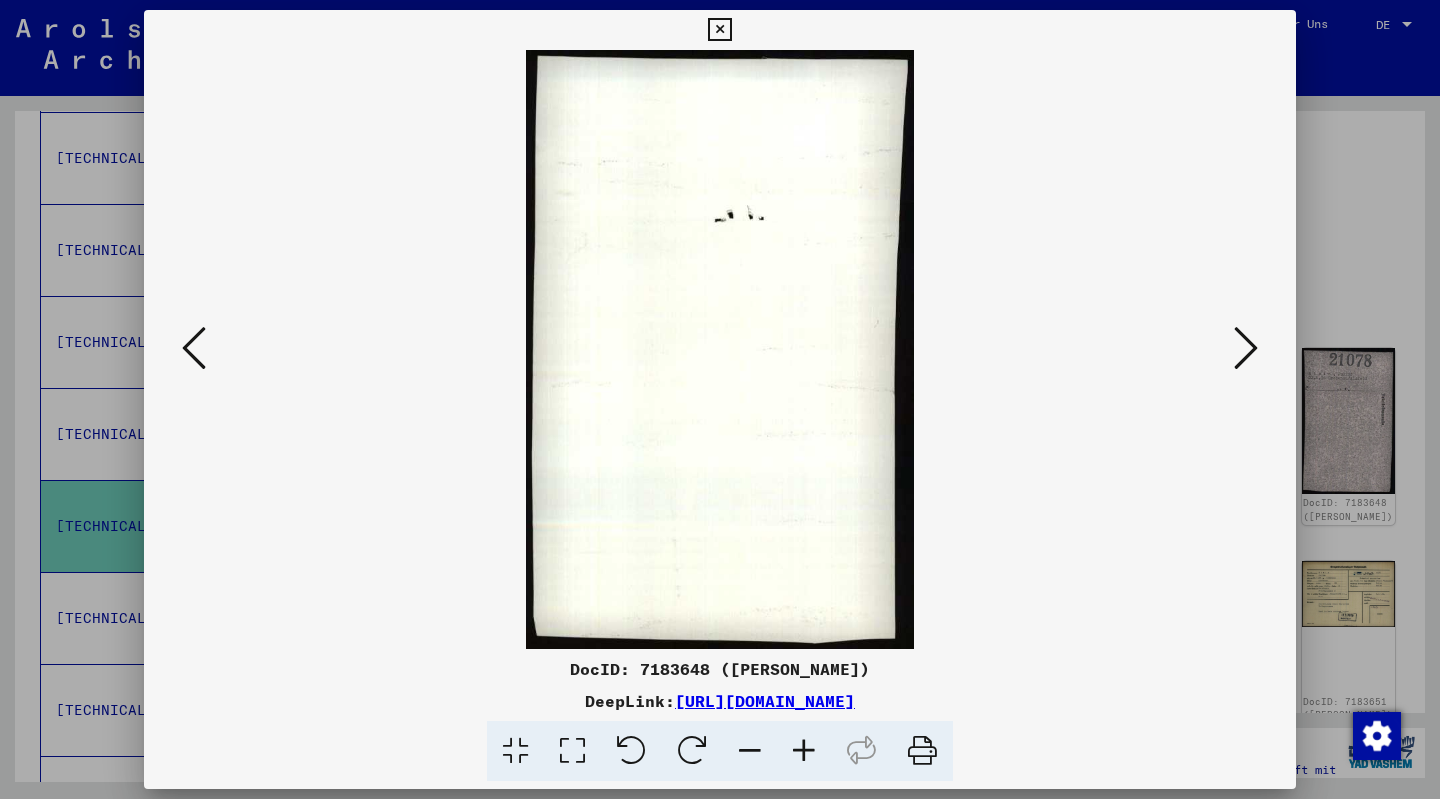 click at bounding box center [1246, 348] 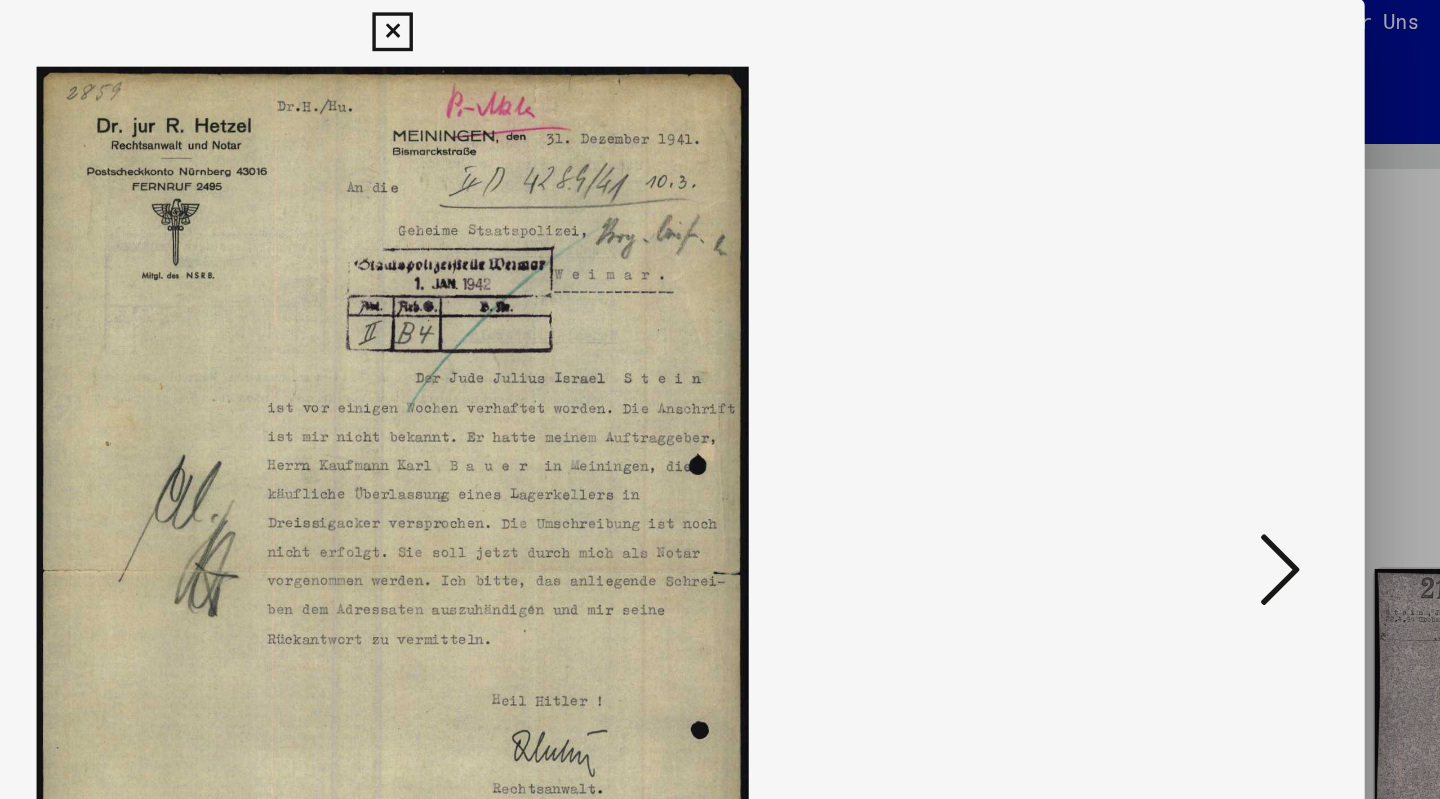 click at bounding box center (720, 349) 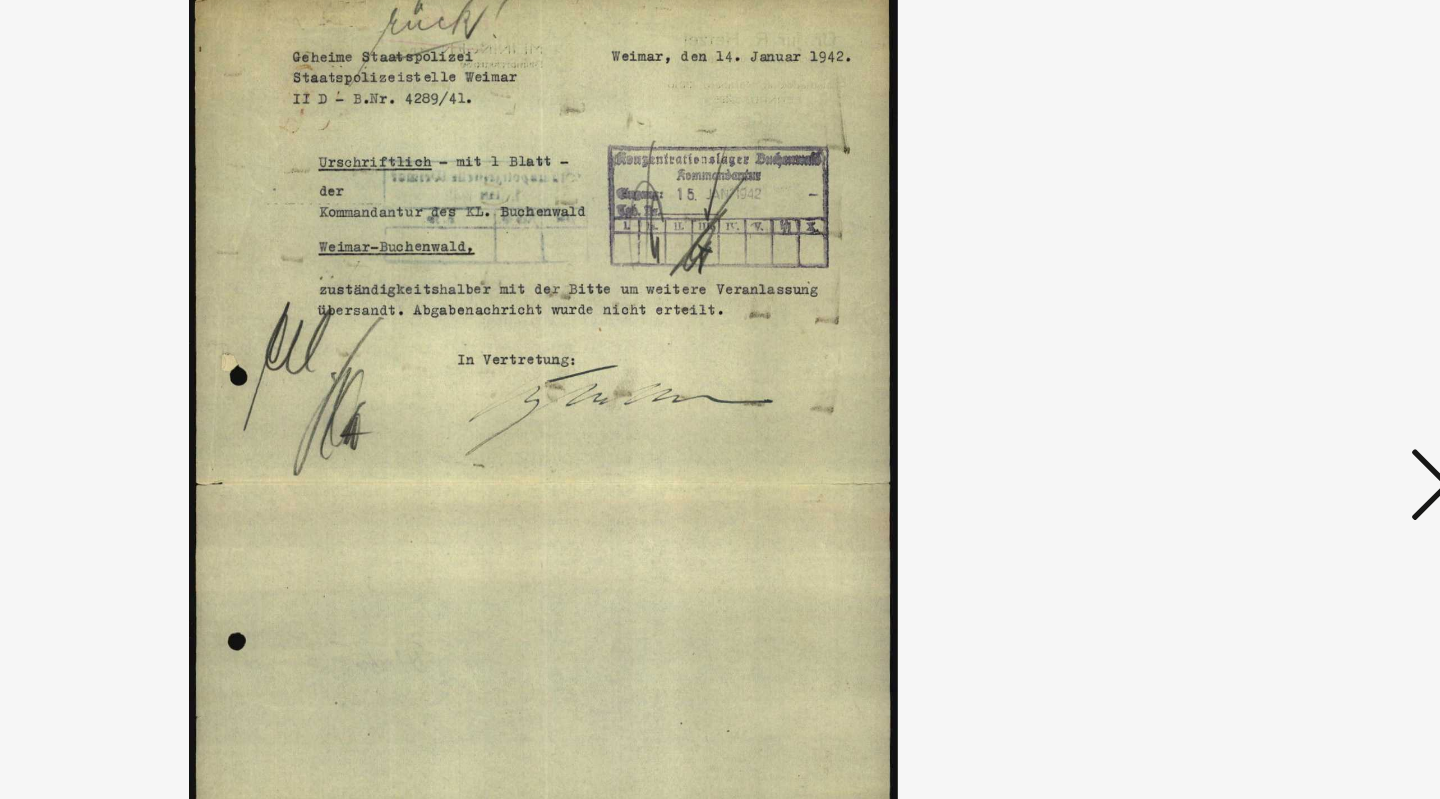 click at bounding box center [1246, 348] 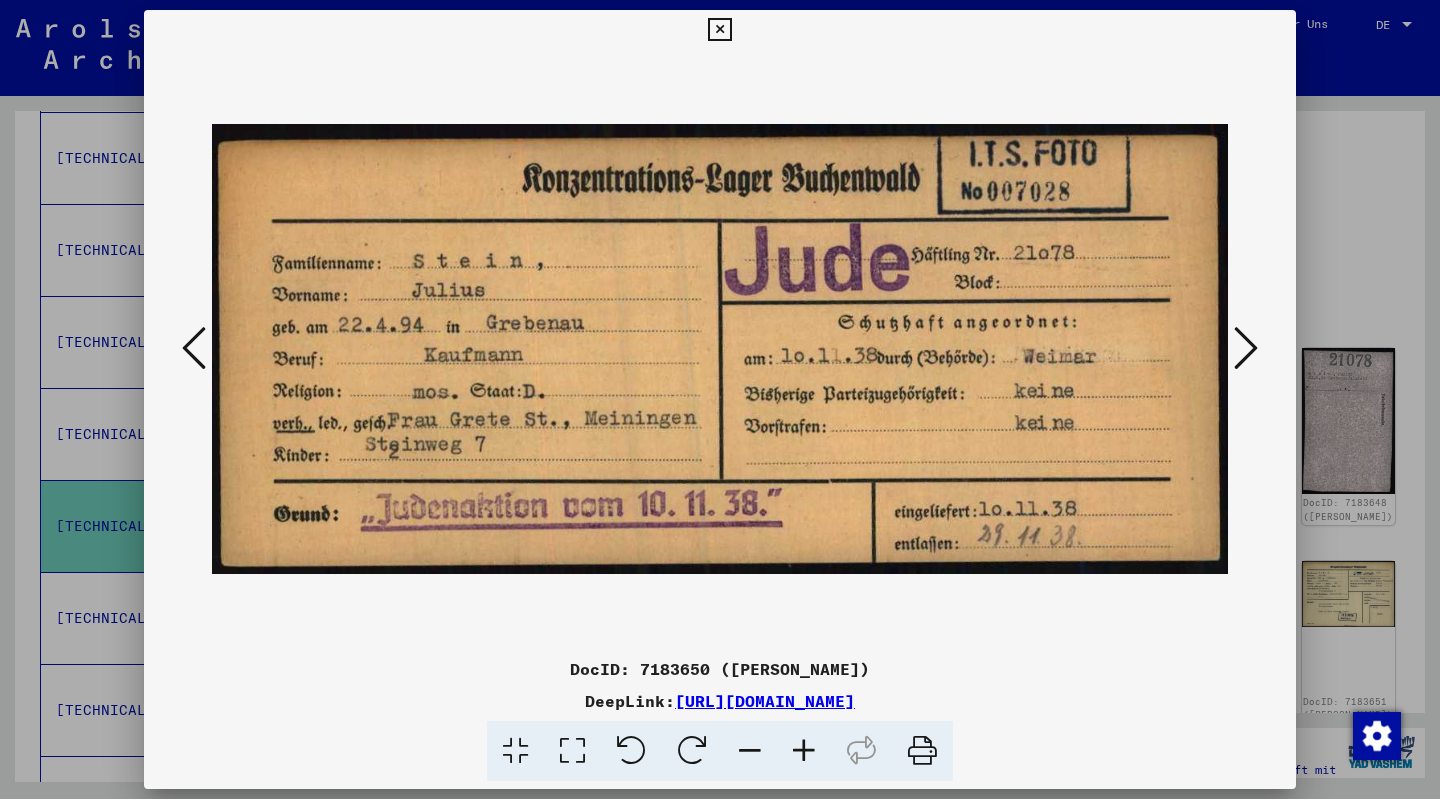 click at bounding box center (1246, 349) 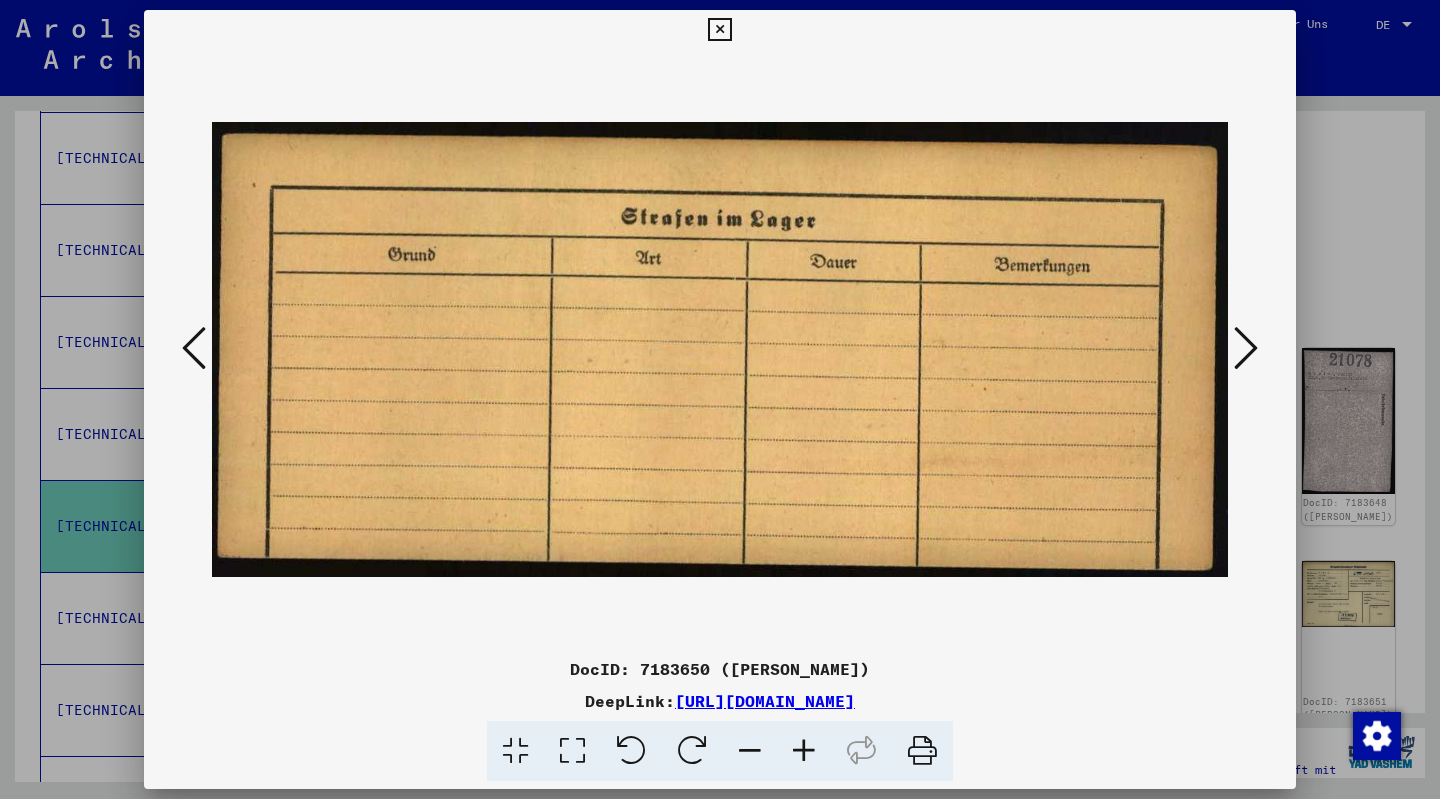 click at bounding box center [720, 349] 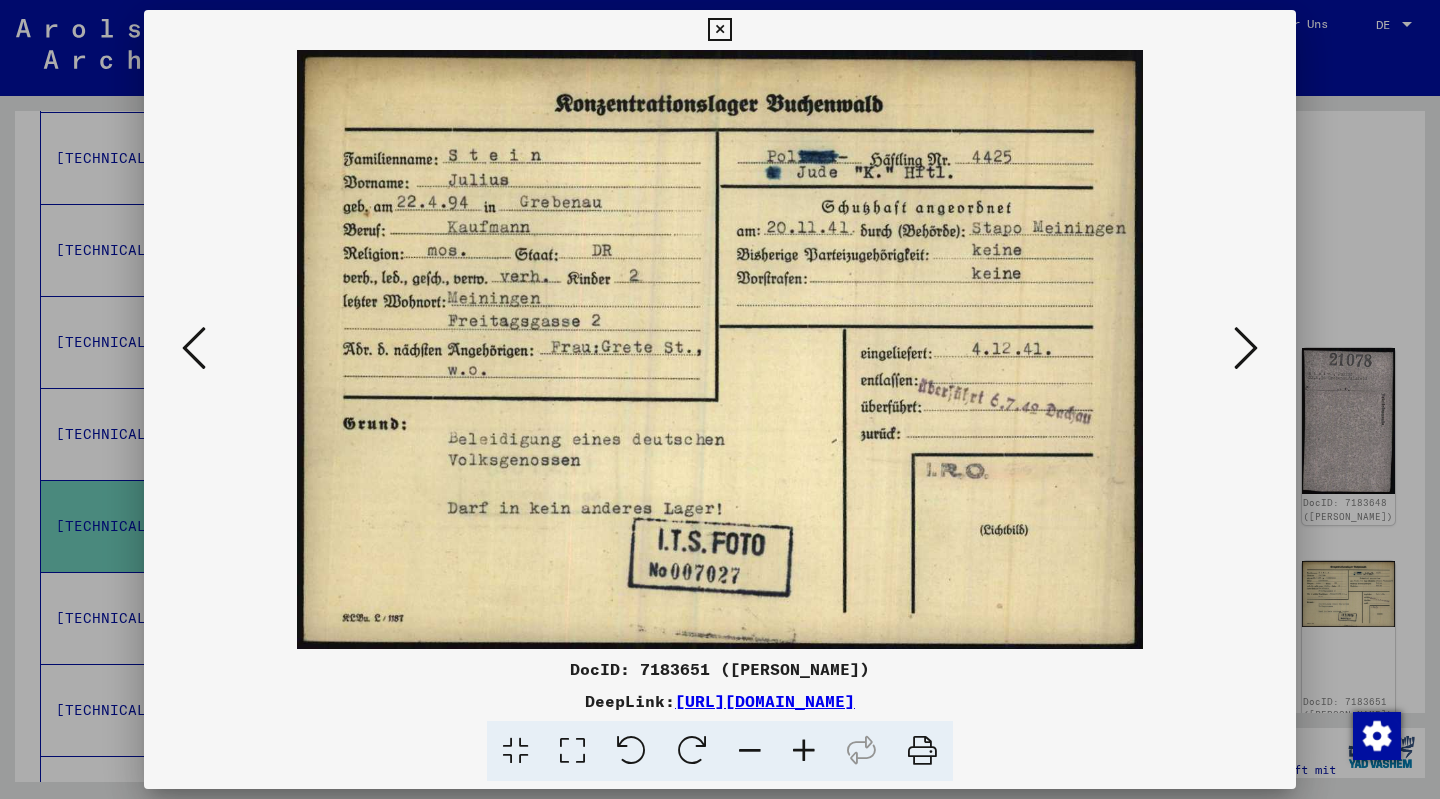 click at bounding box center [1246, 348] 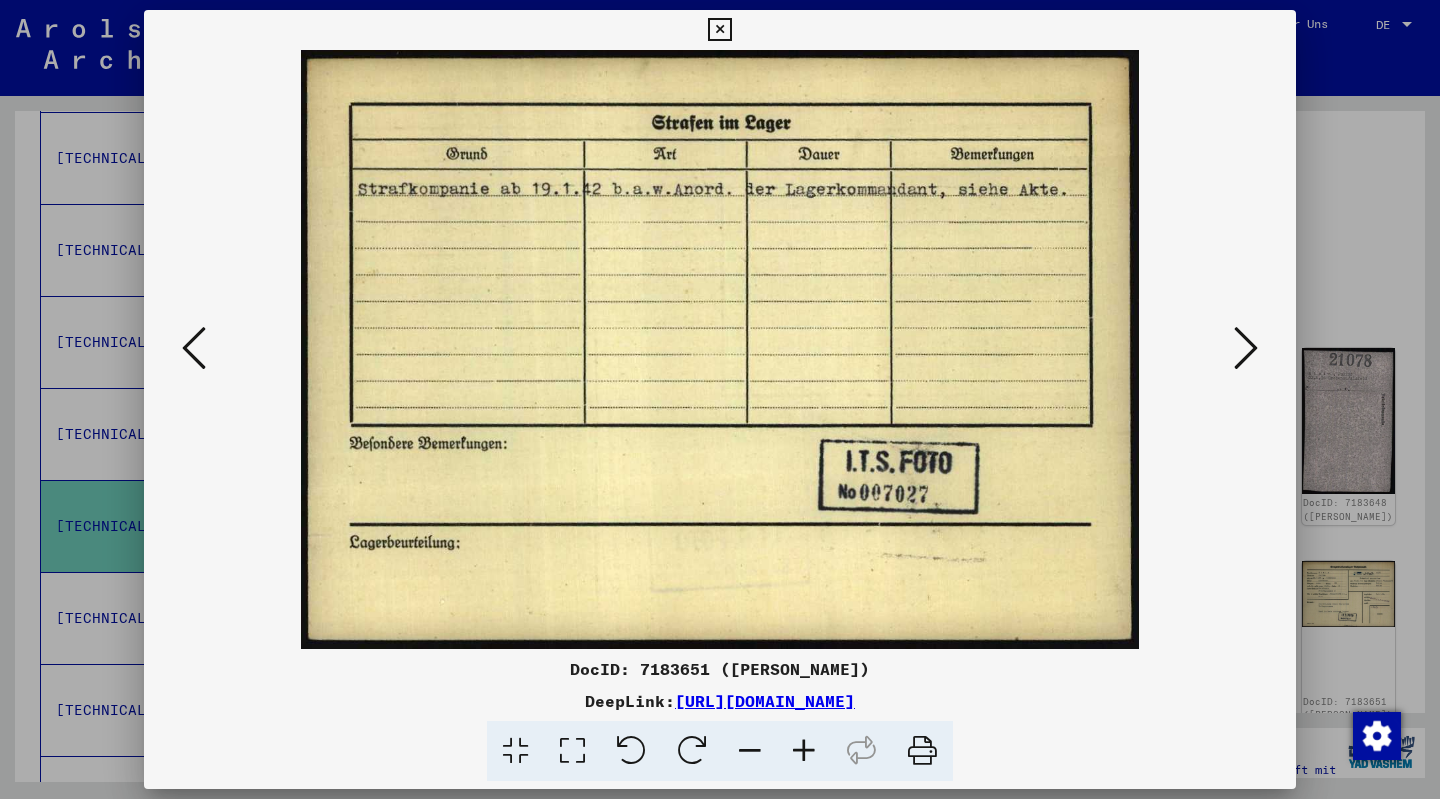 click at bounding box center [1246, 348] 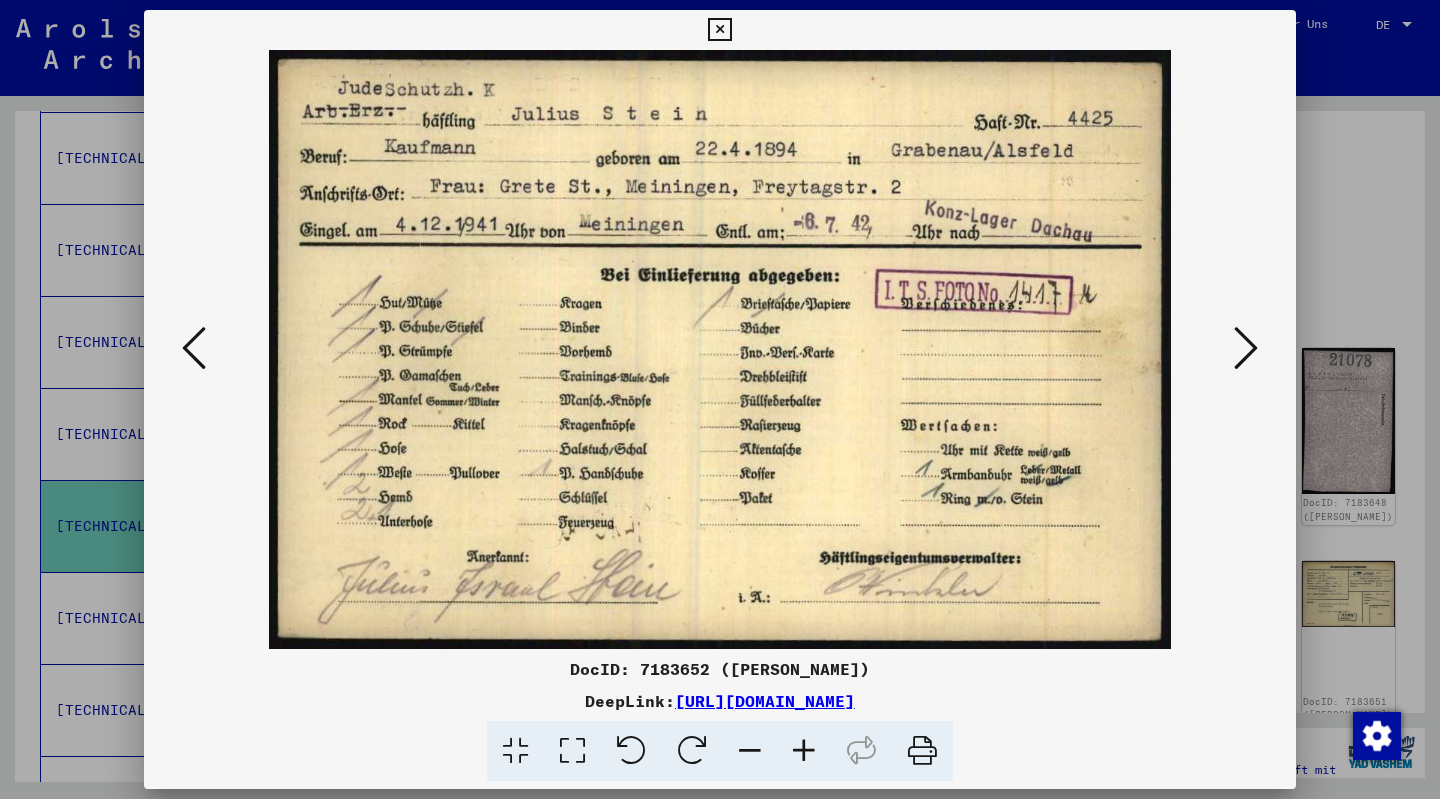 click at bounding box center [1246, 348] 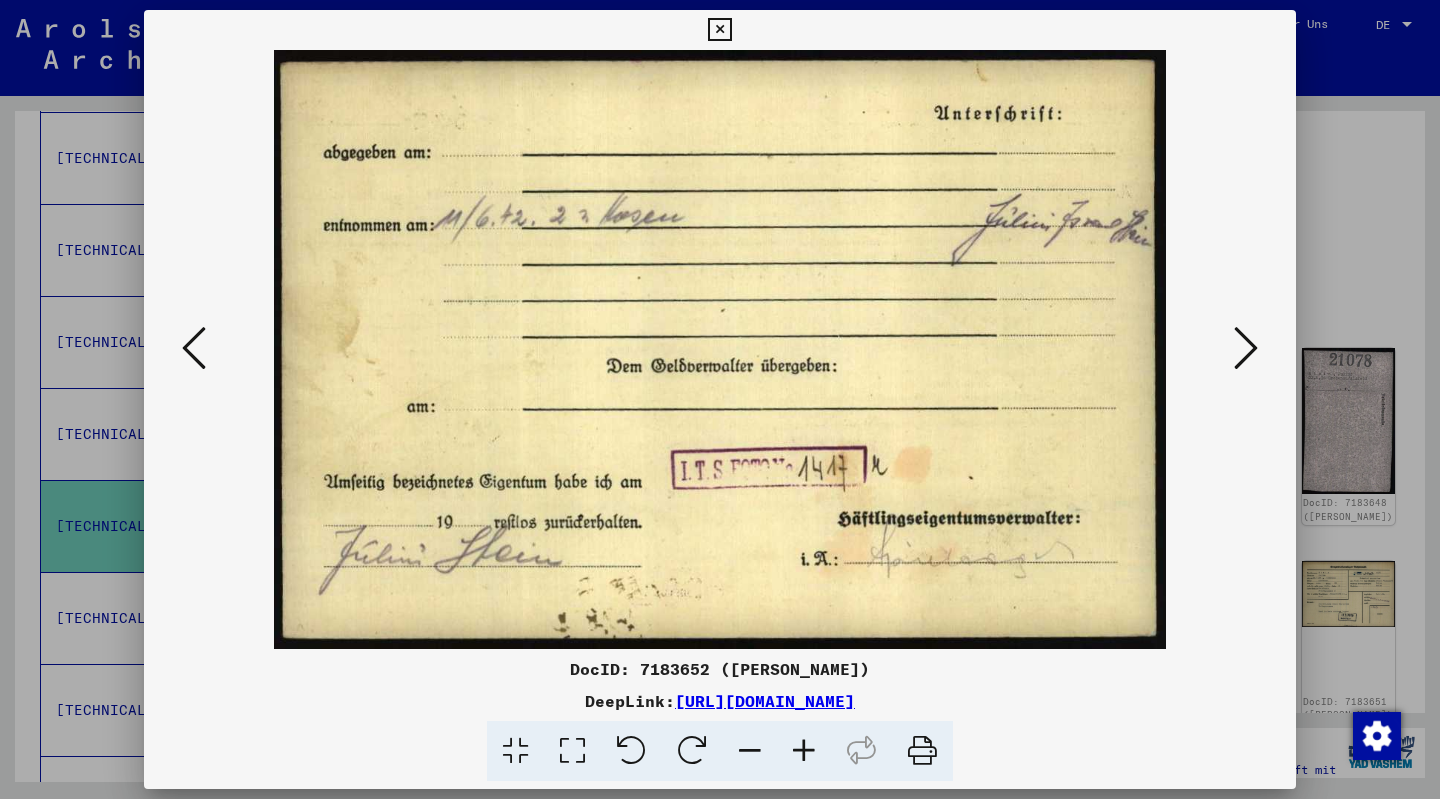 click at bounding box center [194, 348] 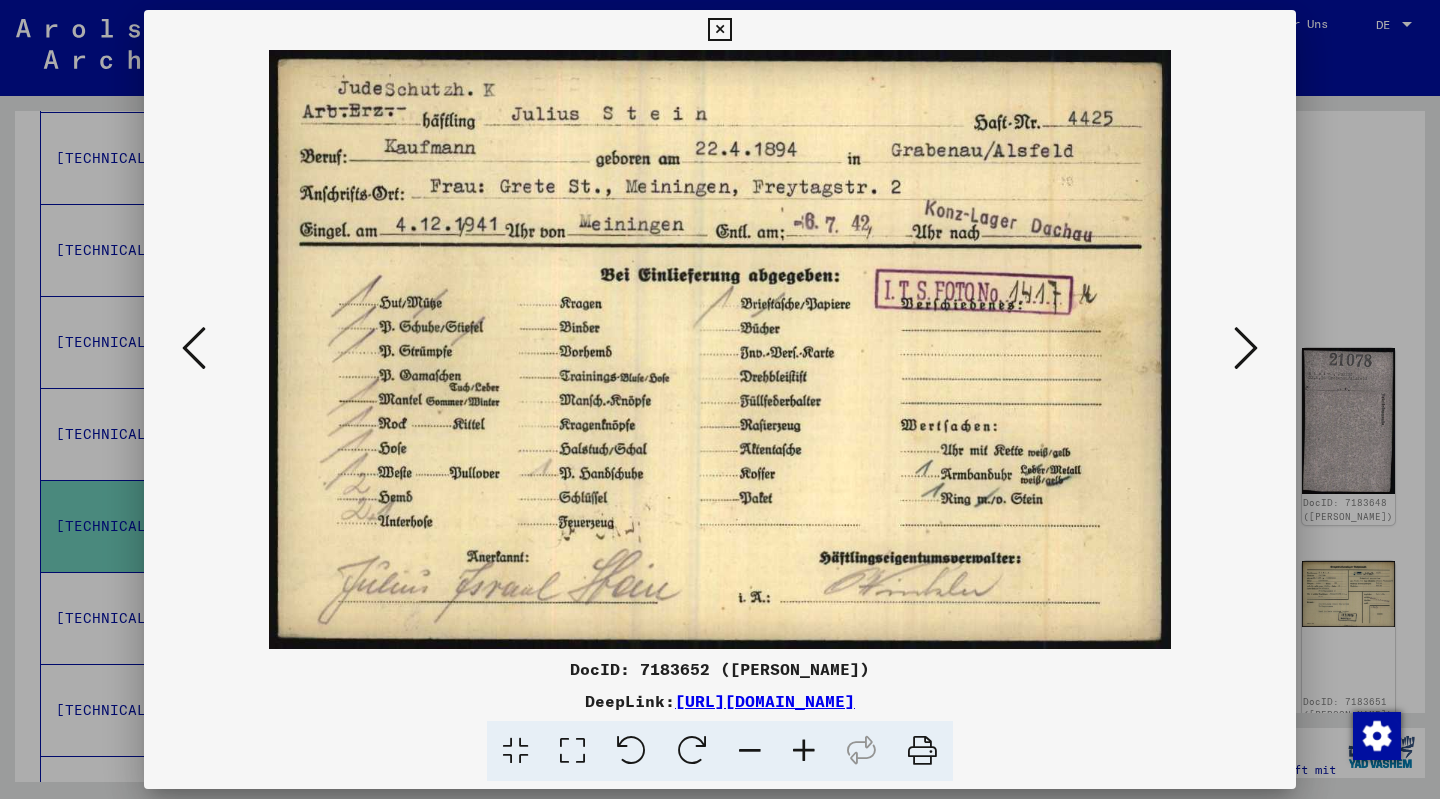 click at bounding box center (1246, 348) 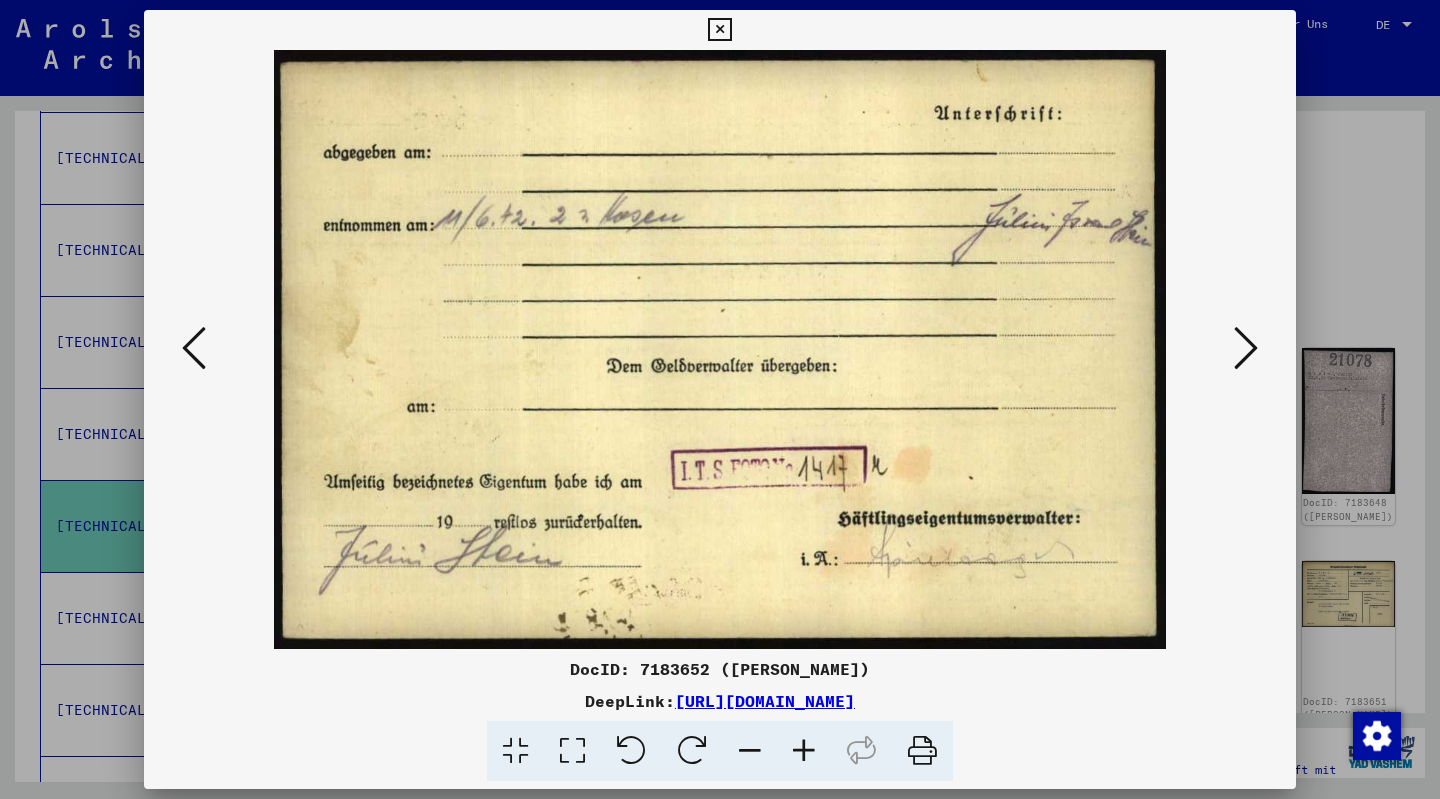 click at bounding box center [1246, 348] 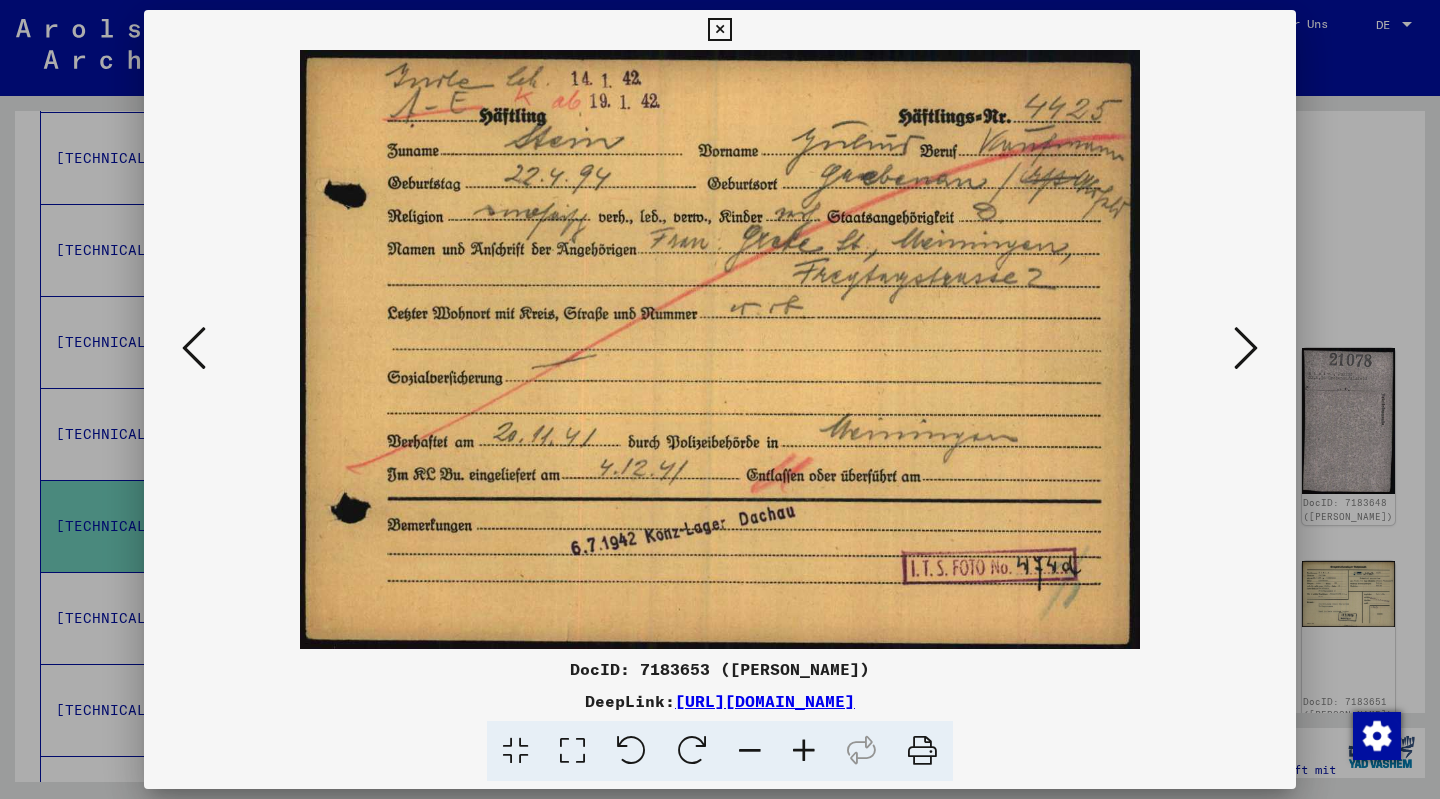 click at bounding box center [1246, 348] 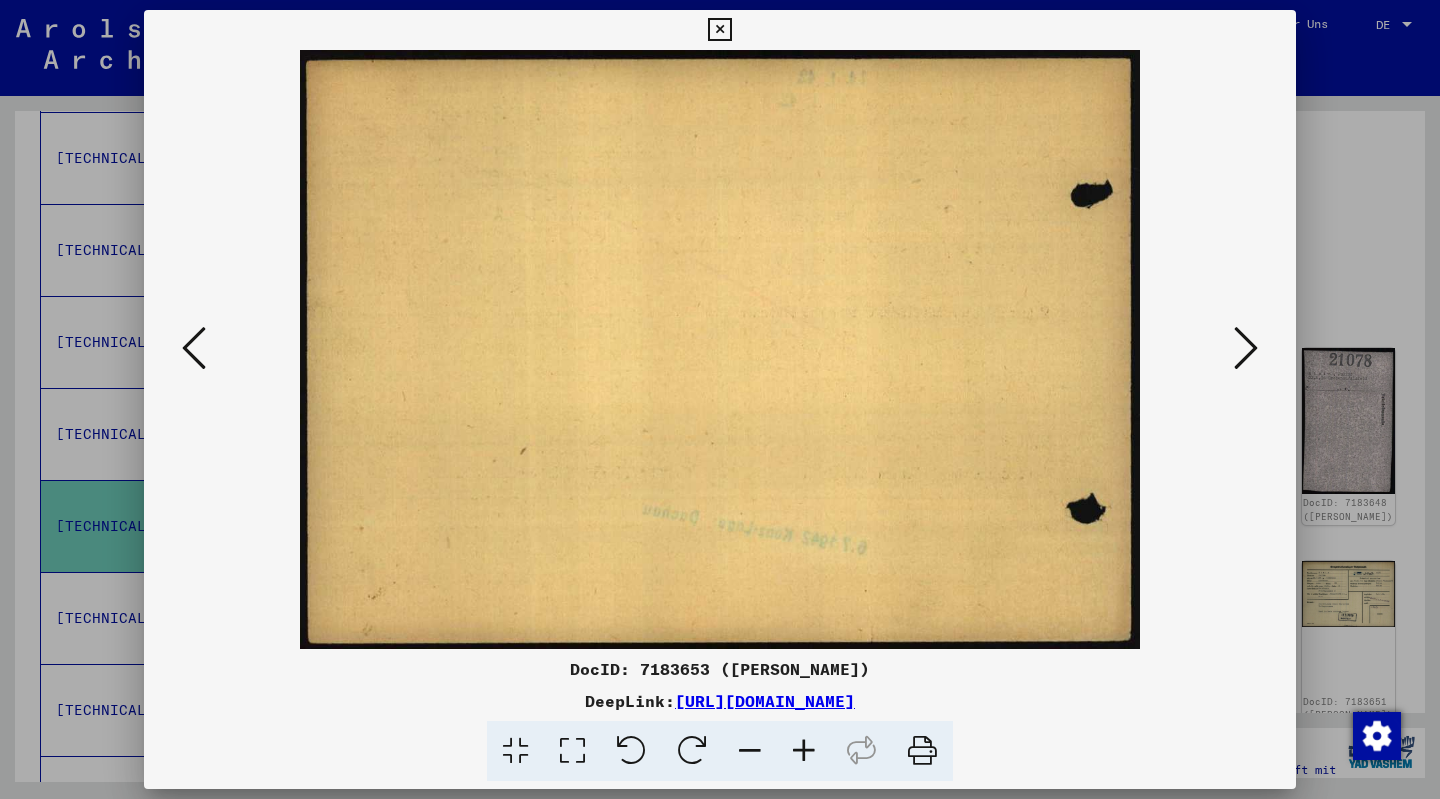 click at bounding box center [1246, 348] 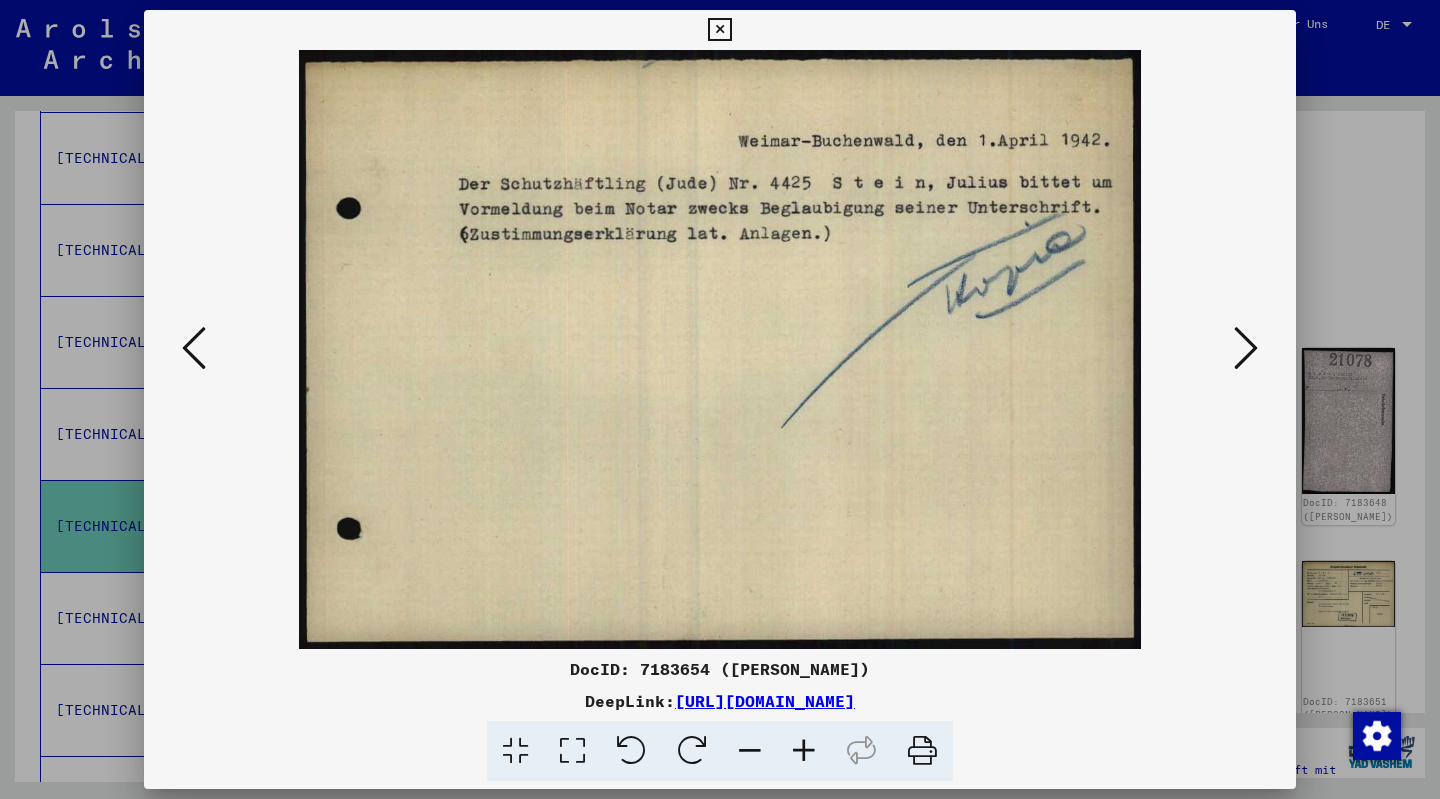 click at bounding box center (1246, 348) 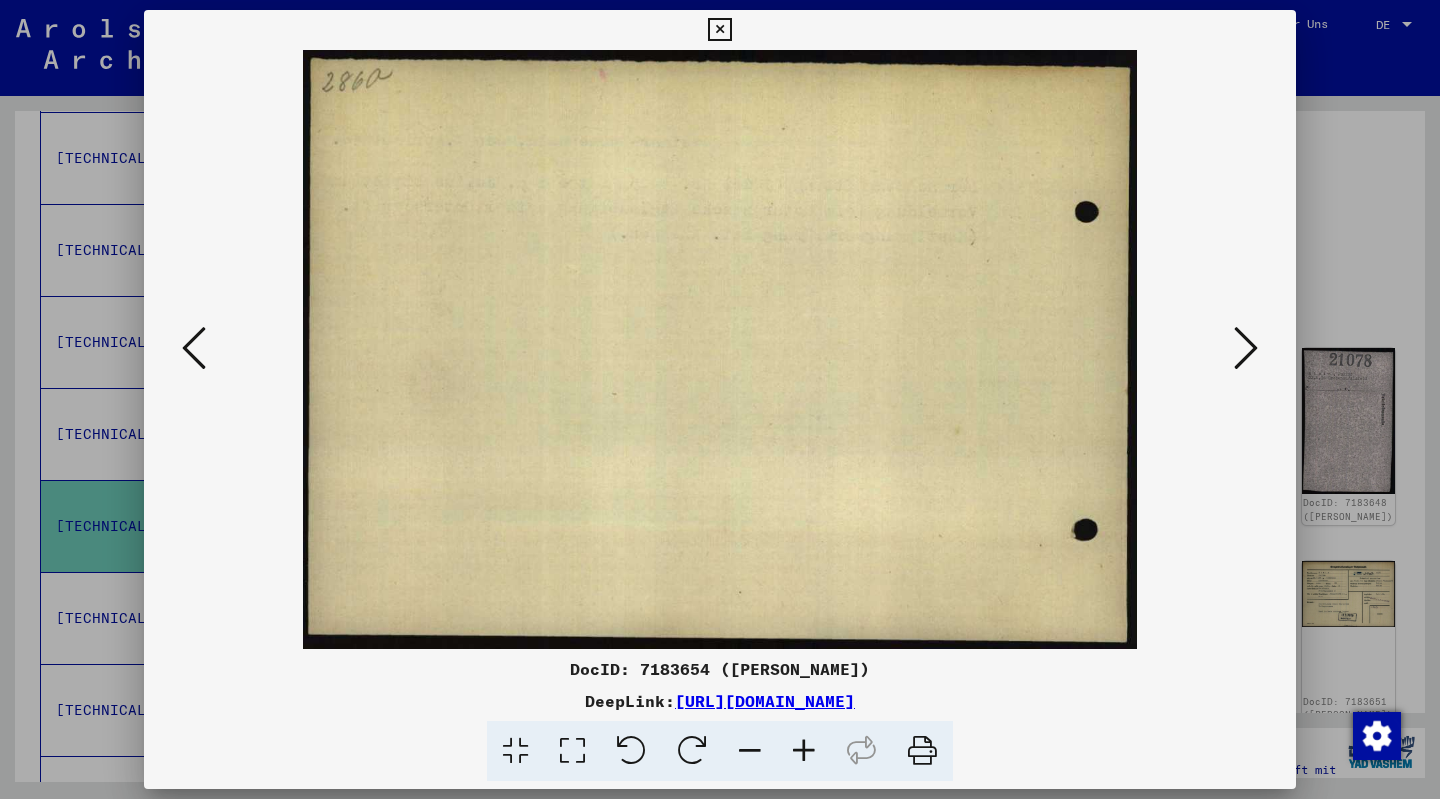 click at bounding box center (1246, 348) 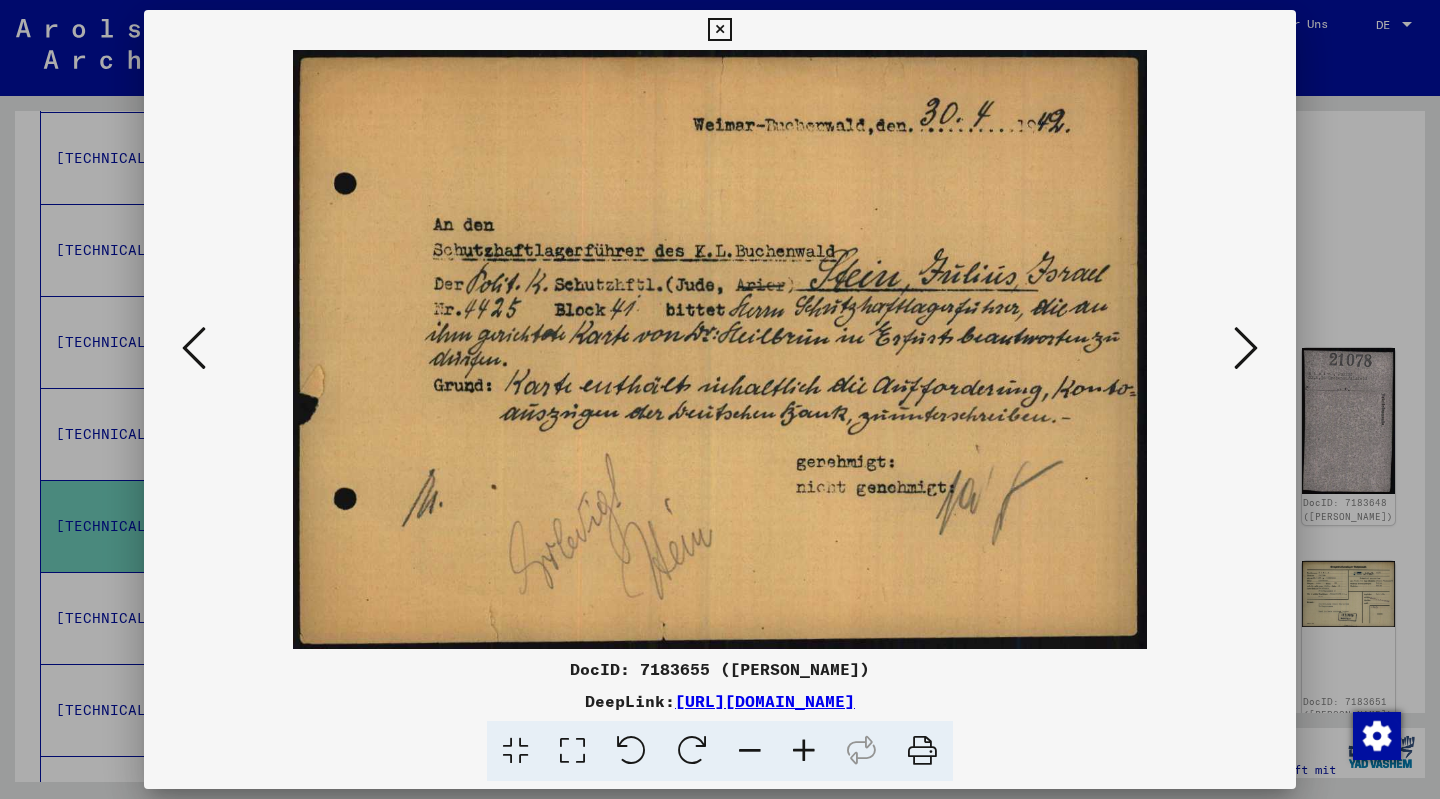 click at bounding box center [1246, 348] 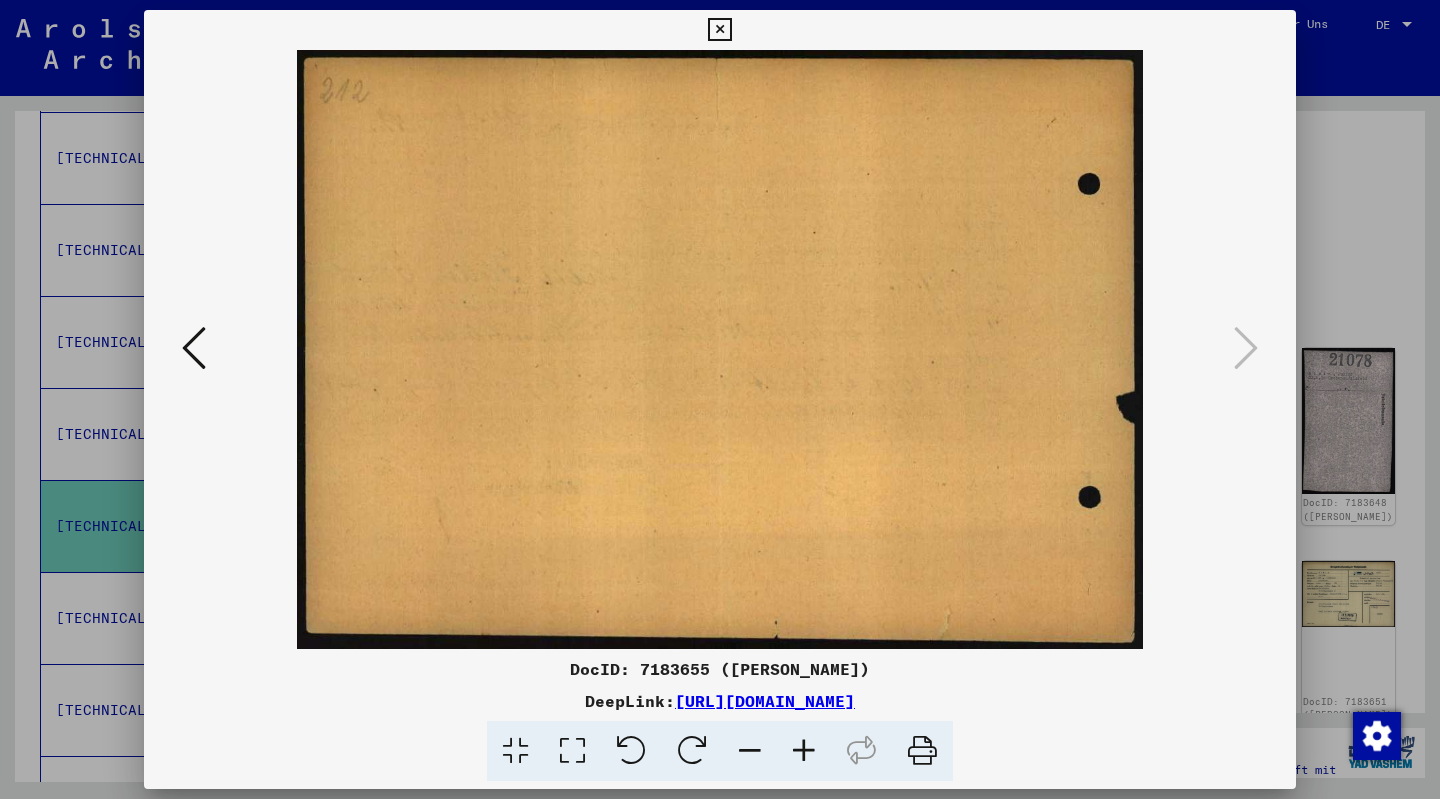 click at bounding box center [719, 30] 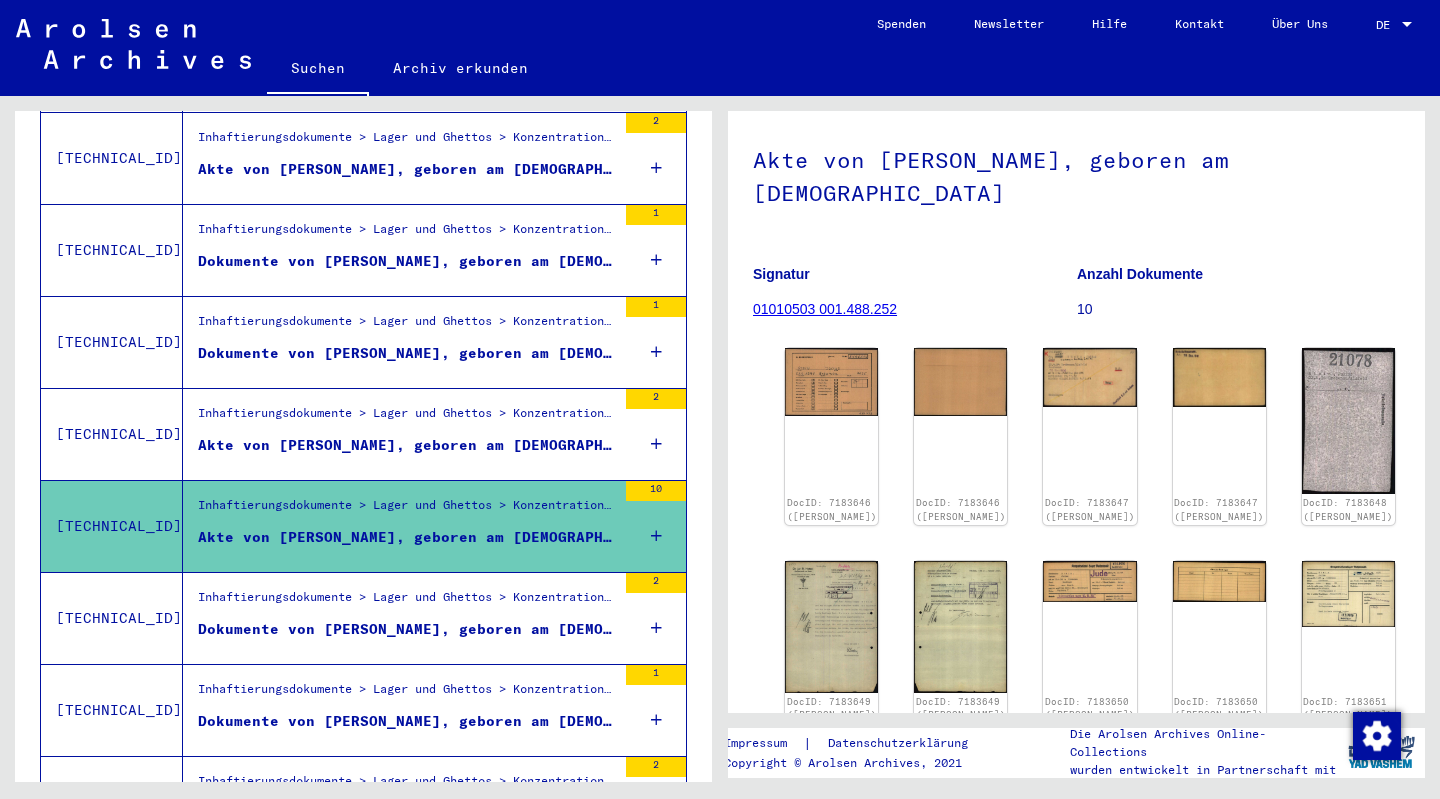 click on "Inhaftierungsdokumente > Lager und Ghettos > Konzentrationslager [GEOGRAPHIC_DATA] > Individuelle Unterlagen Männer [GEOGRAPHIC_DATA]  > Geldverwaltungskarten der Häftlinge des [GEOGRAPHIC_DATA], [DATE] - [DATE] > Unterlagen mit Namen ab SPIRA" at bounding box center (407, 602) 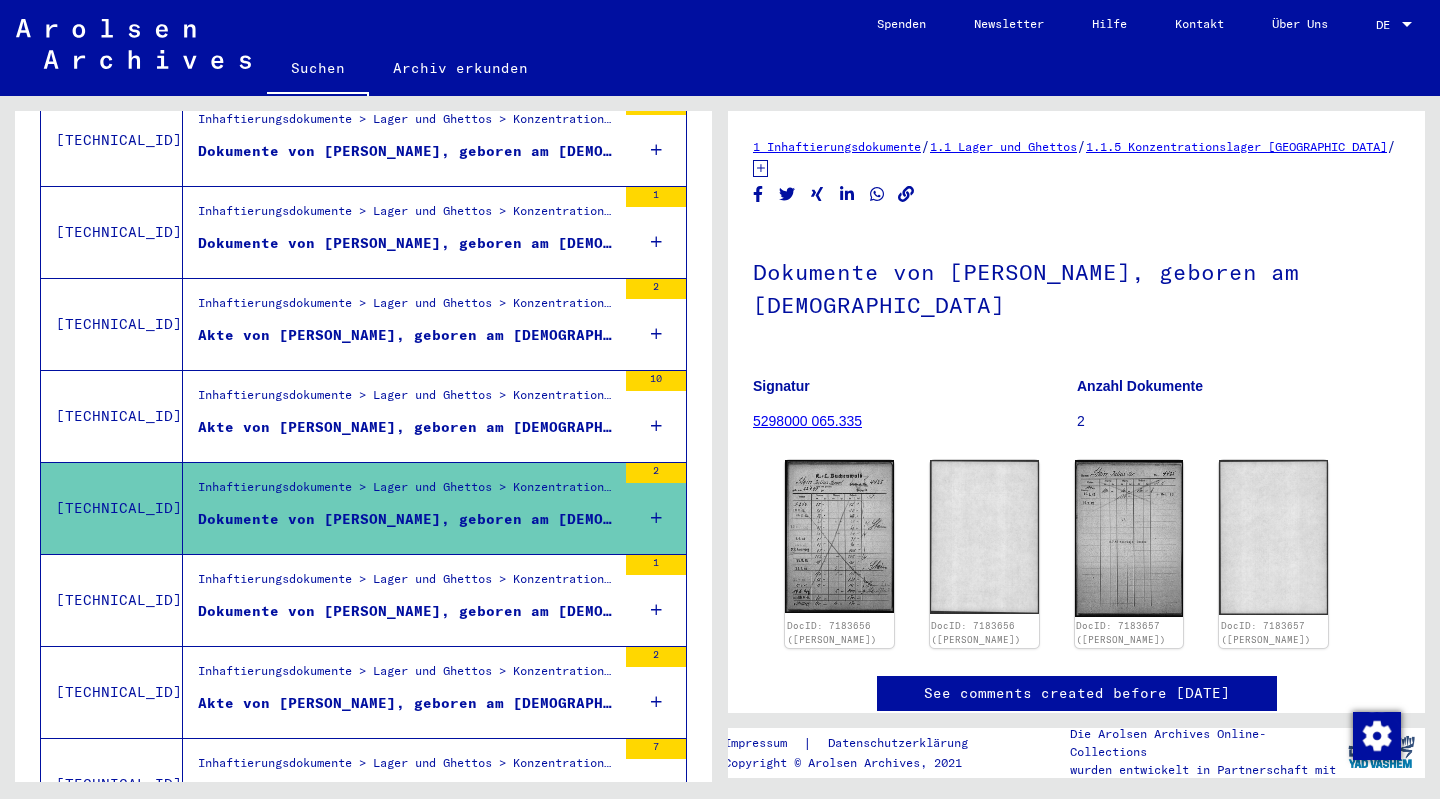 scroll, scrollTop: 647, scrollLeft: 0, axis: vertical 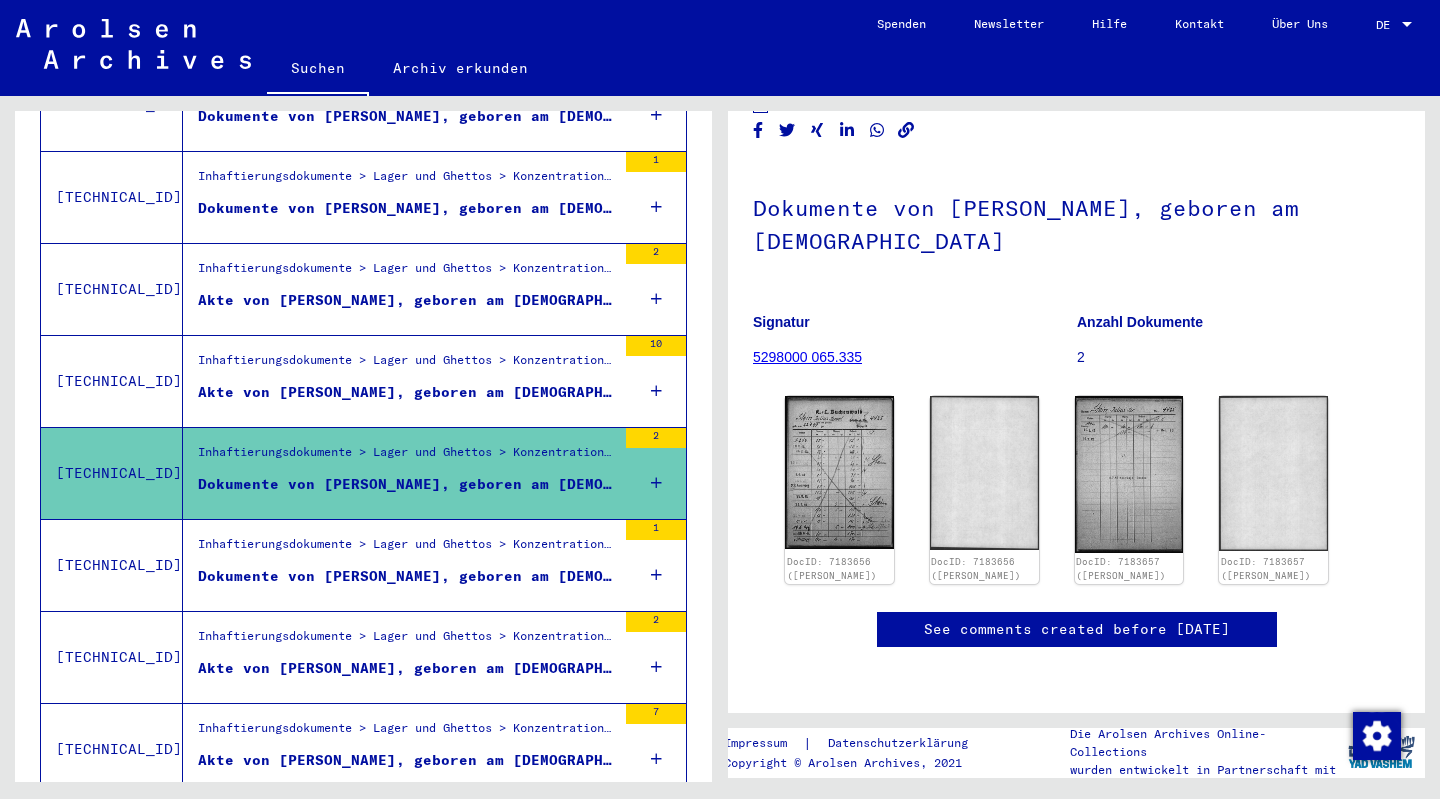 click on "Inhaftierungsdokumente > Lager und Ghettos > Konzentrationslager [GEOGRAPHIC_DATA] > Individuelle Unterlagen Männer [GEOGRAPHIC_DATA]  > Geldverwaltungskarten der Häftlinge des [GEOGRAPHIC_DATA], [DATE] - [DATE] > Unterlagen mit Namen ab SPIRA" at bounding box center [407, 550] 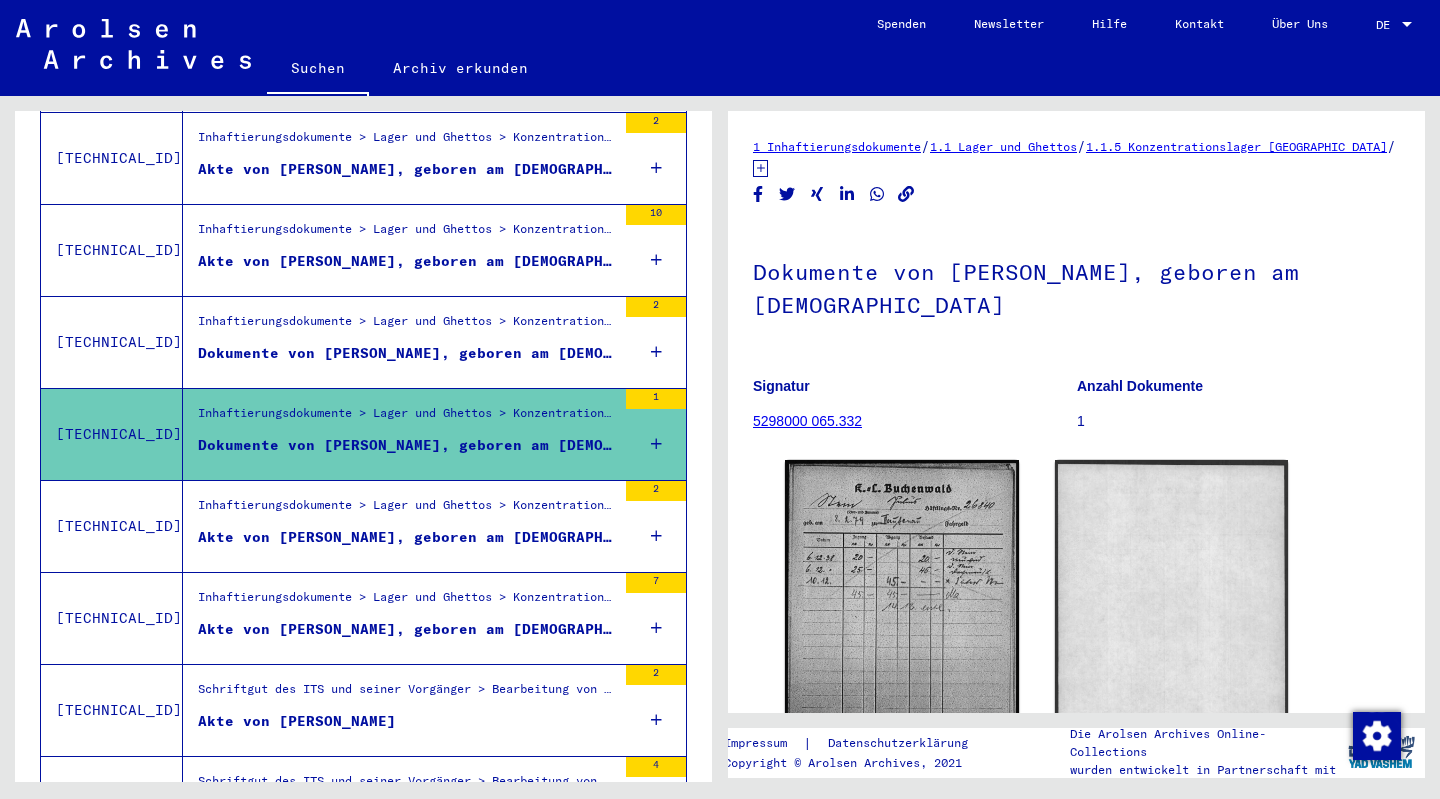 scroll, scrollTop: 0, scrollLeft: 0, axis: both 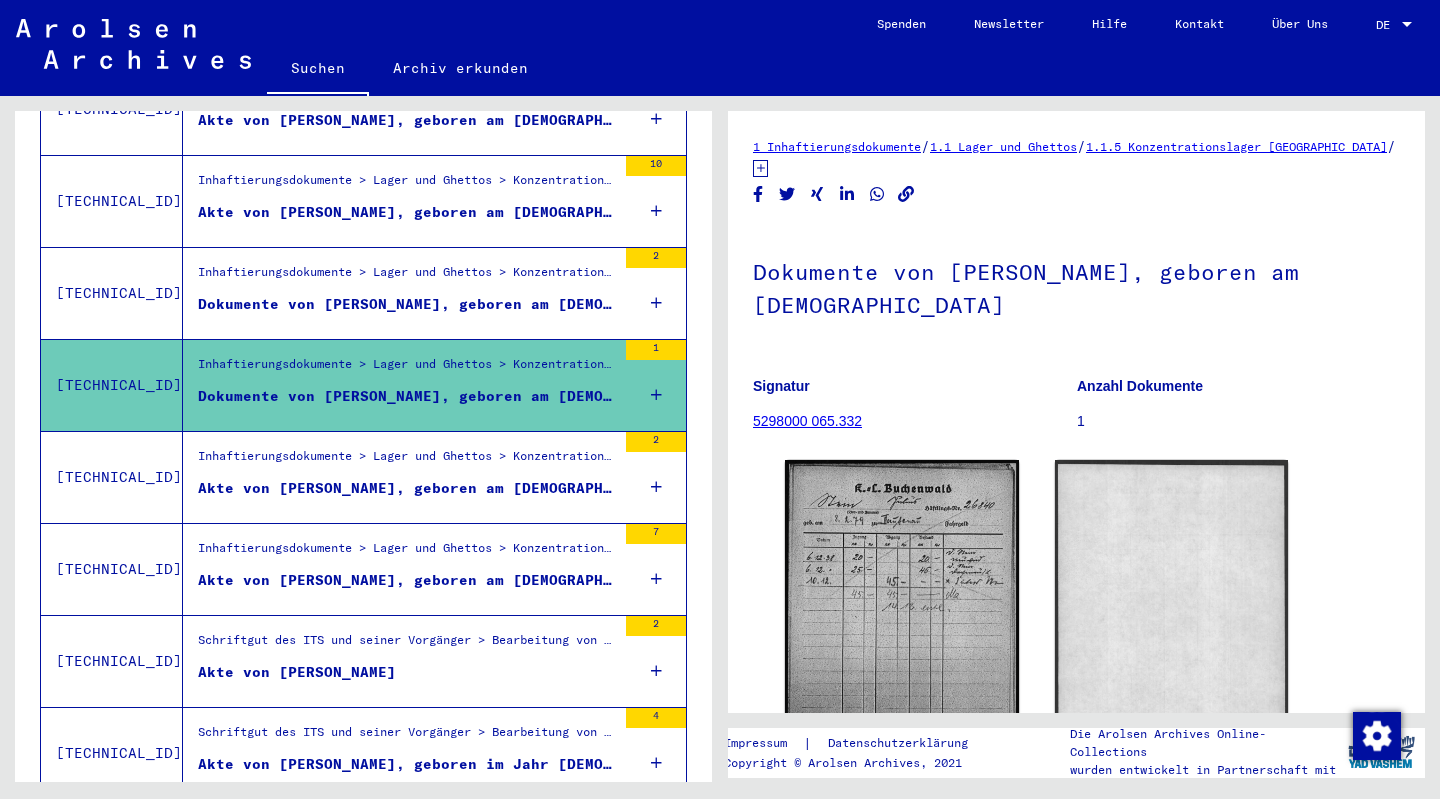 click on "Akte von [PERSON_NAME], geboren am [DEMOGRAPHIC_DATA]" at bounding box center (407, 493) 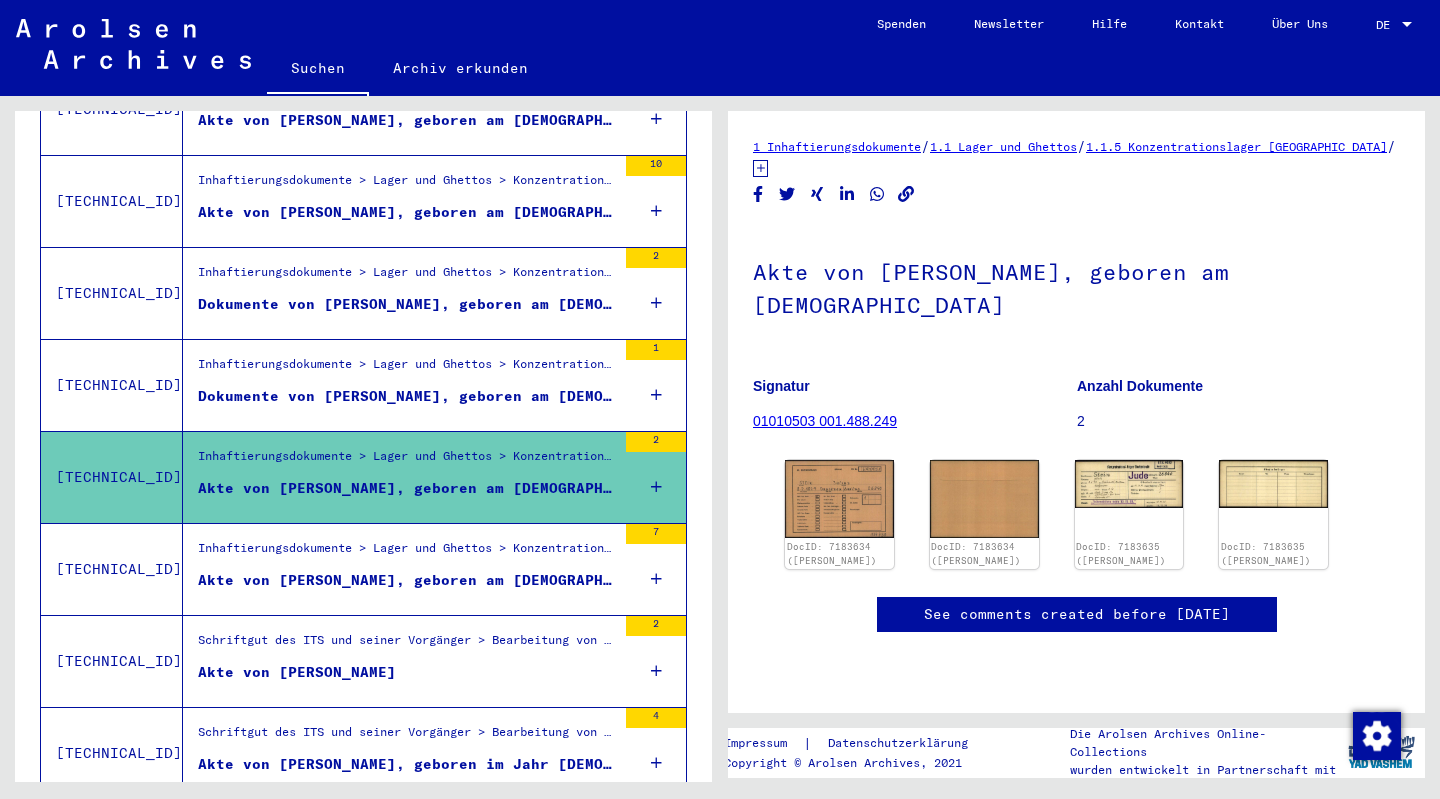 scroll, scrollTop: 62, scrollLeft: 0, axis: vertical 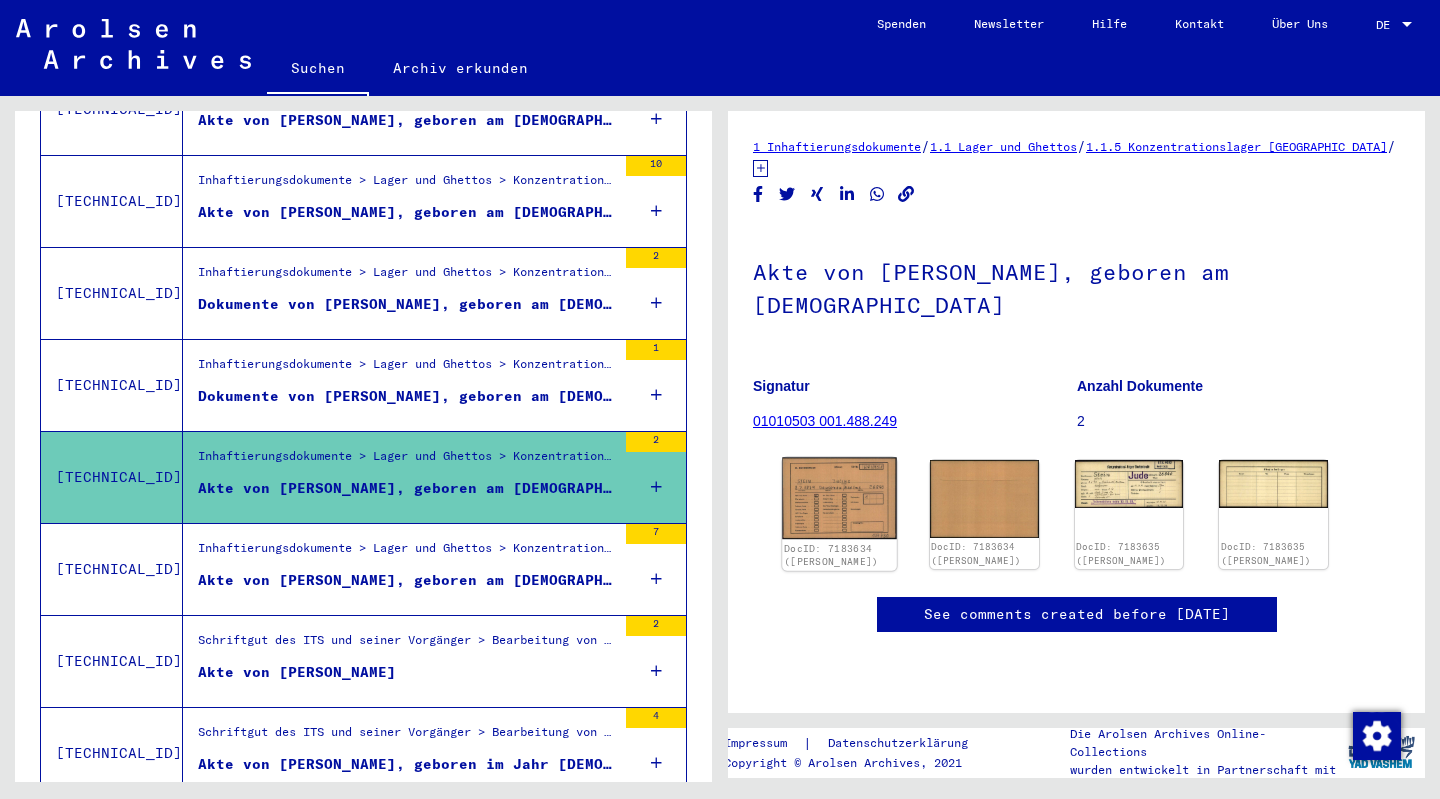 click 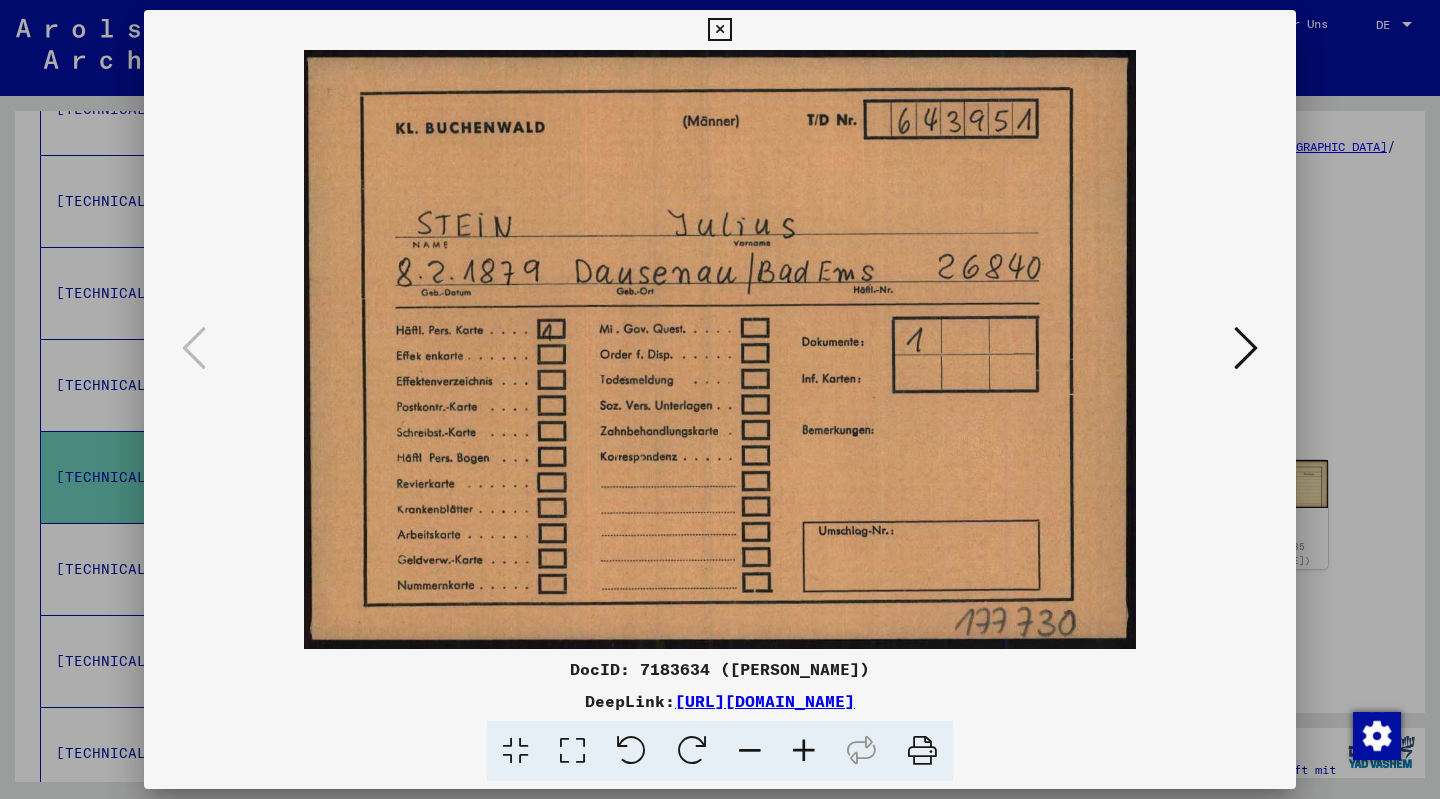 click at bounding box center (1246, 349) 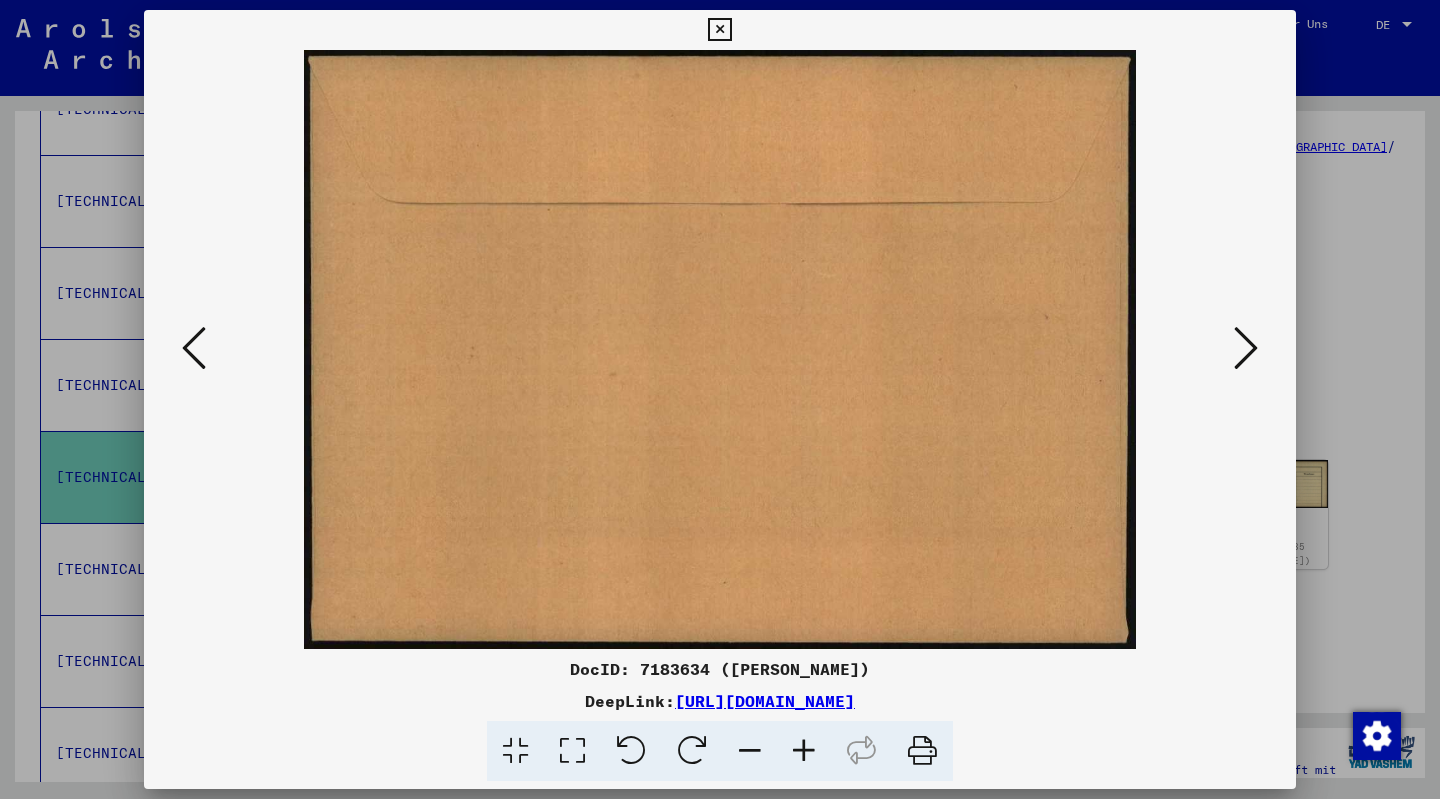 click at bounding box center (1246, 349) 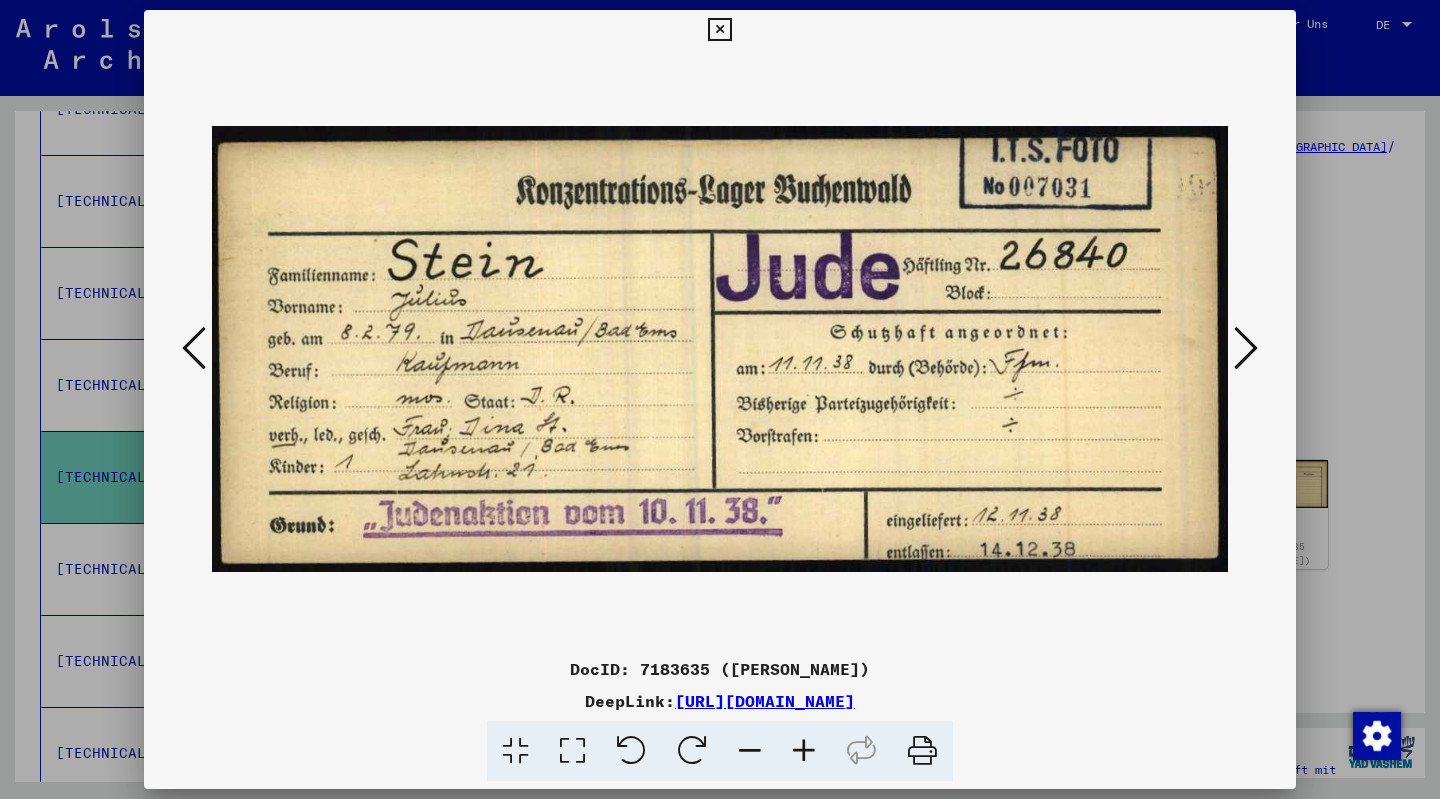 click at bounding box center (719, 30) 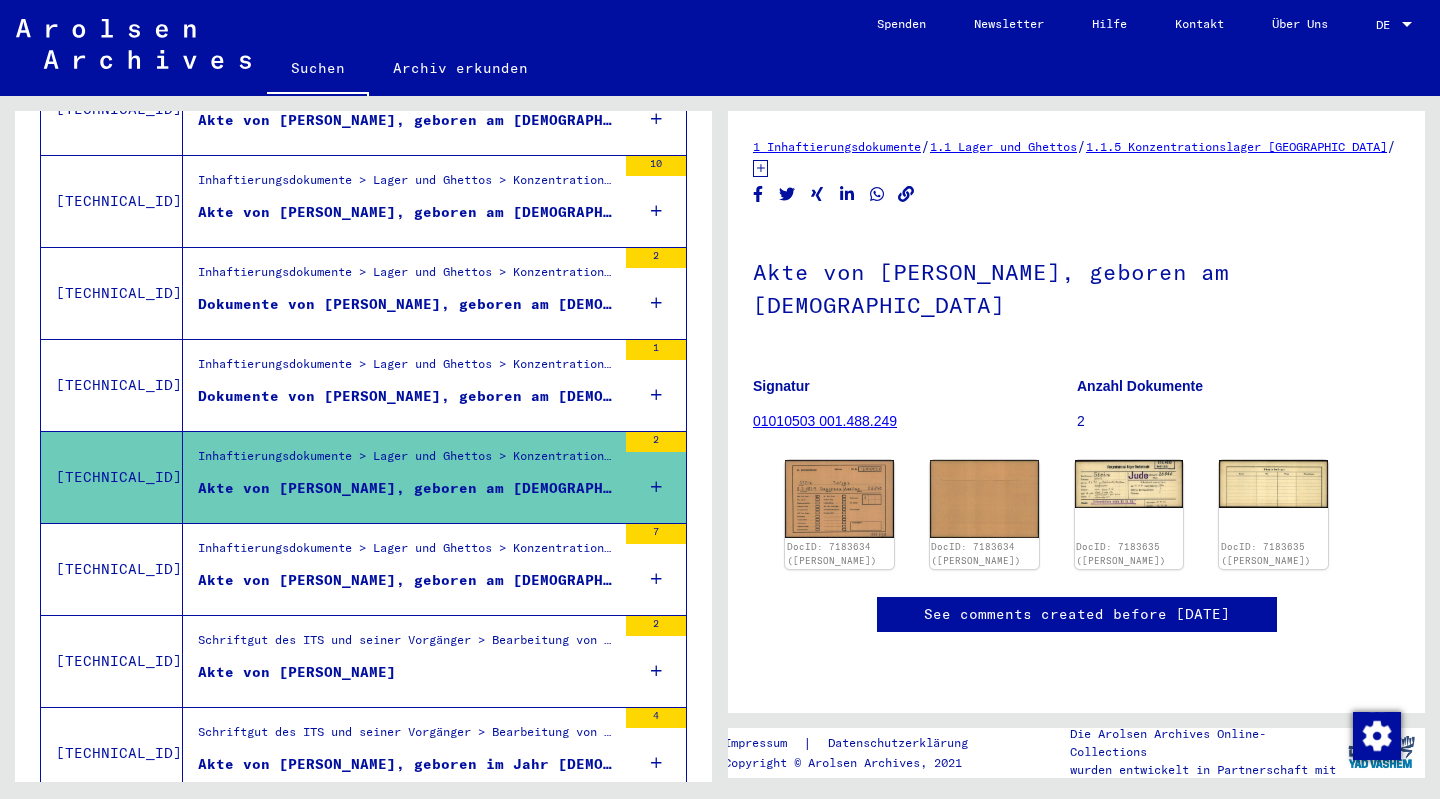 click on "Inhaftierungsdokumente > Lager und Ghettos > Konzentrationslager [GEOGRAPHIC_DATA] > Individuelle Unterlagen [GEOGRAPHIC_DATA] > Individuelle Häftlings Unterlagen - [GEOGRAPHIC_DATA] > [MEDICAL_DATA] mit Namen ab STAQUET" at bounding box center [407, 553] 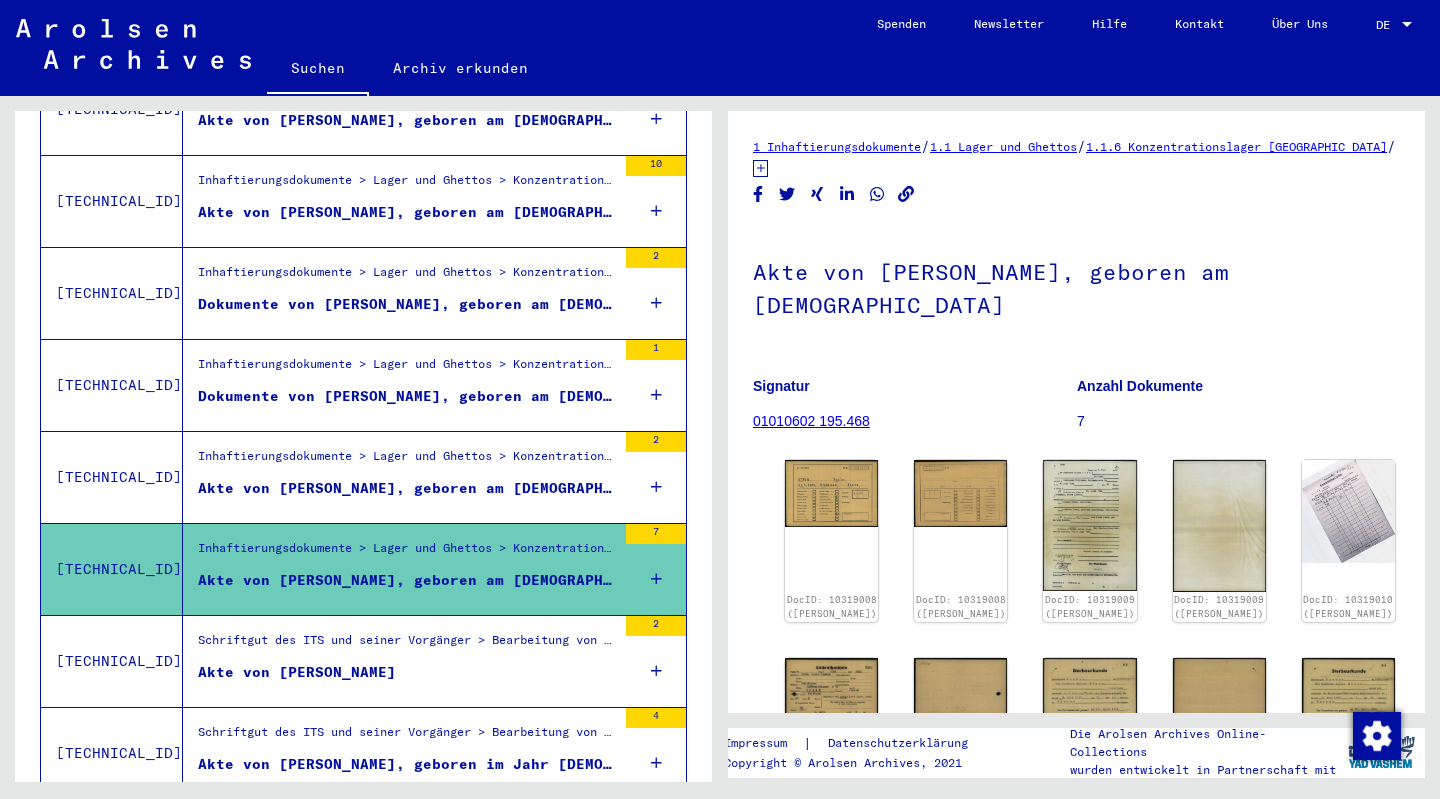 scroll, scrollTop: 168, scrollLeft: 0, axis: vertical 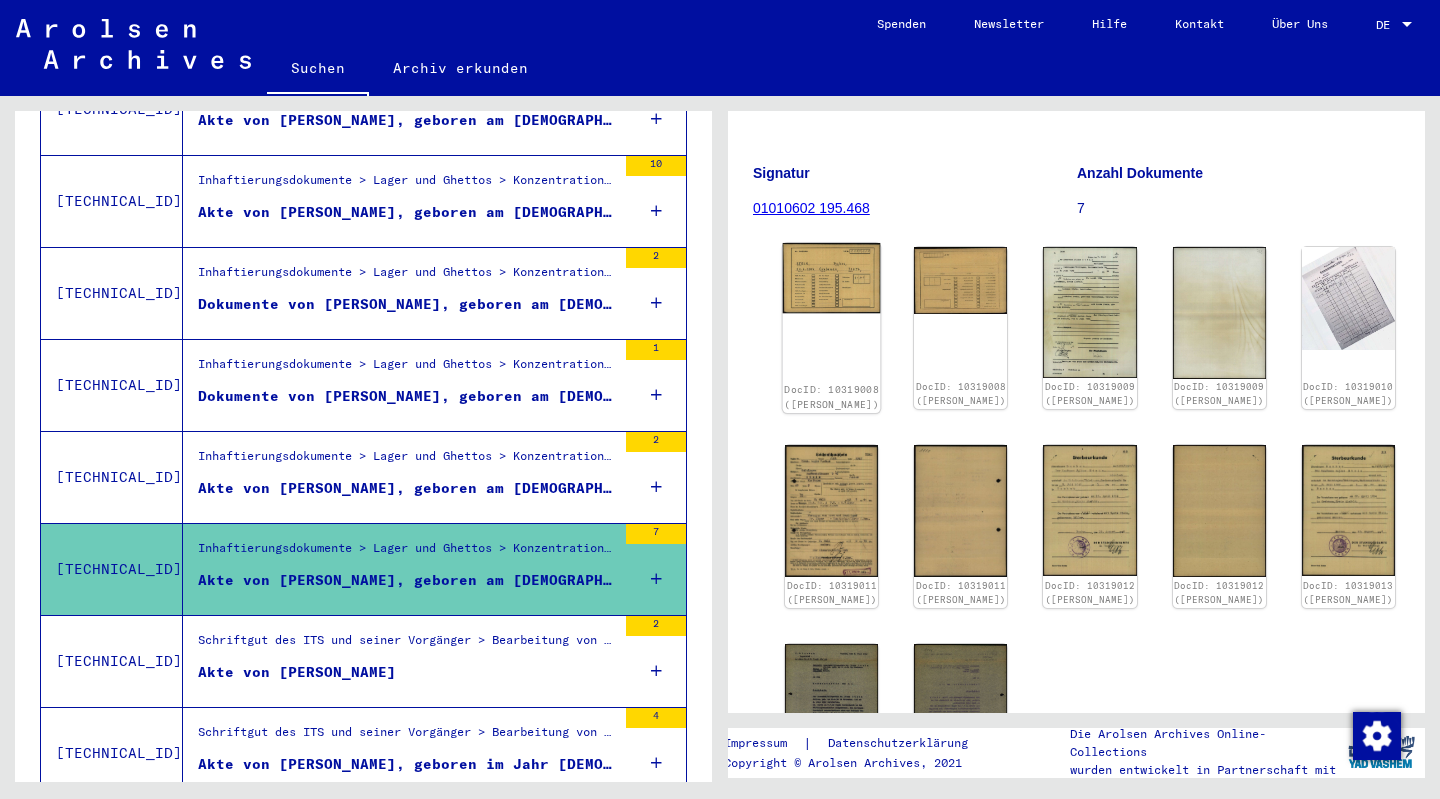 click on "DocID: 10319008 ([PERSON_NAME])" 